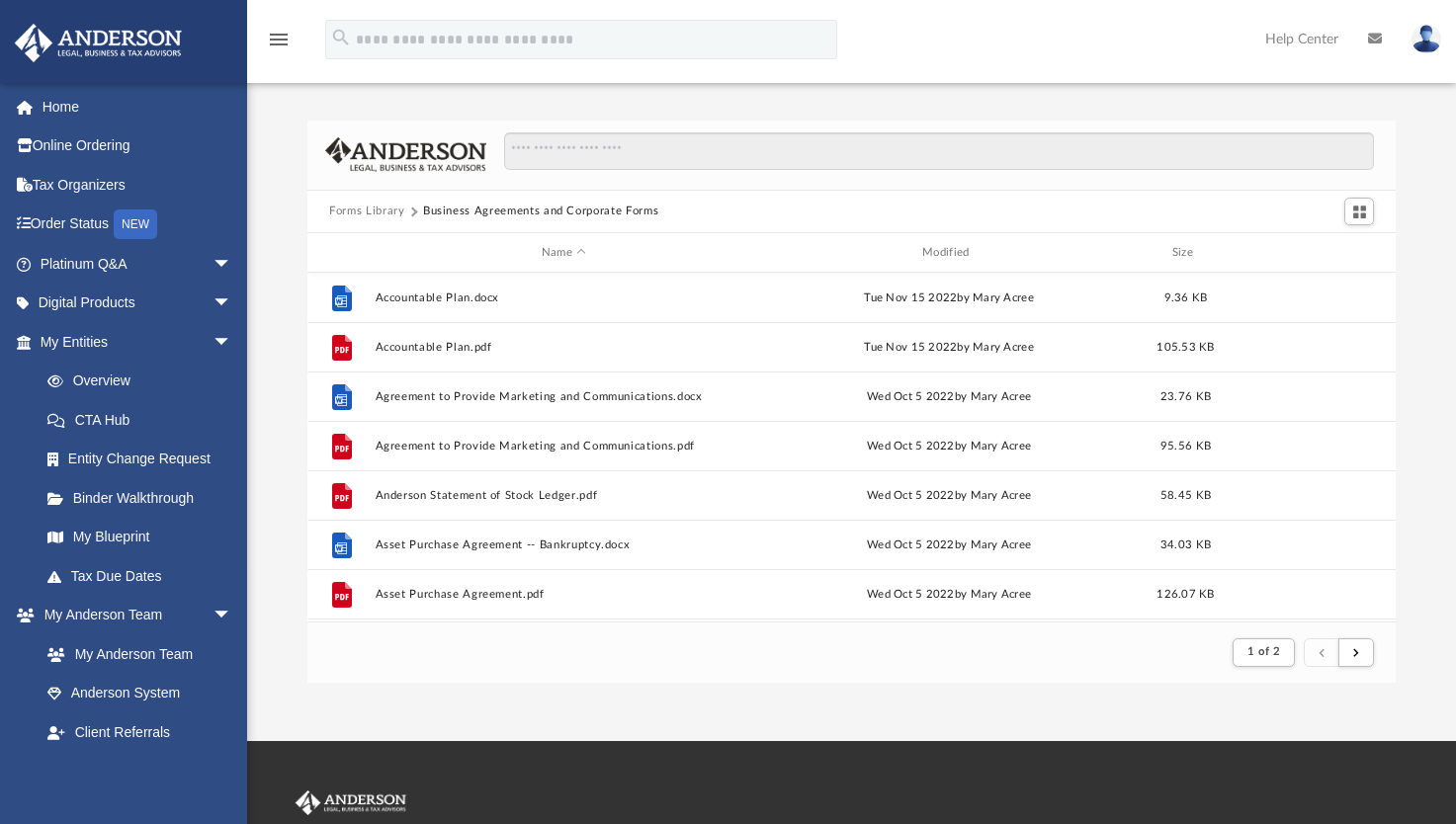 scroll, scrollTop: 0, scrollLeft: 0, axis: both 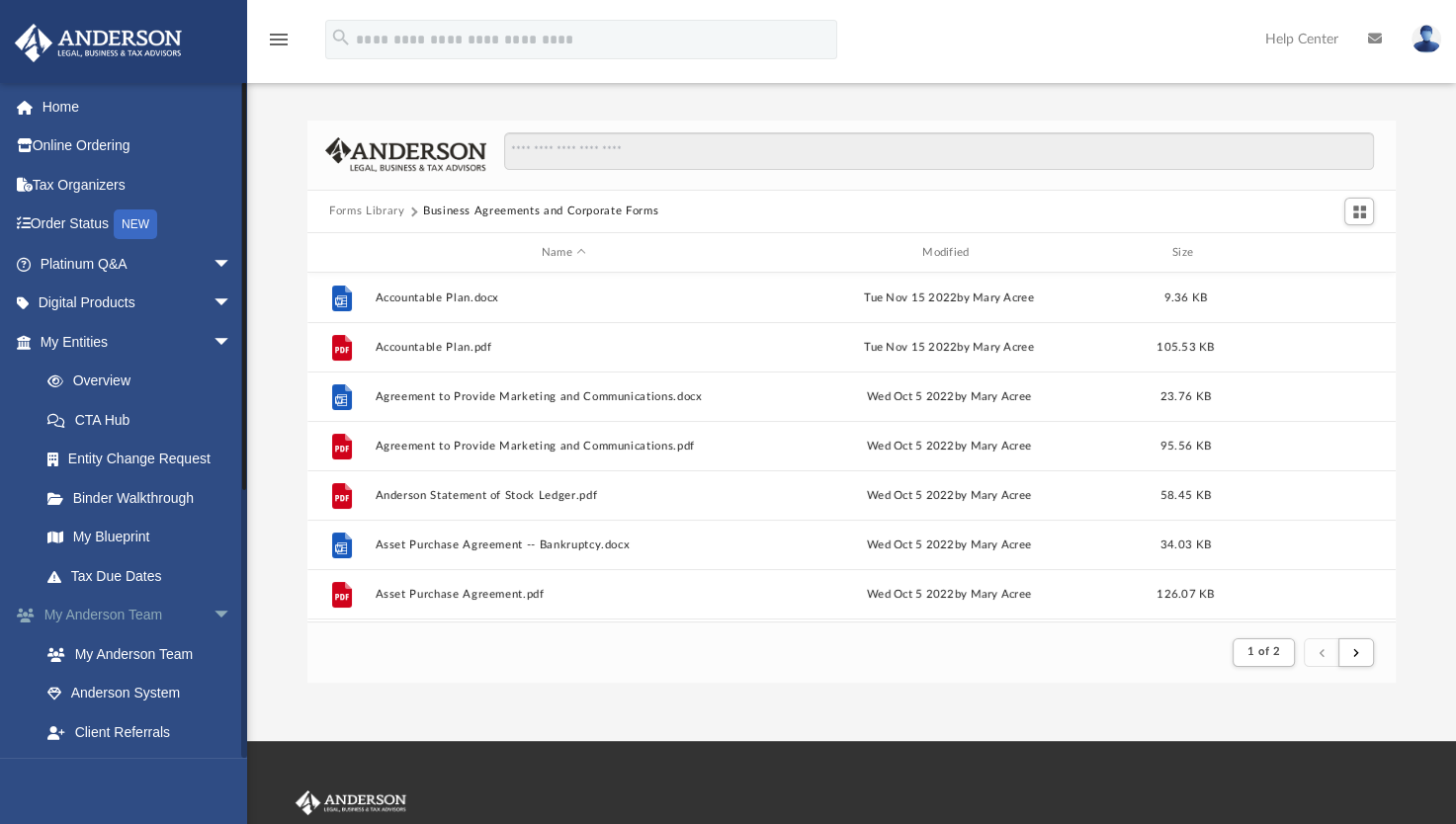 click on "arrow_drop_down" at bounding box center [232, 616] 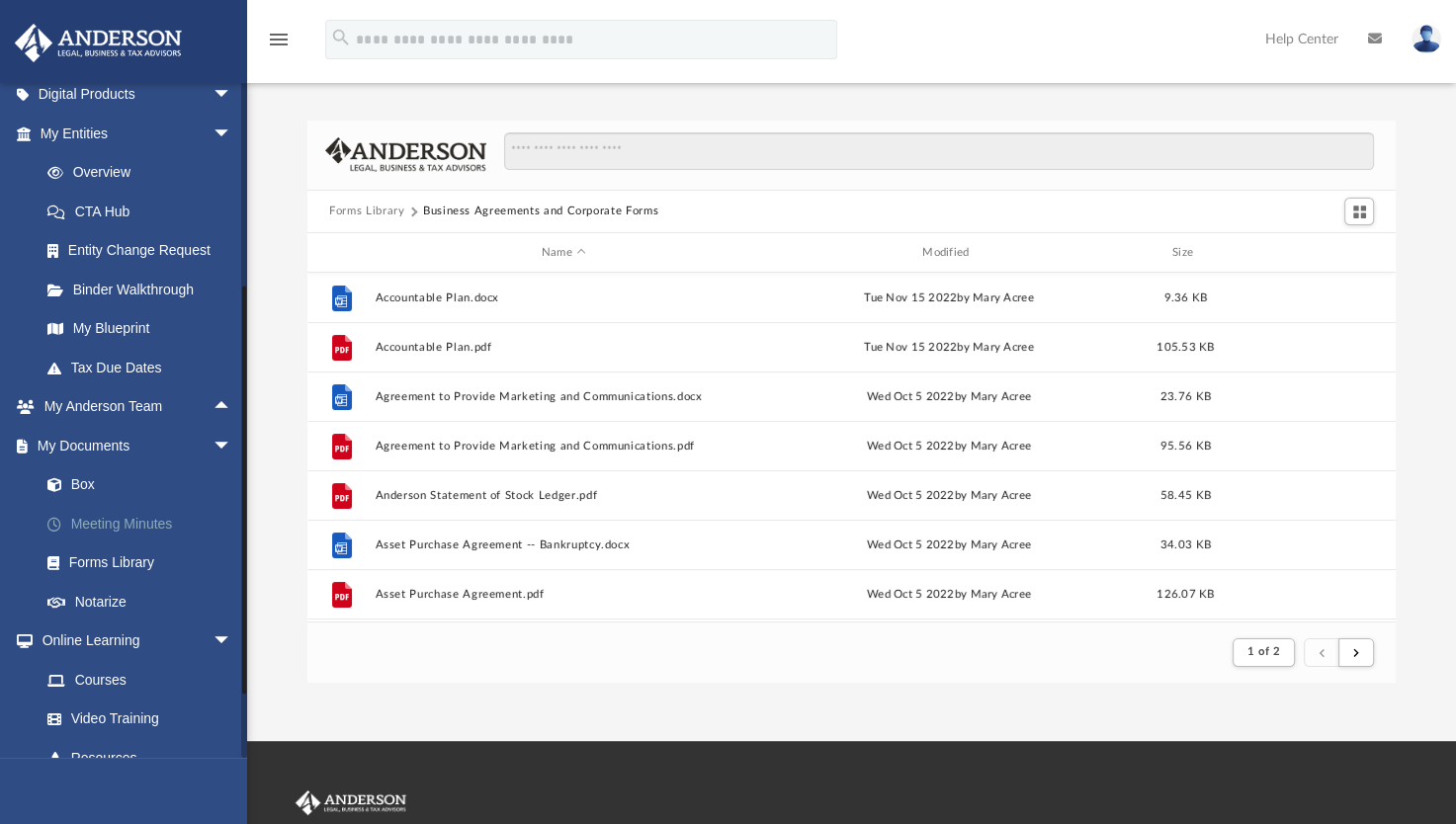 scroll, scrollTop: 237, scrollLeft: 0, axis: vertical 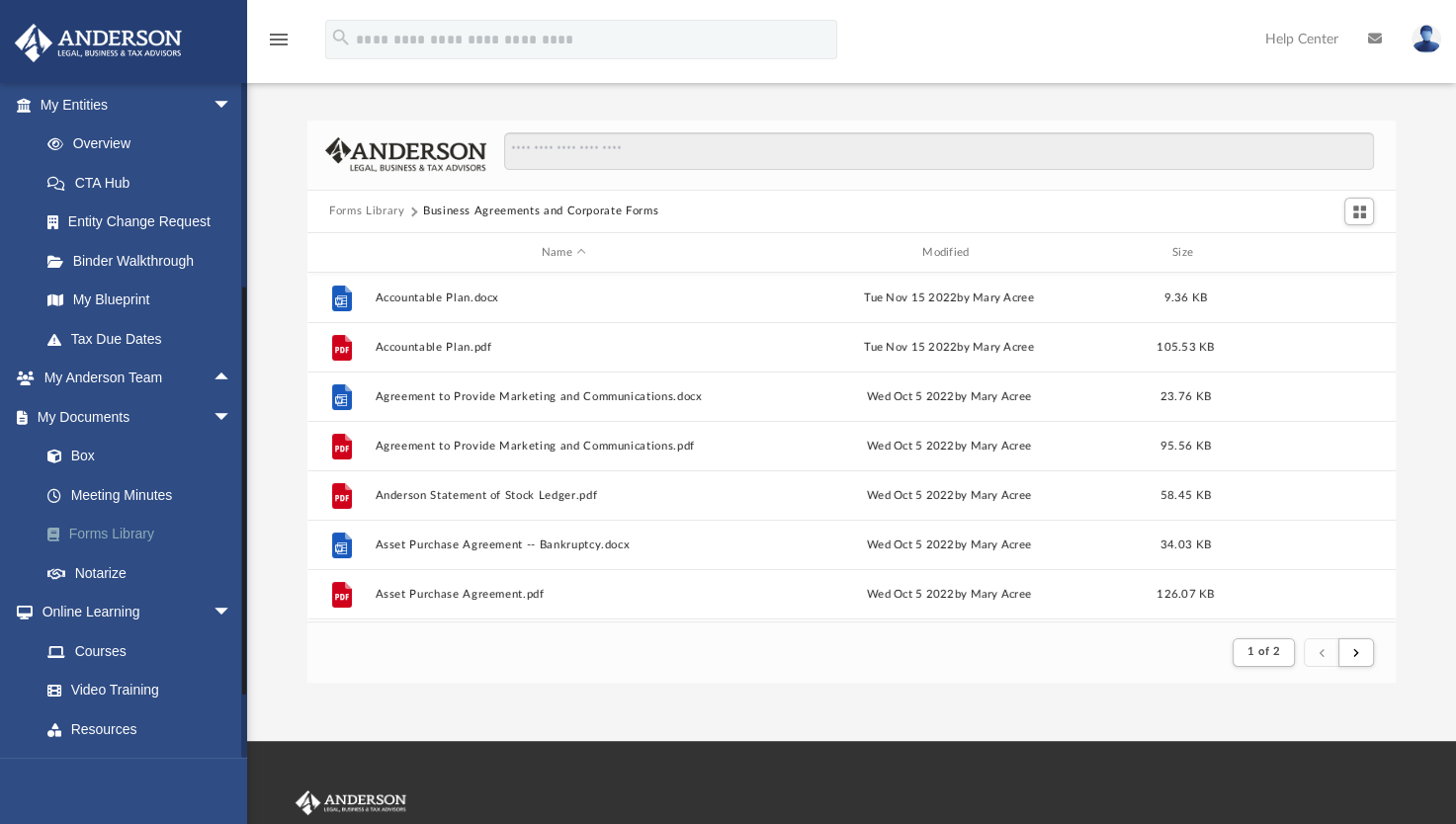 click on "Forms Library" at bounding box center (144, 535) 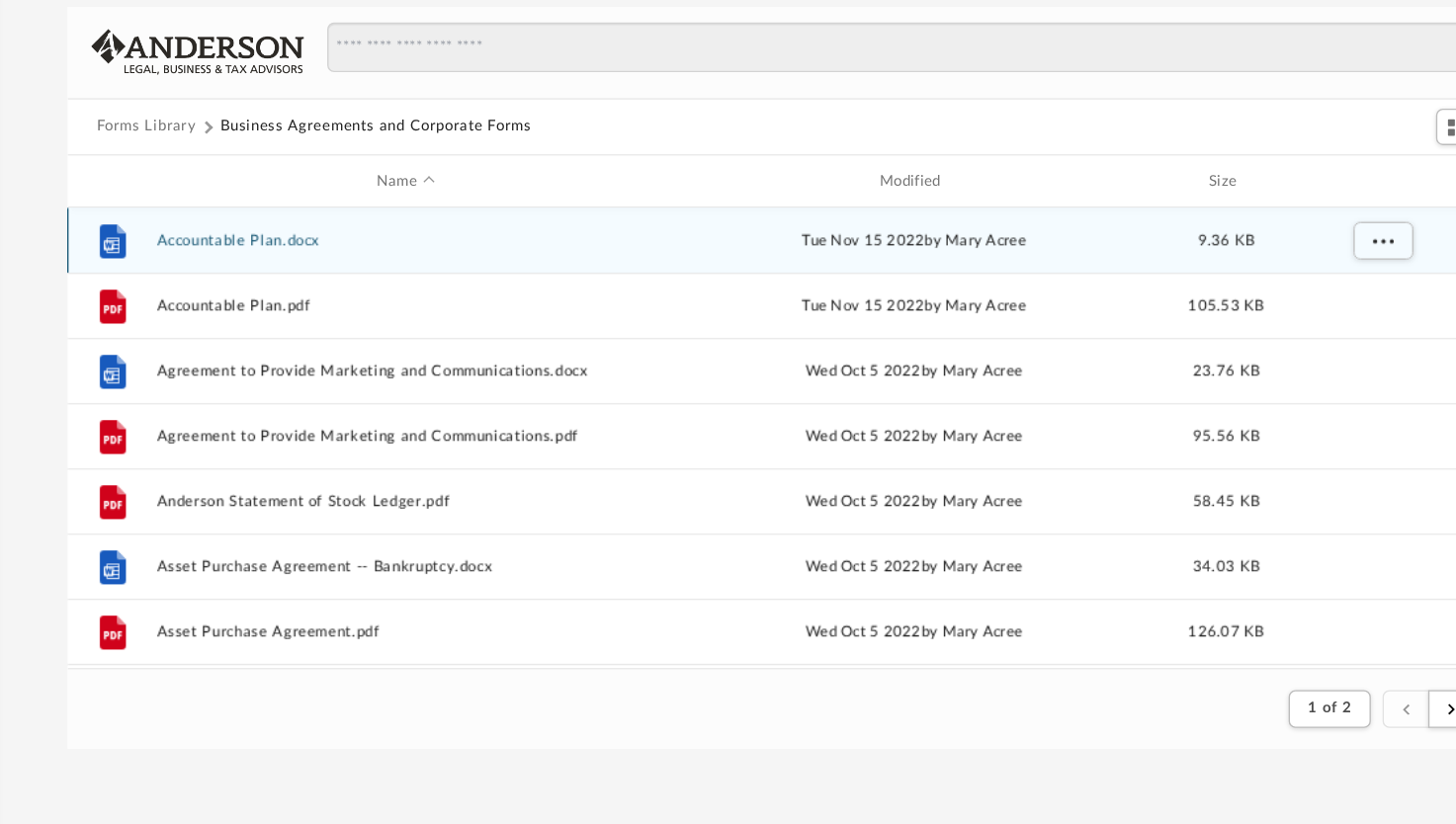 click on "File Accountable Plan.docx Tue Nov 15 2022  by Mary Acree 9.36 KB" at bounding box center (851, 297) 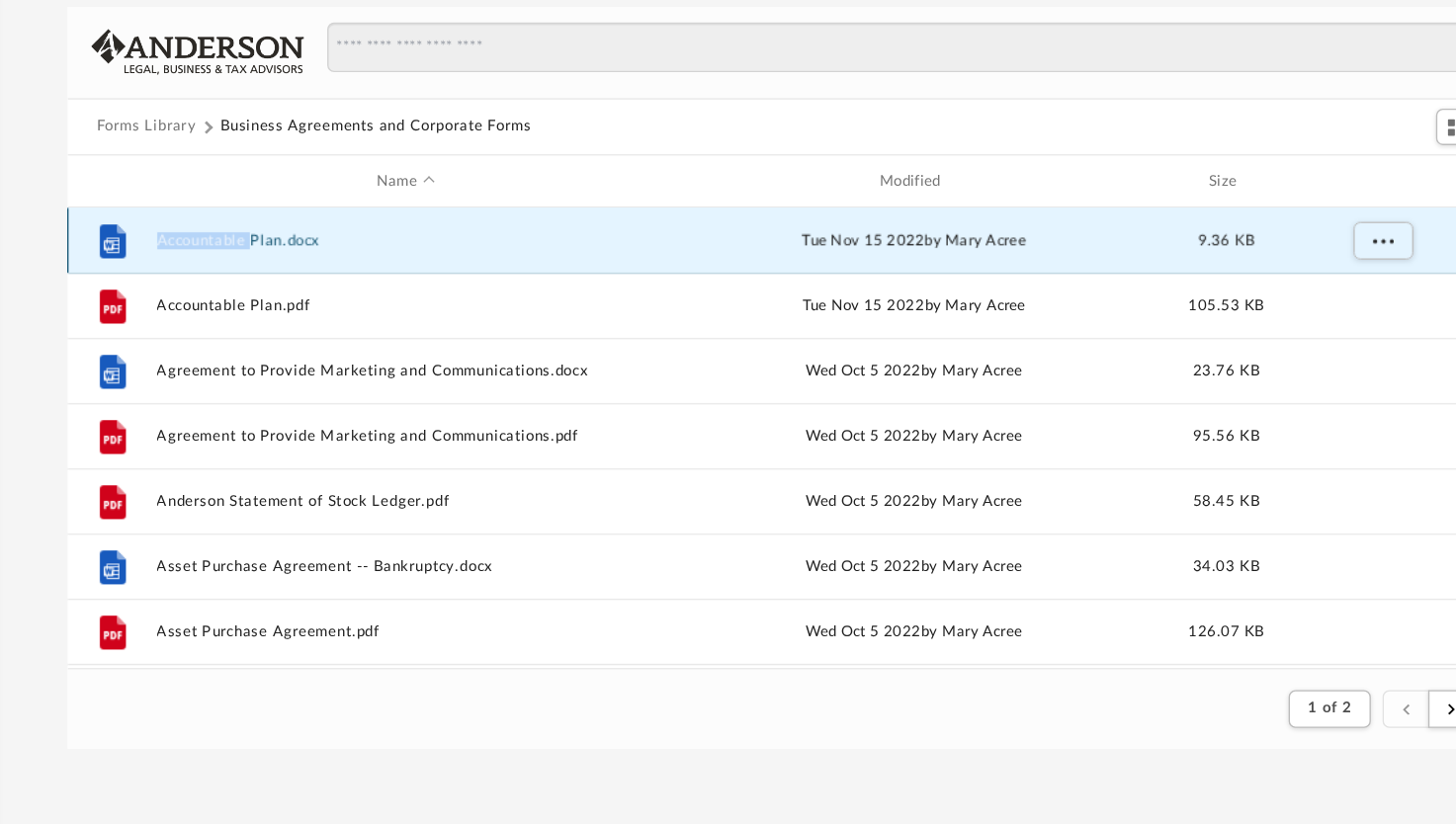click on "File Accountable Plan.docx Tue Nov 15 2022  by Mary Acree 9.36 KB" at bounding box center [851, 297] 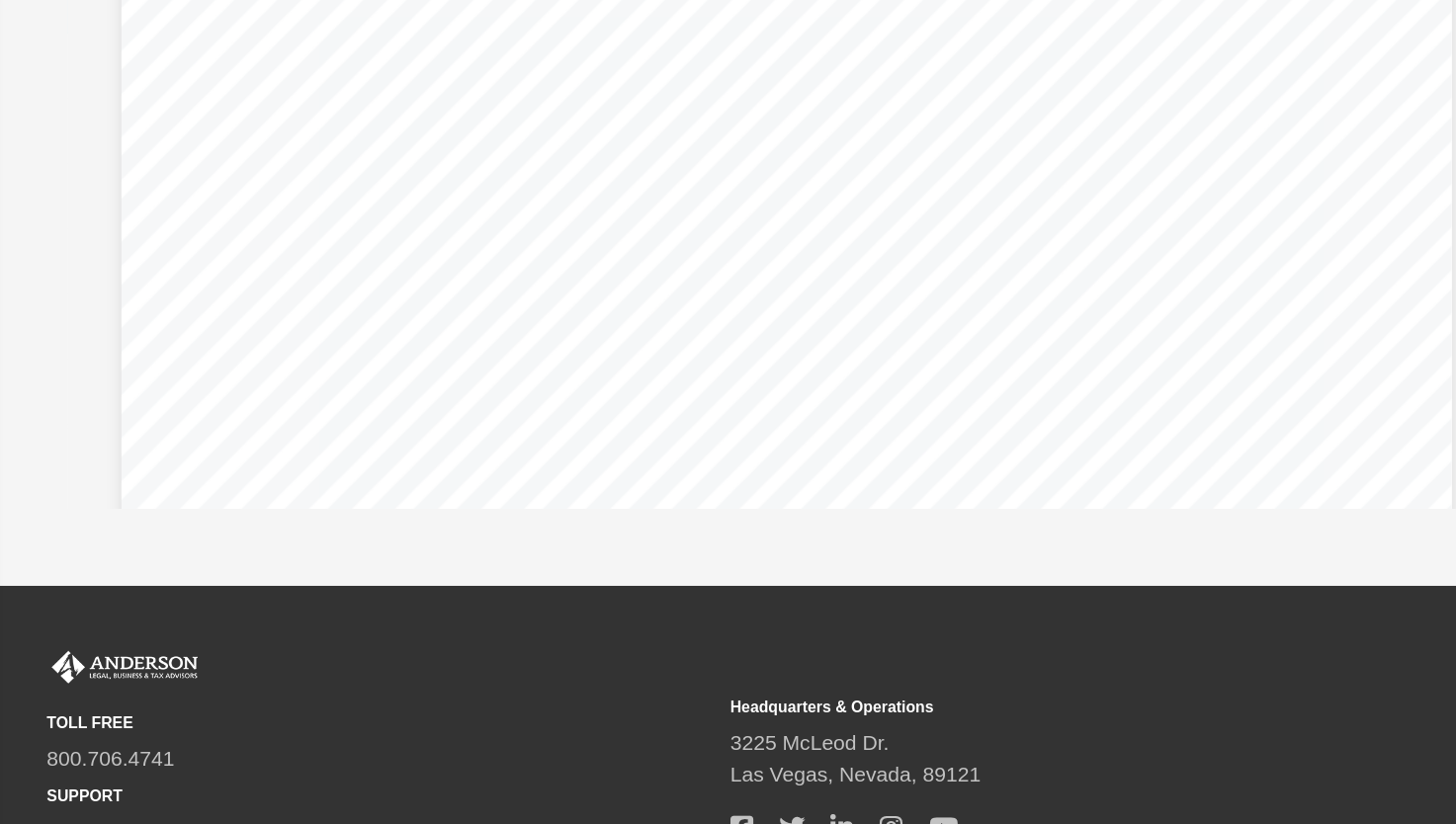 scroll, scrollTop: 102, scrollLeft: 0, axis: vertical 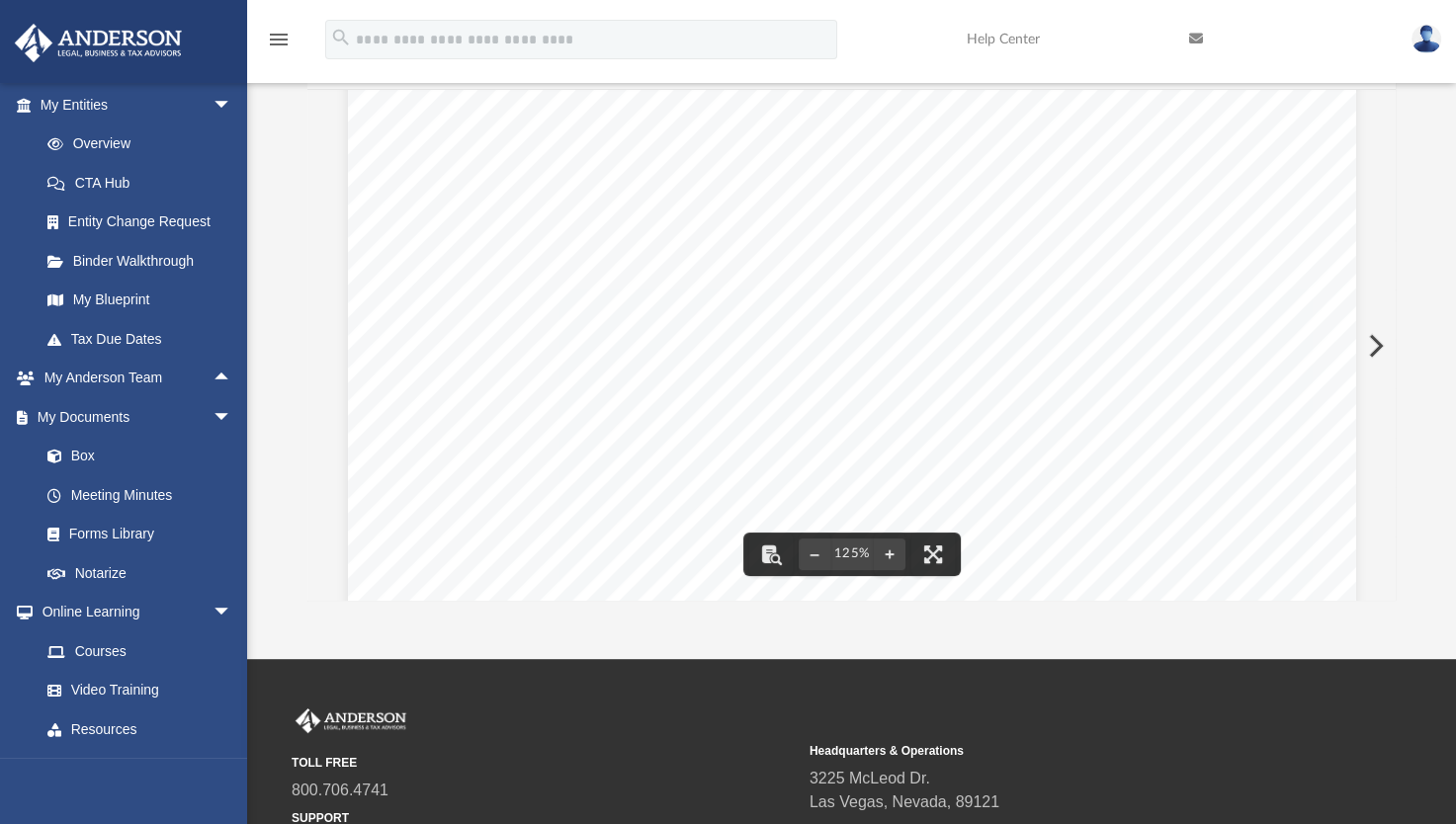 drag, startPoint x: 1387, startPoint y: 338, endPoint x: 1388, endPoint y: 132, distance: 206.00243 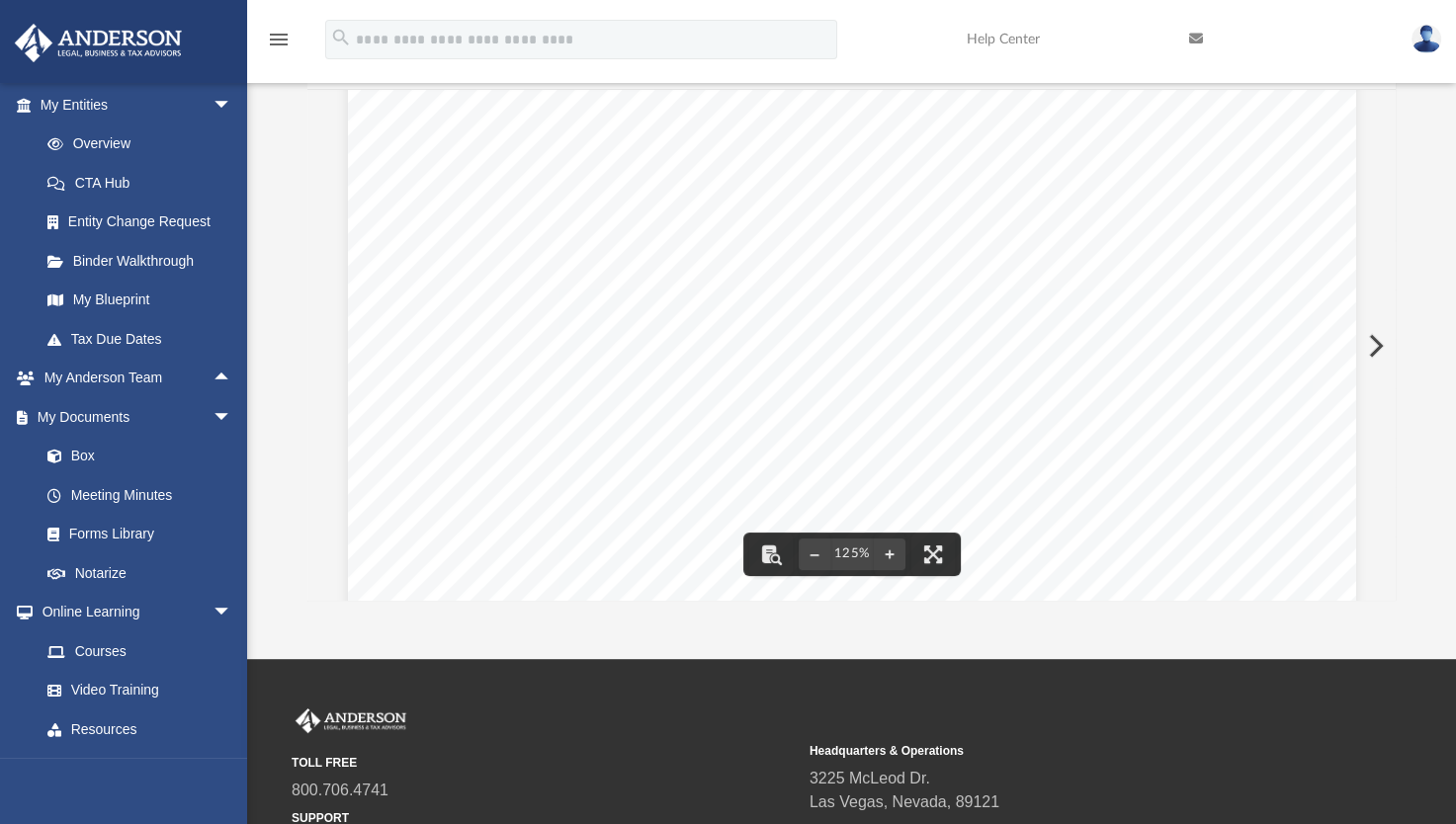 scroll, scrollTop: 5, scrollLeft: 0, axis: vertical 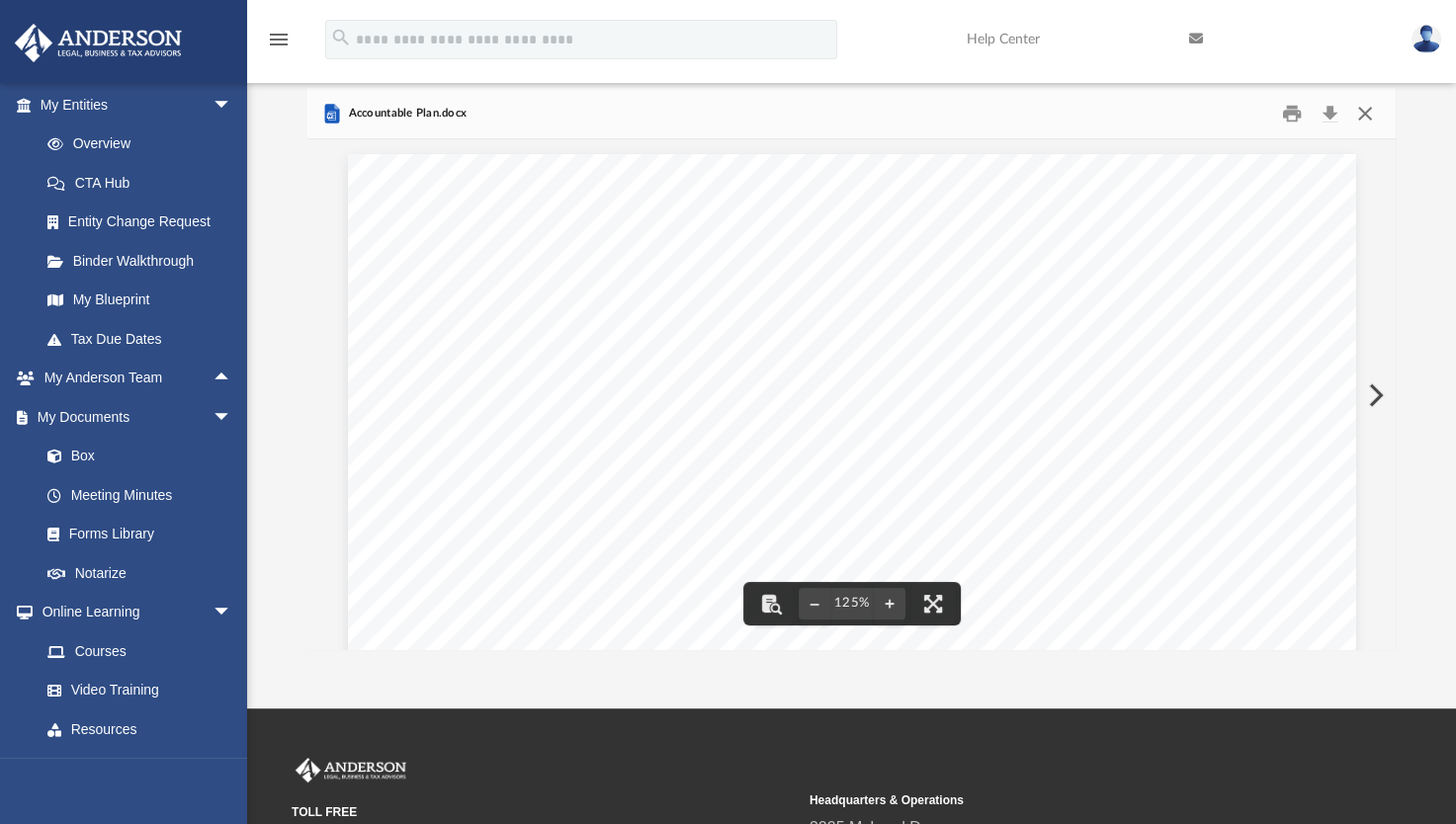 click at bounding box center (1364, 113) 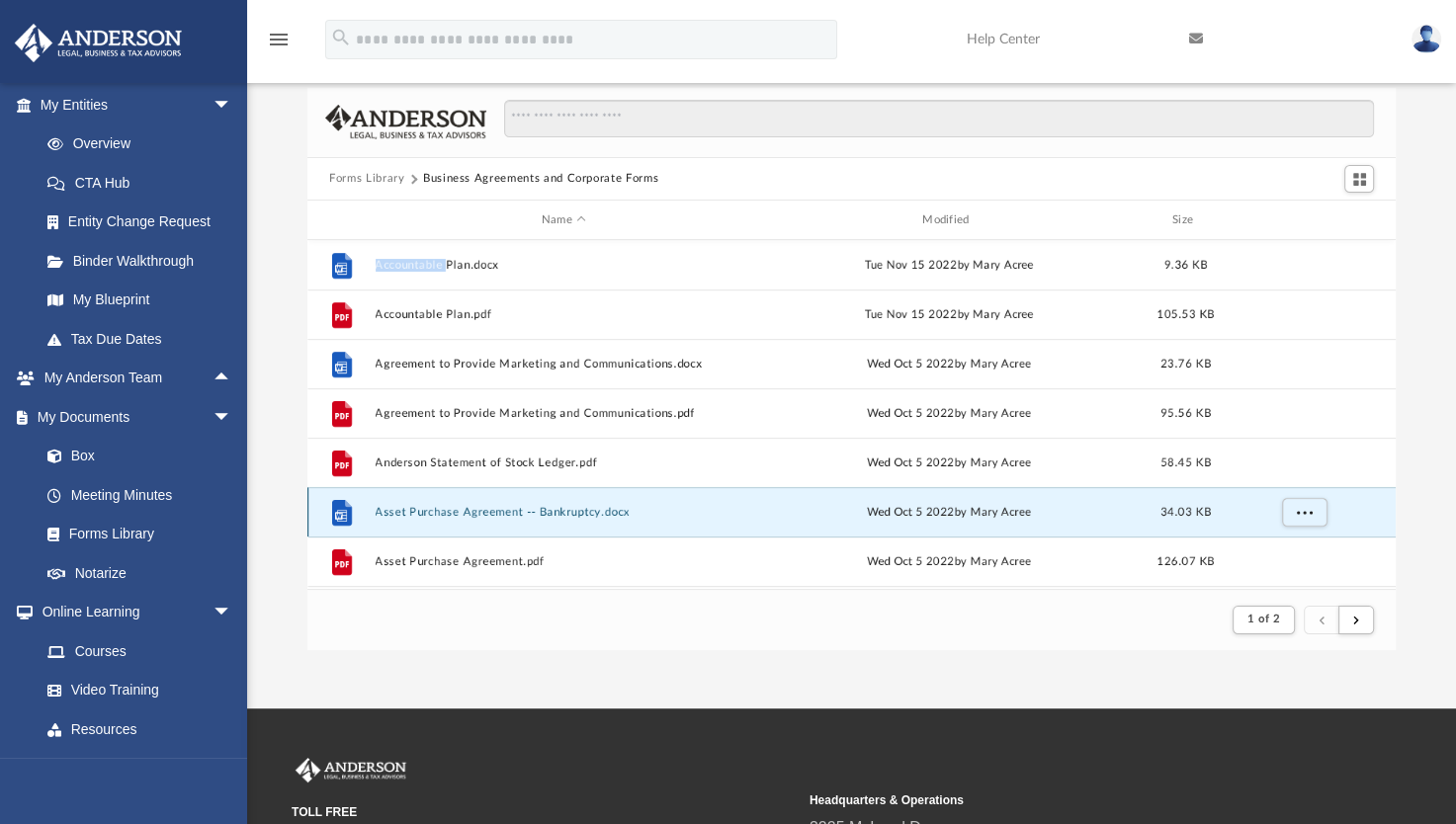 click on "Asset Purchase Agreement -- Bankruptcy.docx" at bounding box center (563, 512) 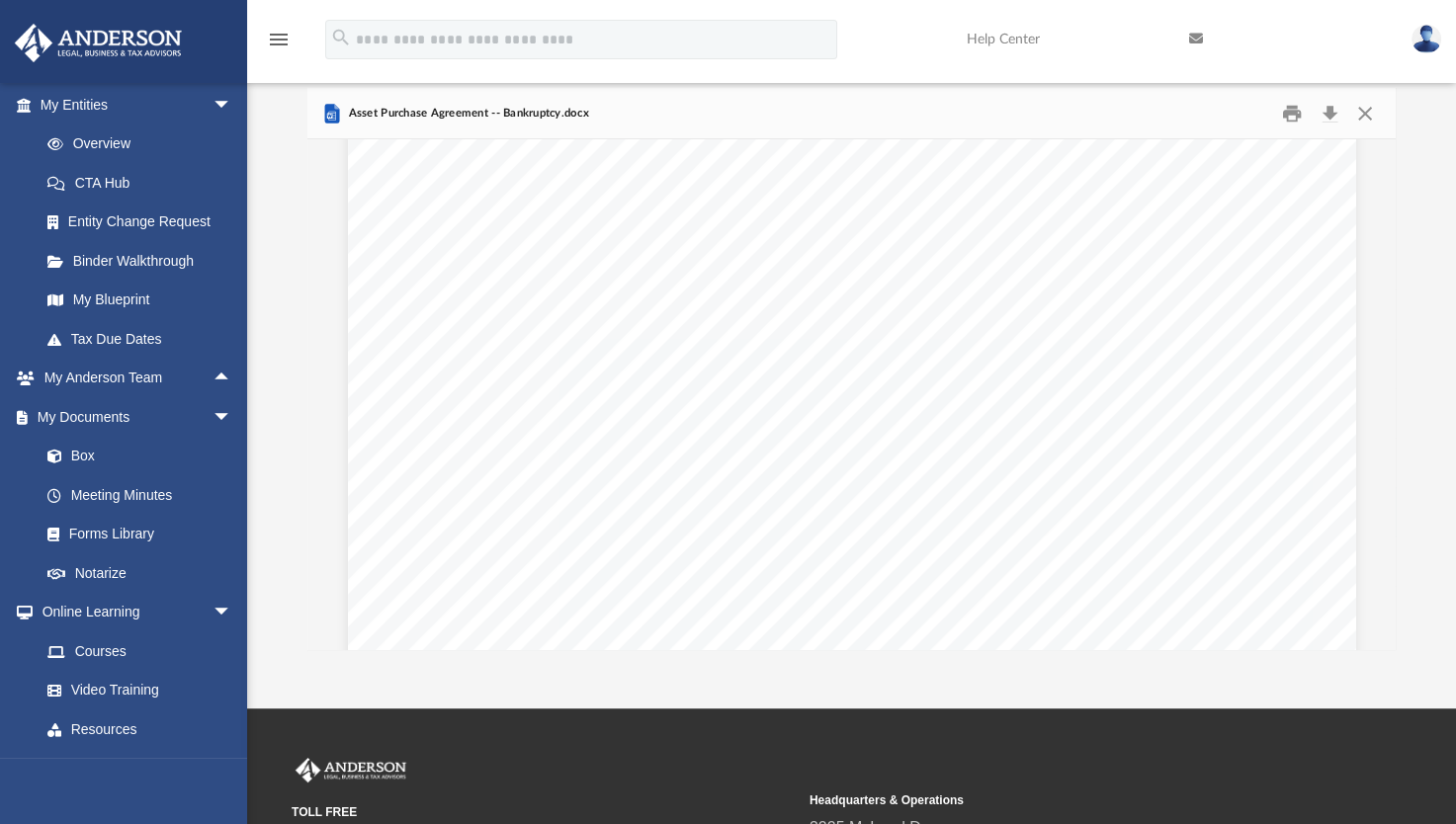 scroll, scrollTop: 382, scrollLeft: 0, axis: vertical 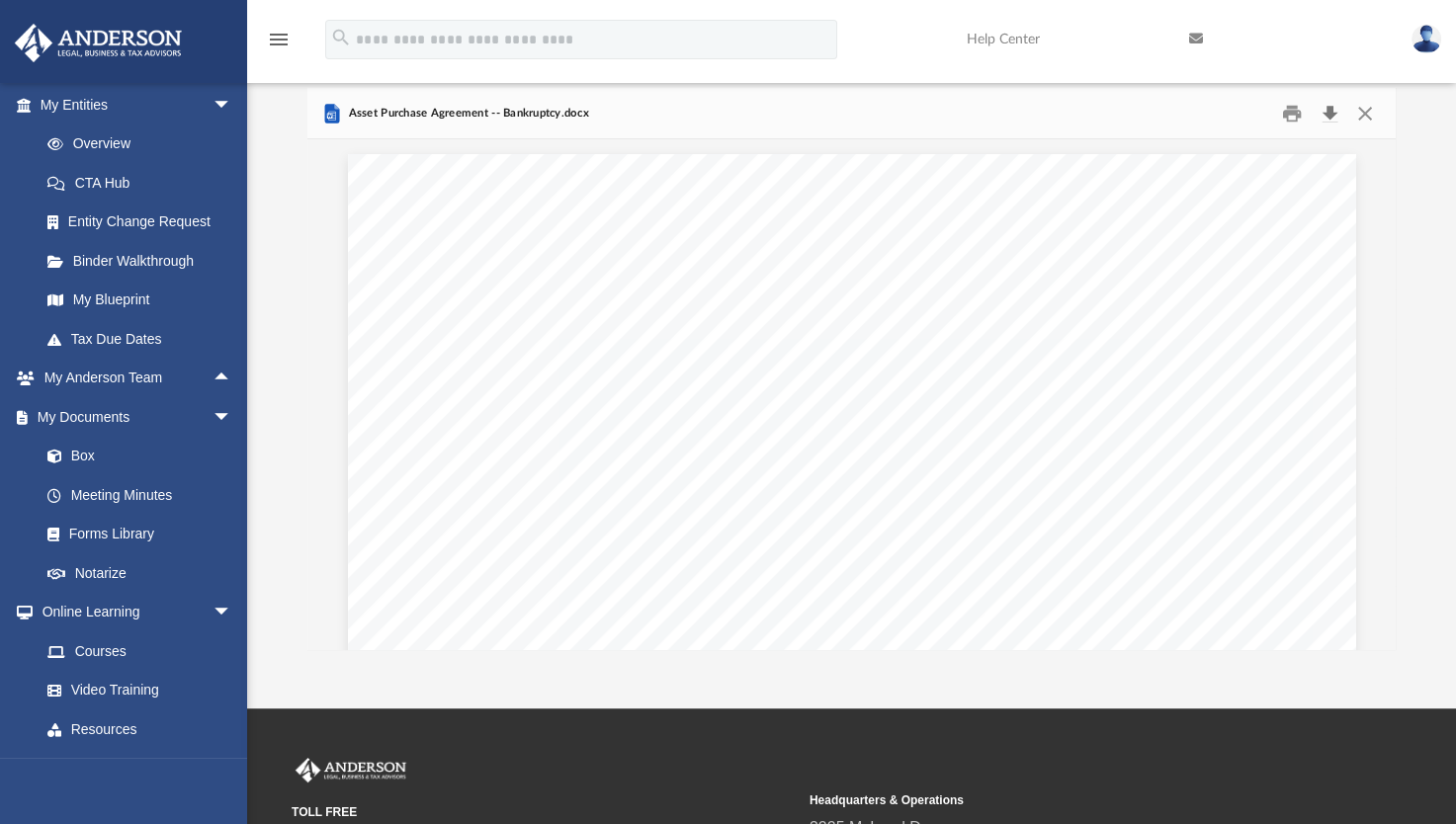 click at bounding box center [1329, 113] 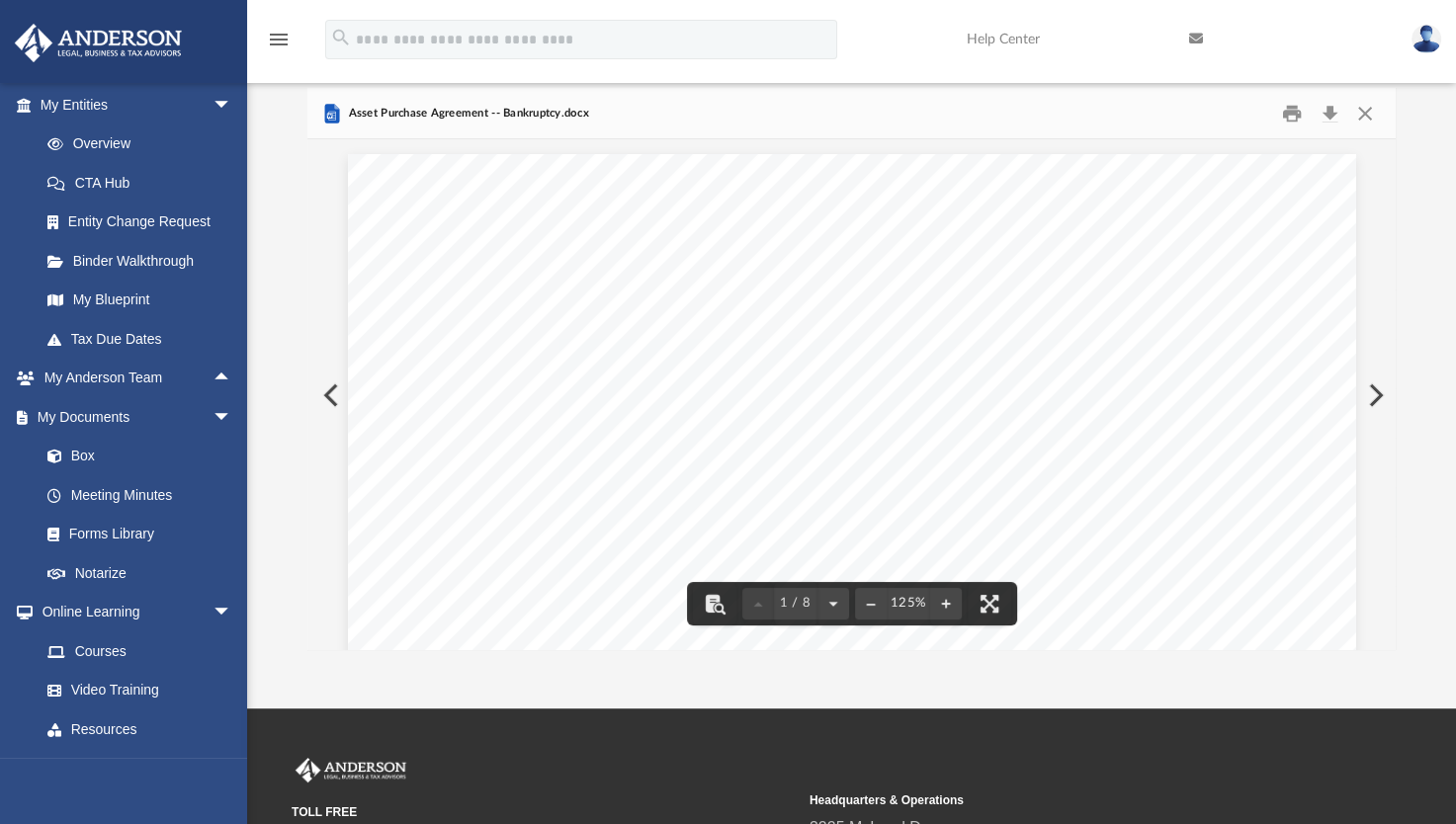 click on "Forms Library Business Agreements and Corporate Forms Name    Modified    Size    File Accountable Plan.docx Tue Nov 15 2022  by Mary Acree 9.36 KB File Accountable Plan.pdf Tue Nov 15 2022  by Mary Acree 105.53 KB File Agreement to Provide Marketing and Communications.docx Wed Oct 5 2022  by Mary Acree 23.76 KB File Agreement to Provide Marketing and Communications.pdf Wed Oct 5 2022  by Mary Acree 95.56 KB File Anderson Statement of Stock Ledger.pdf Wed Oct 5 2022  by Mary Acree 58.45 KB File Asset Purchase Agreement -- Bankruptcy.docx Wed Oct 5 2022  by Mary Acree 34.03 KB File Asset Purchase Agreement.pdf Wed Oct 5 2022  by Mary Acree 126.07 KB File Assignment of Contract.docx Wed Oct 5 2022  by Mary Acree 19.53 KB File Assignment of Contract.pdf Wed Oct 5 2022  by Mary Acree 72.47 KB File Assignment of Dinar to LLC.docx Wed Oct 5 2022  by Mary Acree 12.97 KB File Assignment of Dinar to LLC.pdf Wed Oct 5 2022  by Mary Acree 56.51 KB File Bill of Sale (1).docx Wed Oct 5 2022  by Mary Acree 14.58 KB" at bounding box center (851, 369) 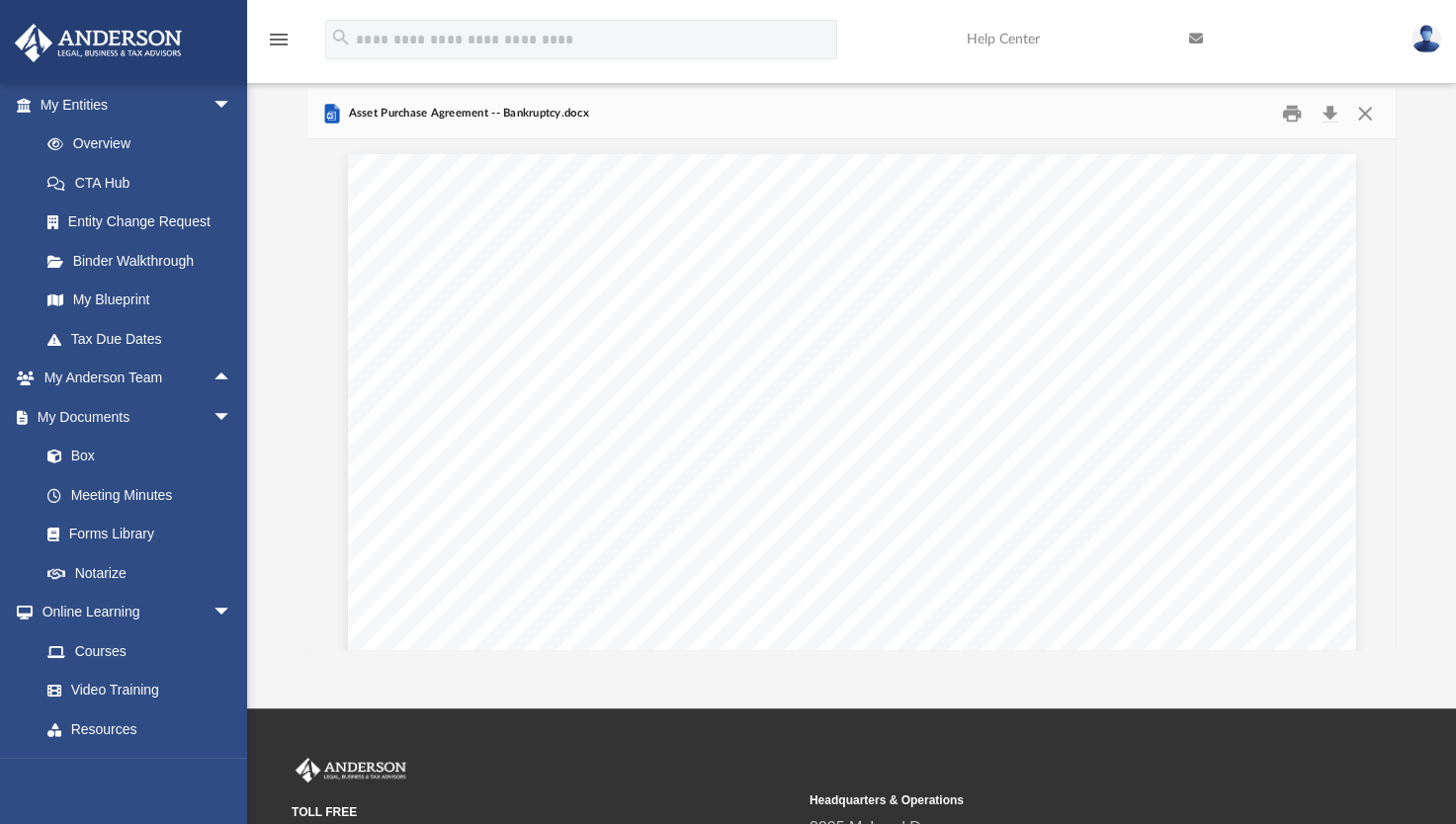 click on "Forms Library Business Agreements and Corporate Forms Name    Modified    Size    File Accountable Plan.docx Tue Nov 15 2022  by Mary Acree 9.36 KB File Accountable Plan.pdf Tue Nov 15 2022  by Mary Acree 105.53 KB File Agreement to Provide Marketing and Communications.docx Wed Oct 5 2022  by Mary Acree 23.76 KB File Agreement to Provide Marketing and Communications.pdf Wed Oct 5 2022  by Mary Acree 95.56 KB File Anderson Statement of Stock Ledger.pdf Wed Oct 5 2022  by Mary Acree 58.45 KB File Asset Purchase Agreement -- Bankruptcy.docx Wed Oct 5 2022  by Mary Acree 34.03 KB File Asset Purchase Agreement.pdf Wed Oct 5 2022  by Mary Acree 126.07 KB File Assignment of Contract.docx Wed Oct 5 2022  by Mary Acree 19.53 KB File Assignment of Contract.pdf Wed Oct 5 2022  by Mary Acree 72.47 KB File Assignment of Dinar to LLC.docx Wed Oct 5 2022  by Mary Acree 12.97 KB File Assignment of Dinar to LLC.pdf Wed Oct 5 2022  by Mary Acree 56.51 KB File Bill of Sale (1).docx Wed Oct 5 2022  by Mary Acree 14.58 KB" at bounding box center [851, 369] 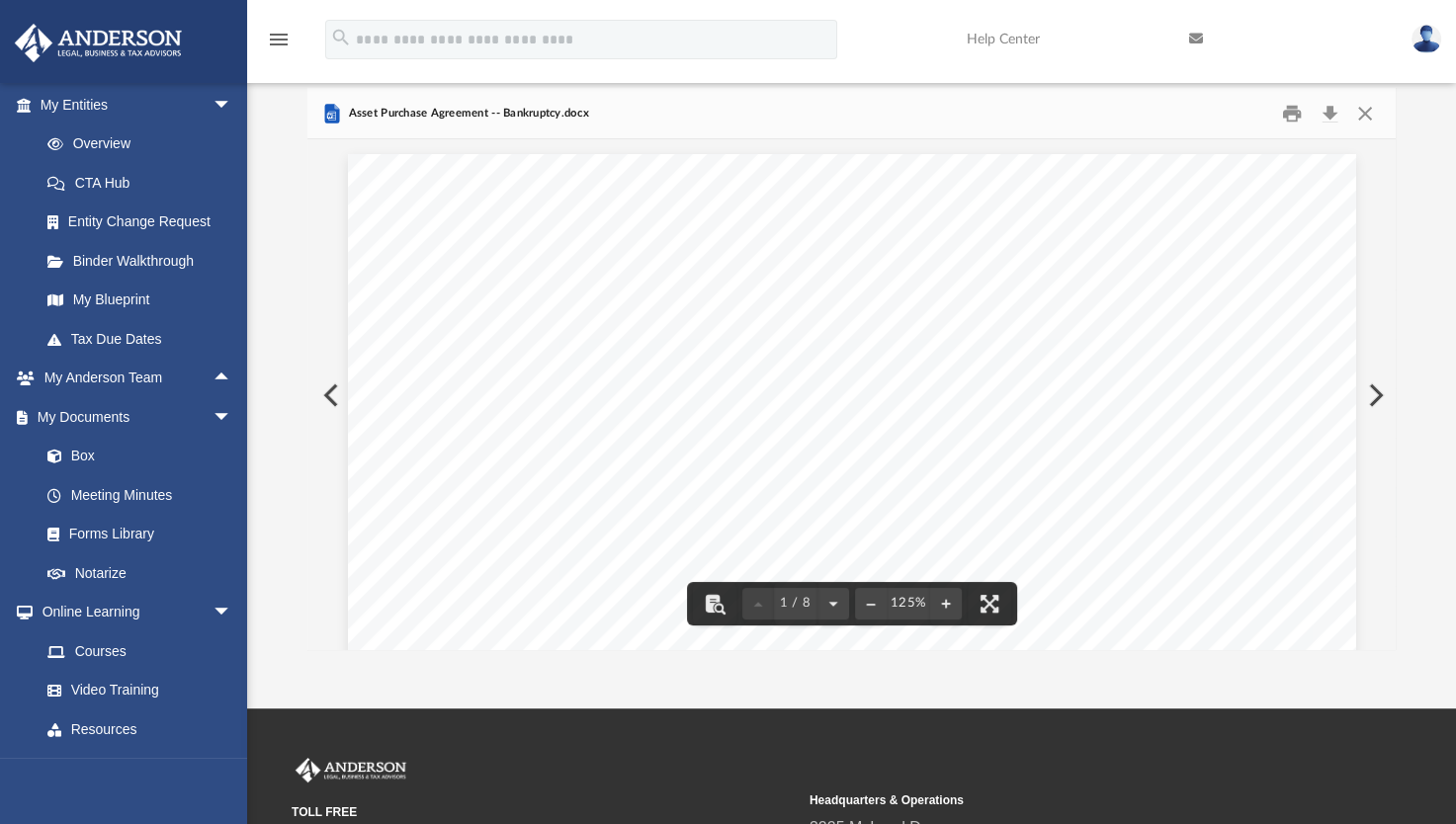 click at bounding box center [1374, 395] 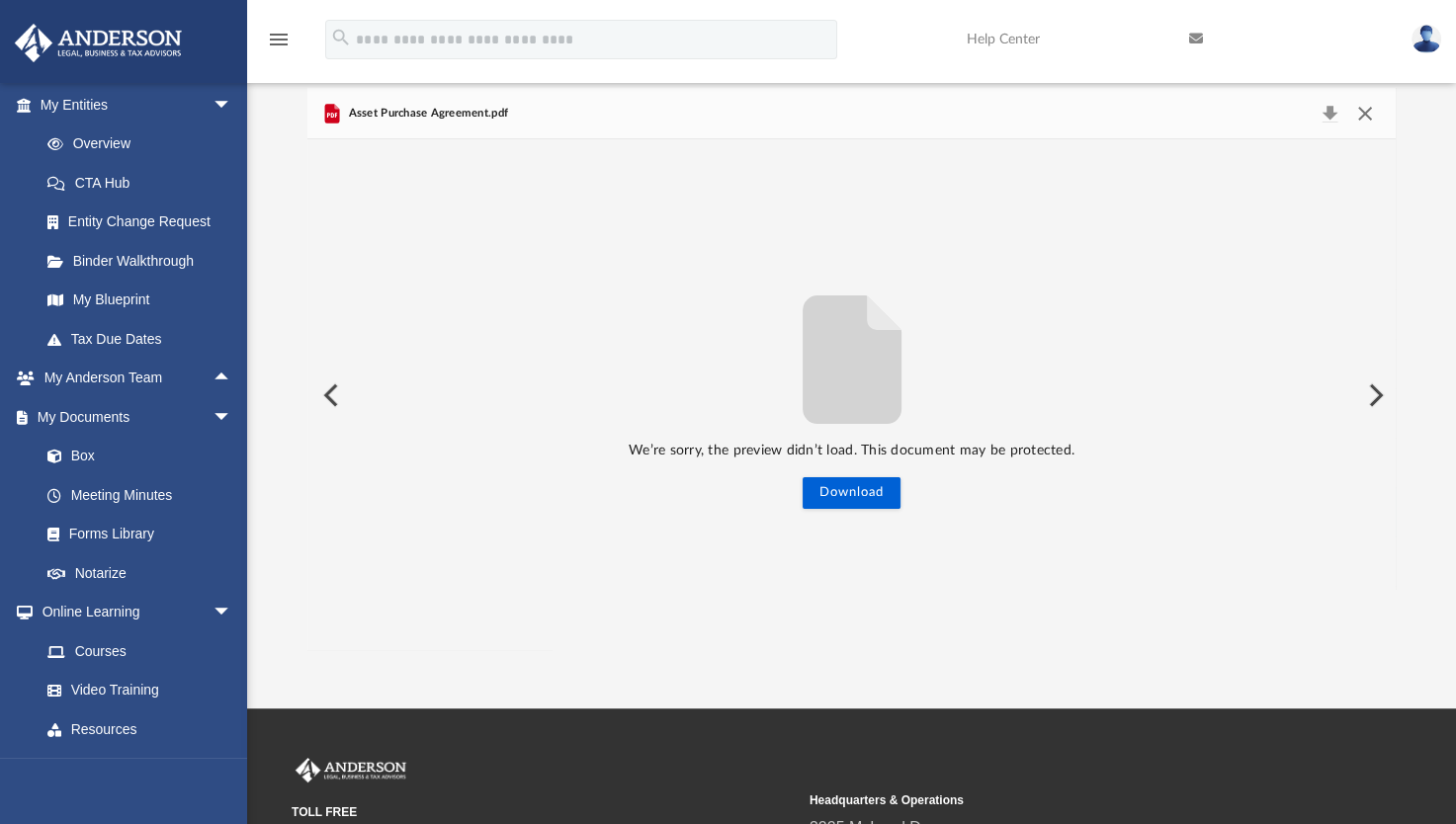 click at bounding box center [1364, 114] 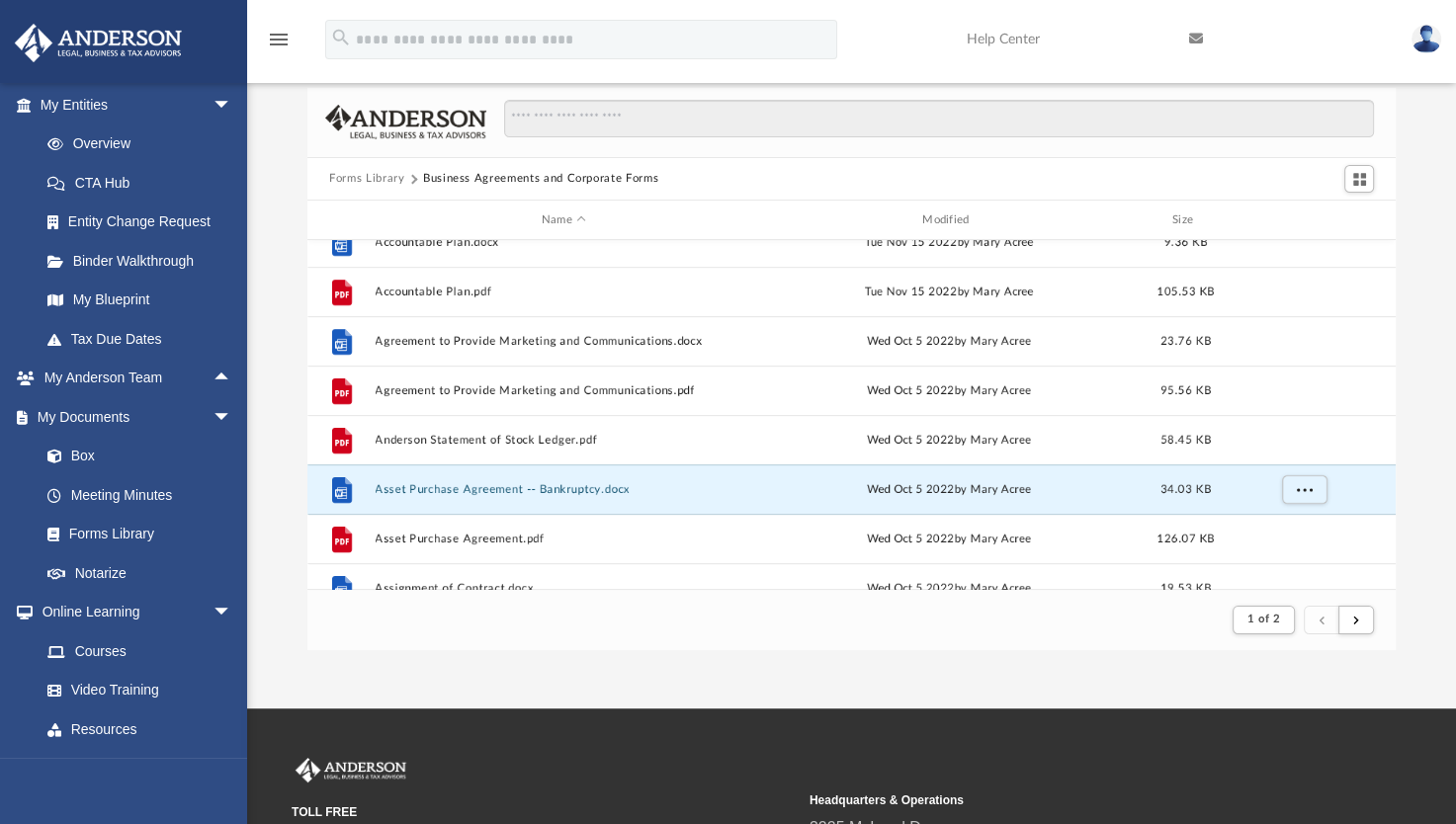 scroll, scrollTop: 40, scrollLeft: 0, axis: vertical 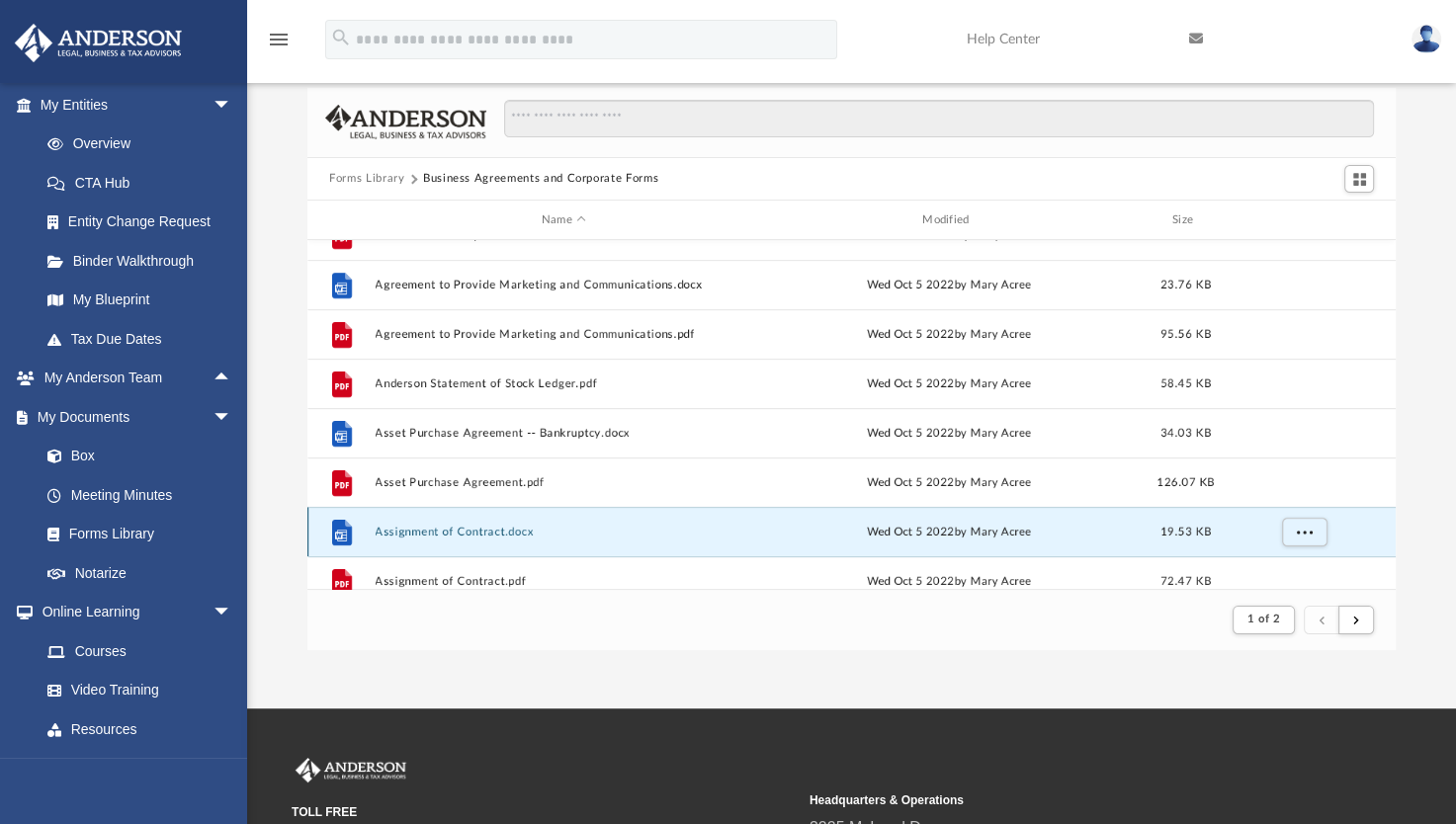 click on "Assignment of Contract.docx" at bounding box center [563, 532] 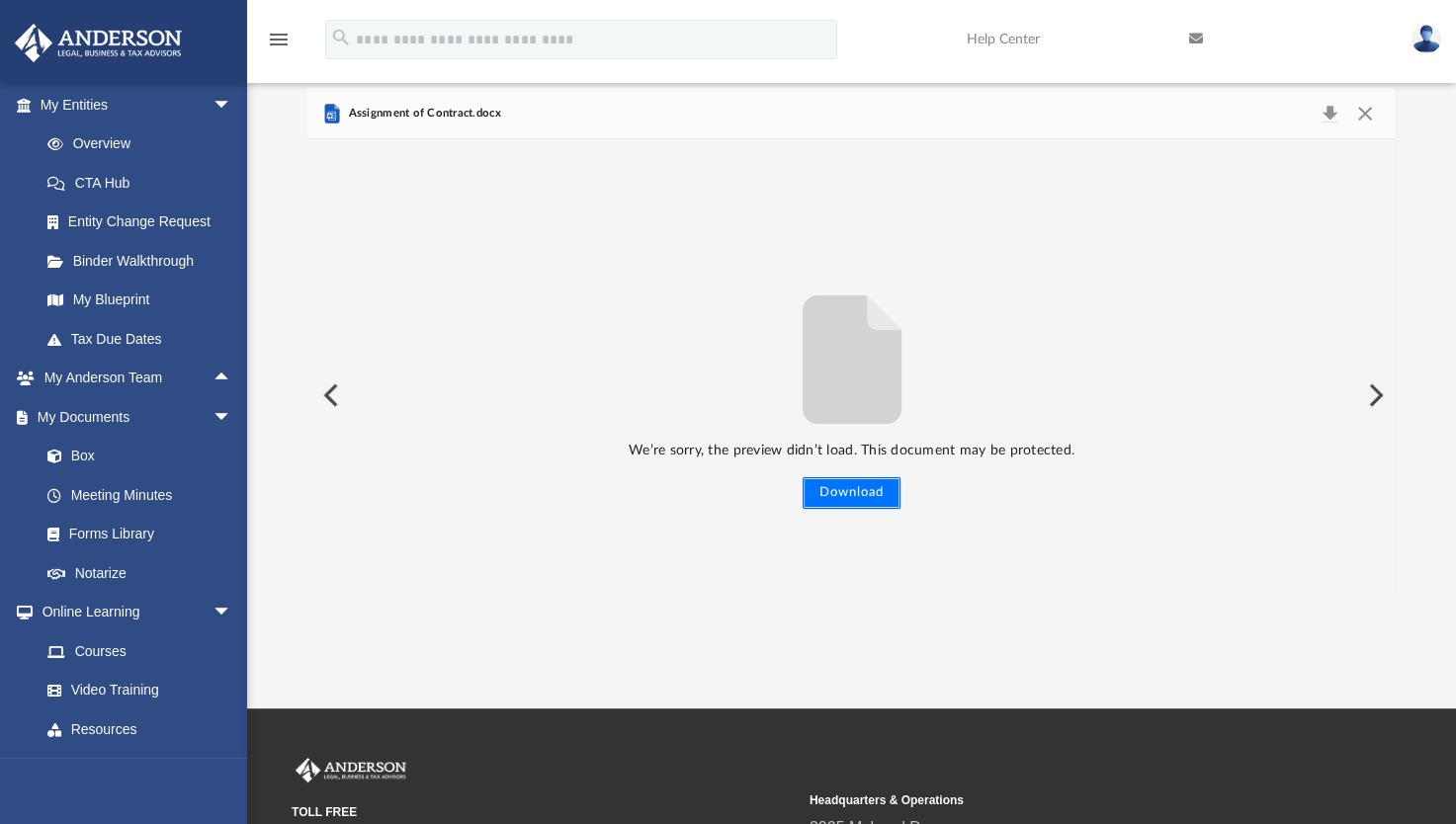 click on "Download" at bounding box center (851, 493) 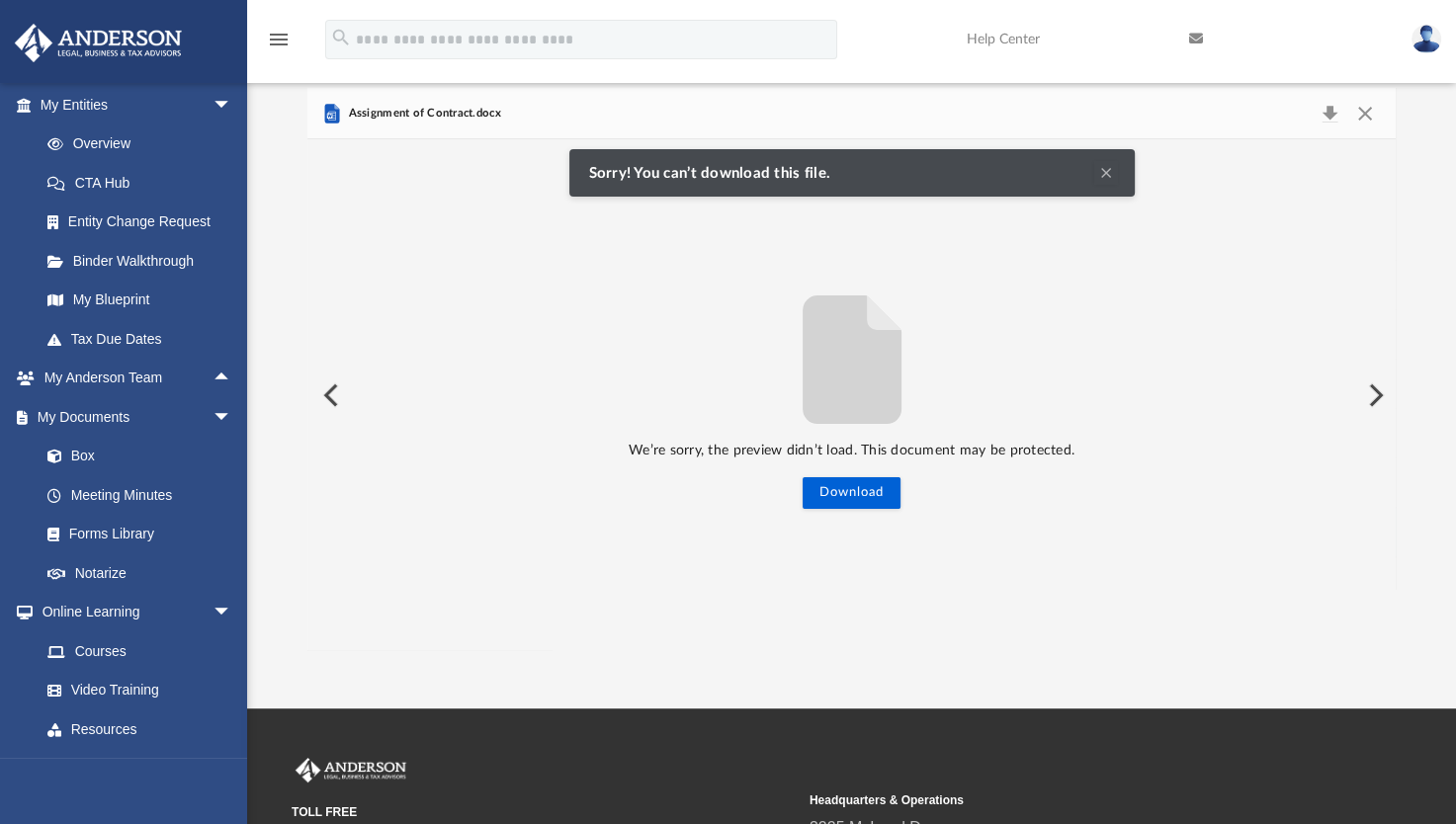 click at bounding box center (329, 395) 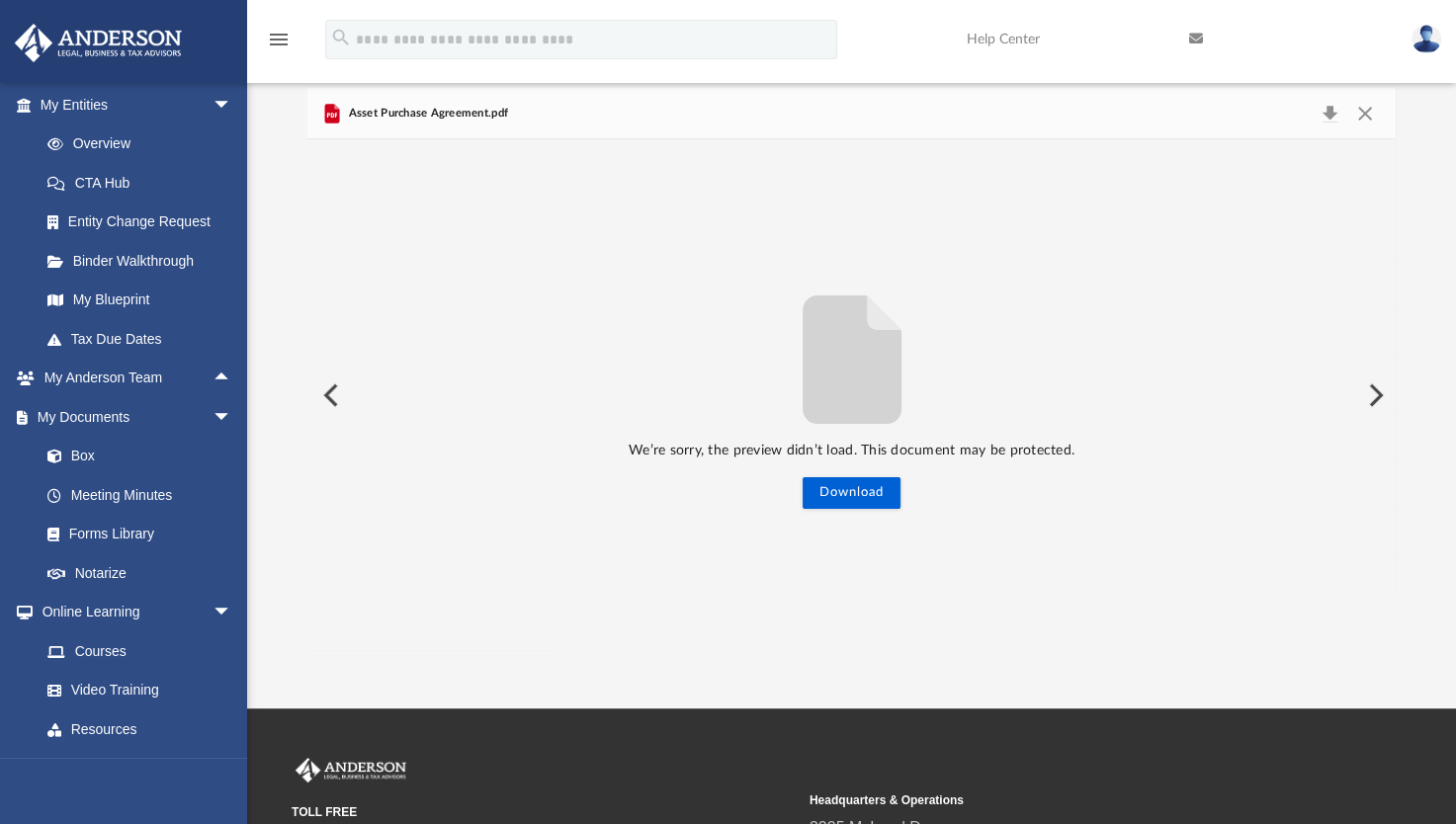 click at bounding box center (329, 395) 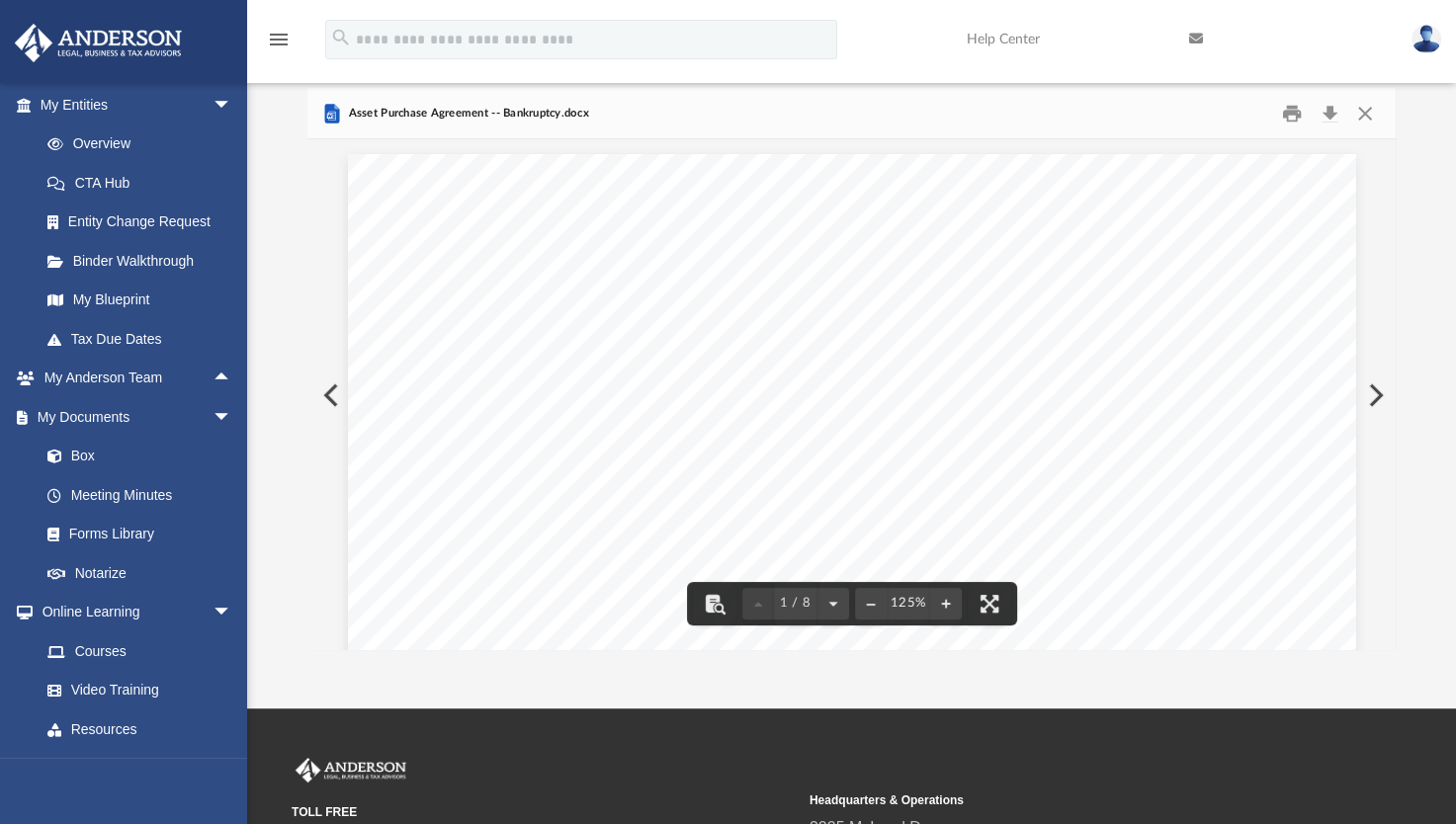click at bounding box center [1374, 395] 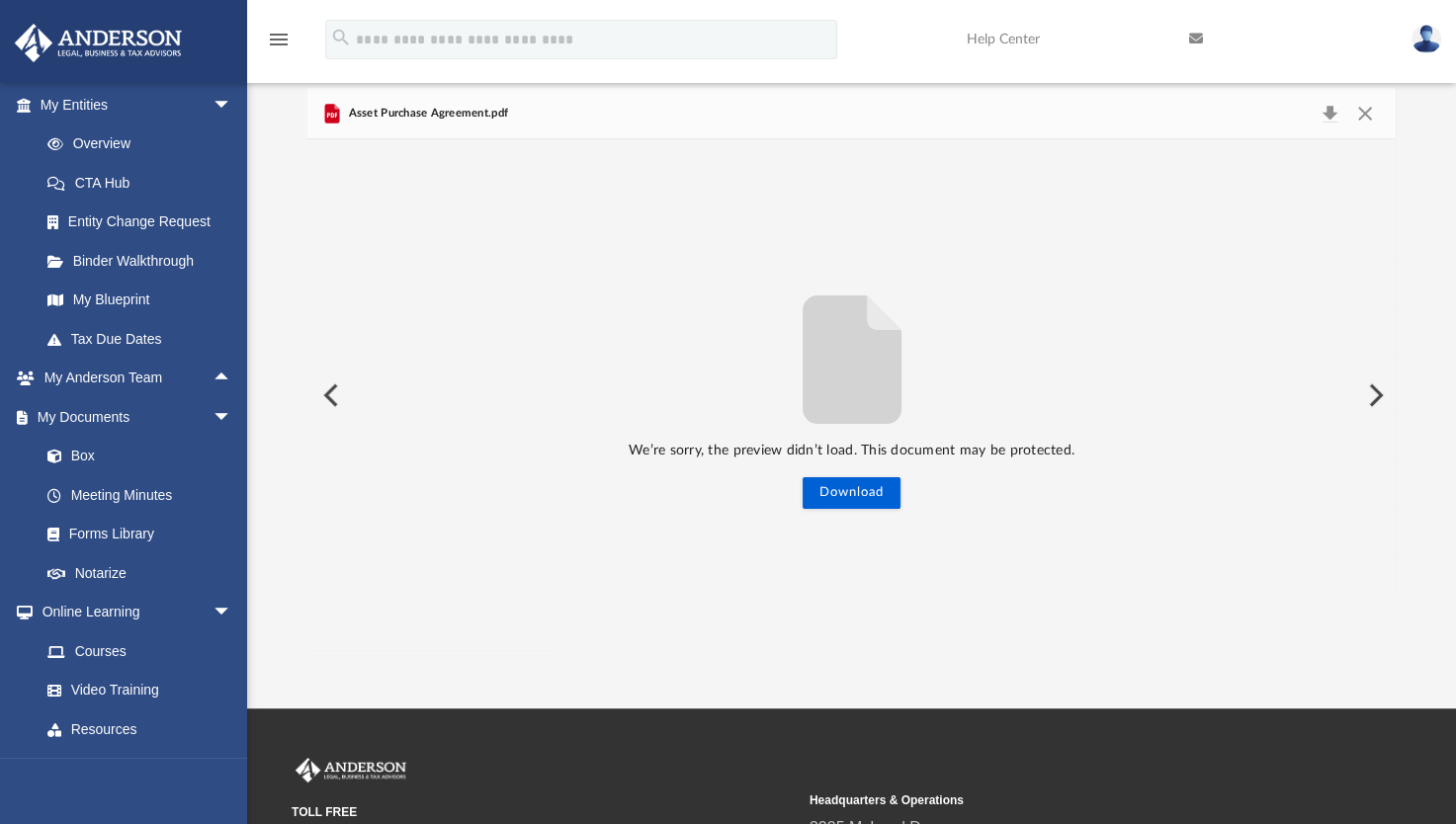 click at bounding box center [1374, 395] 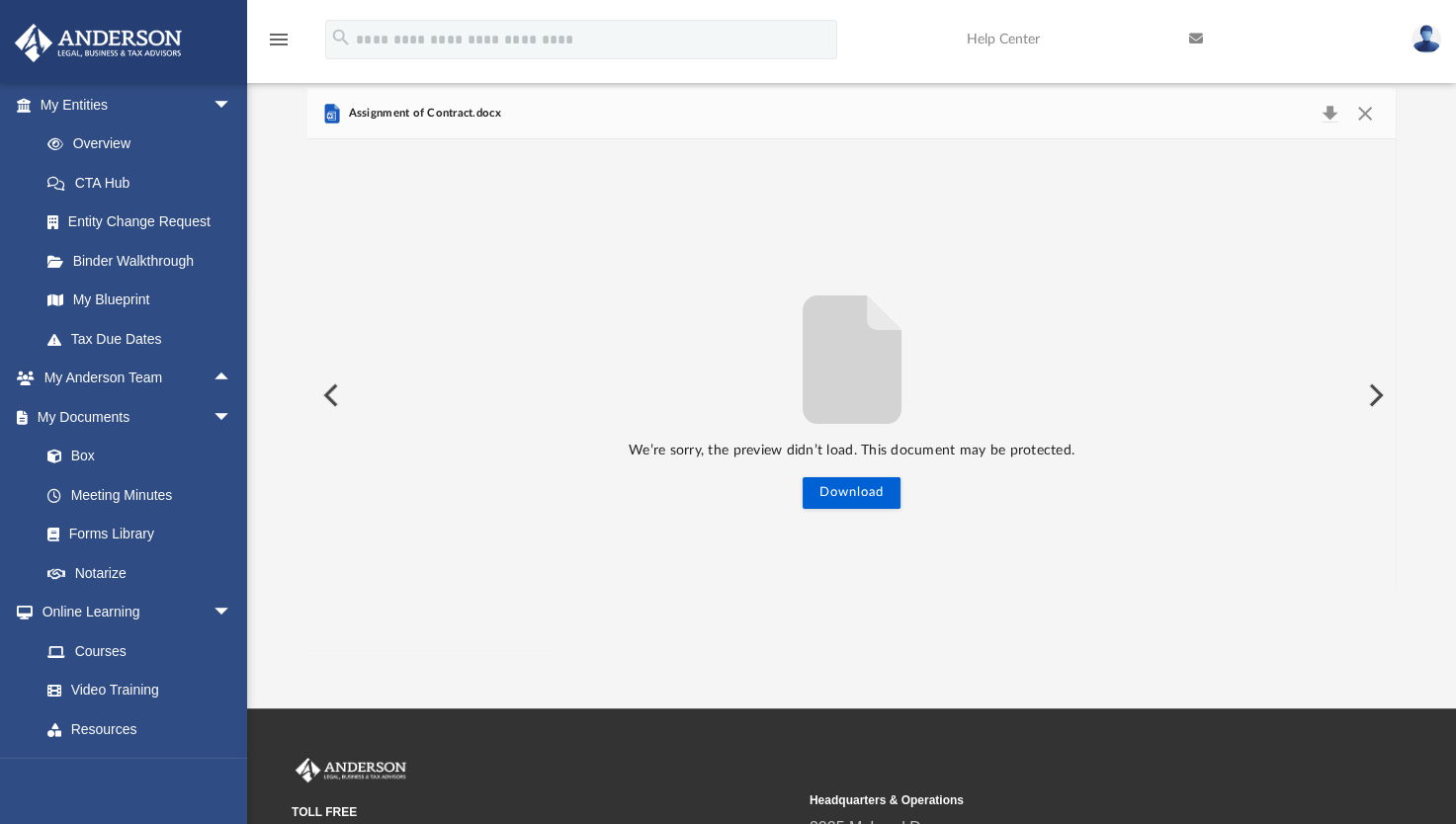 click at bounding box center (1374, 395) 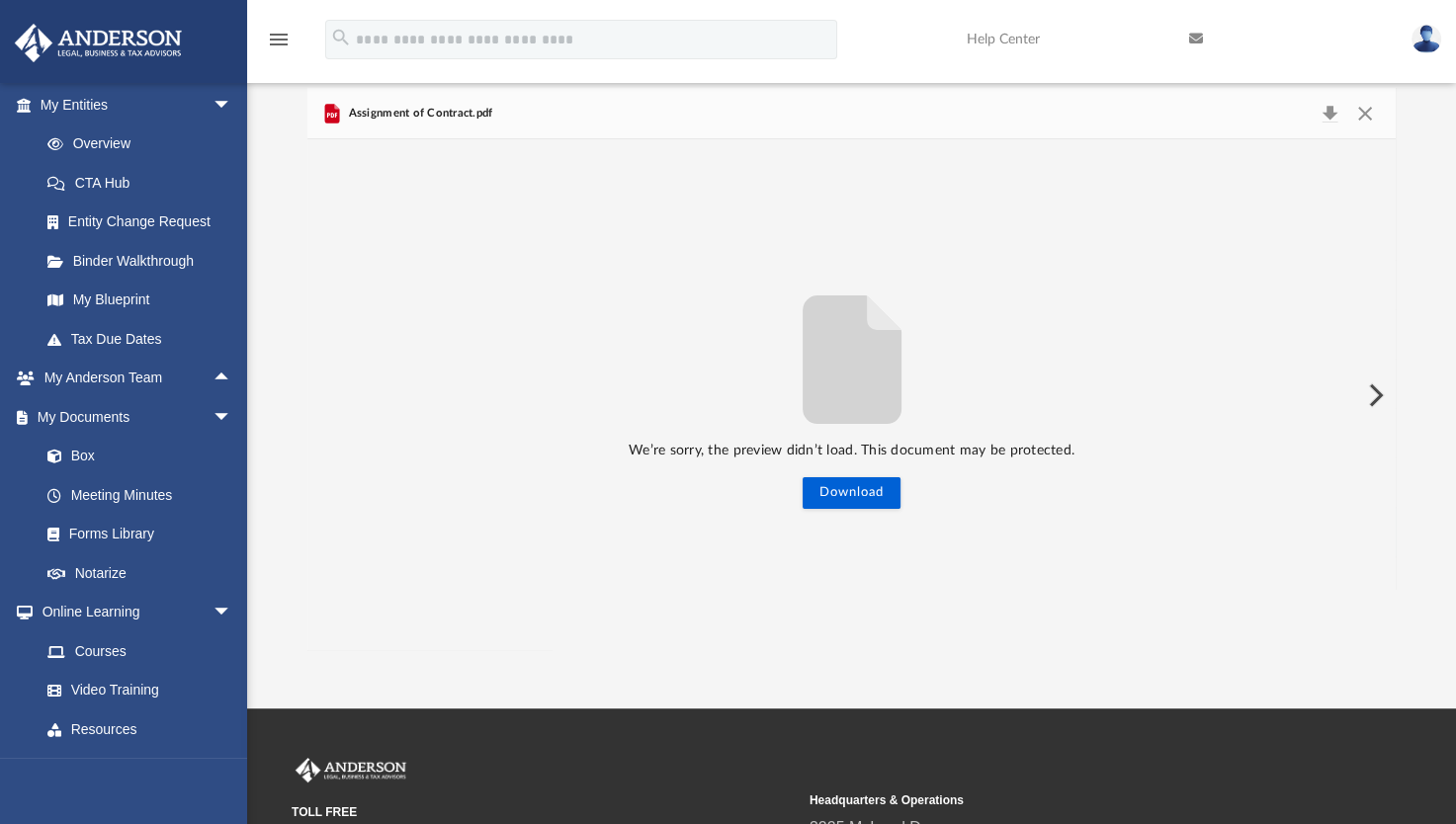 click at bounding box center (1374, 395) 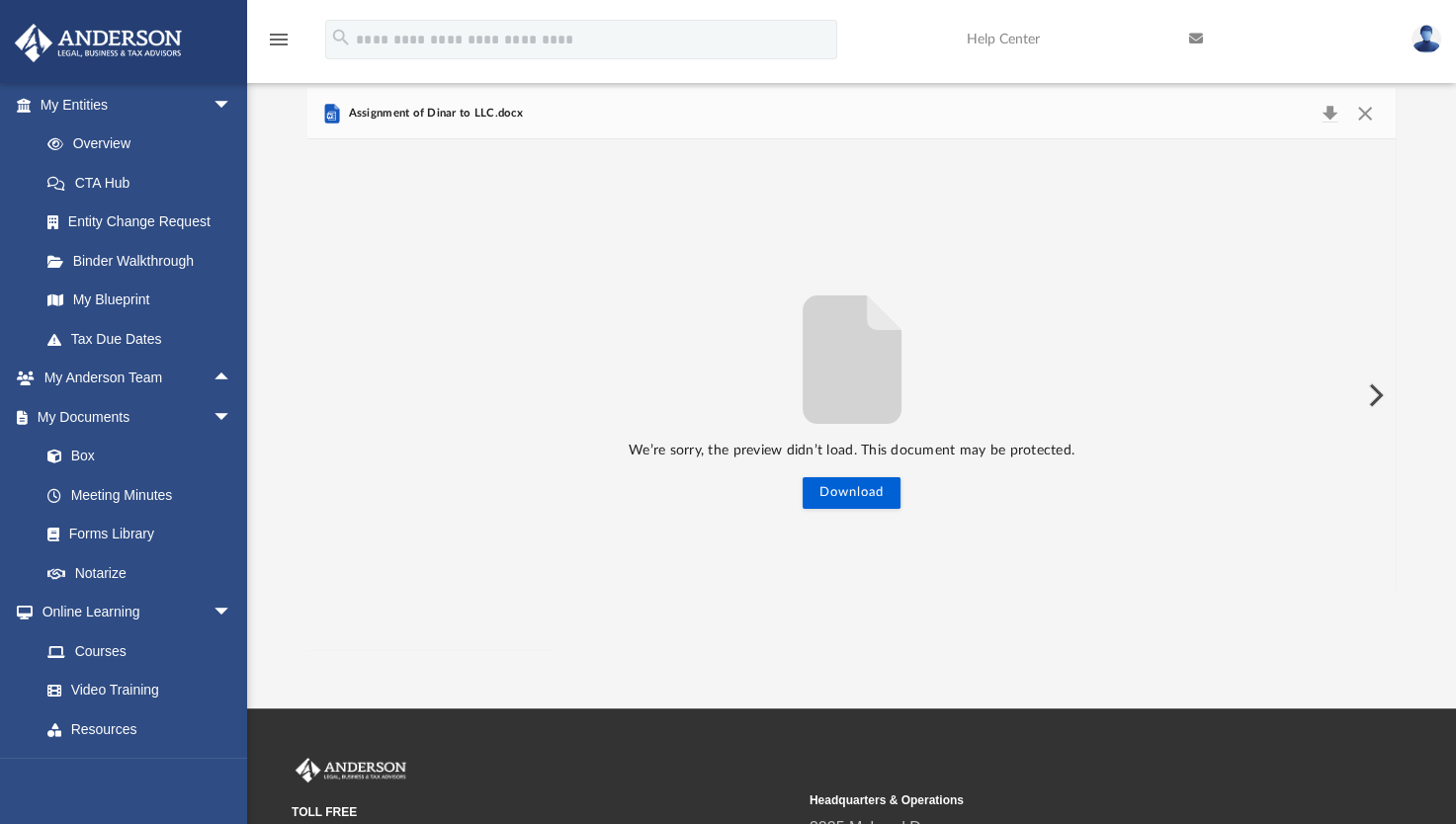 click at bounding box center (1374, 395) 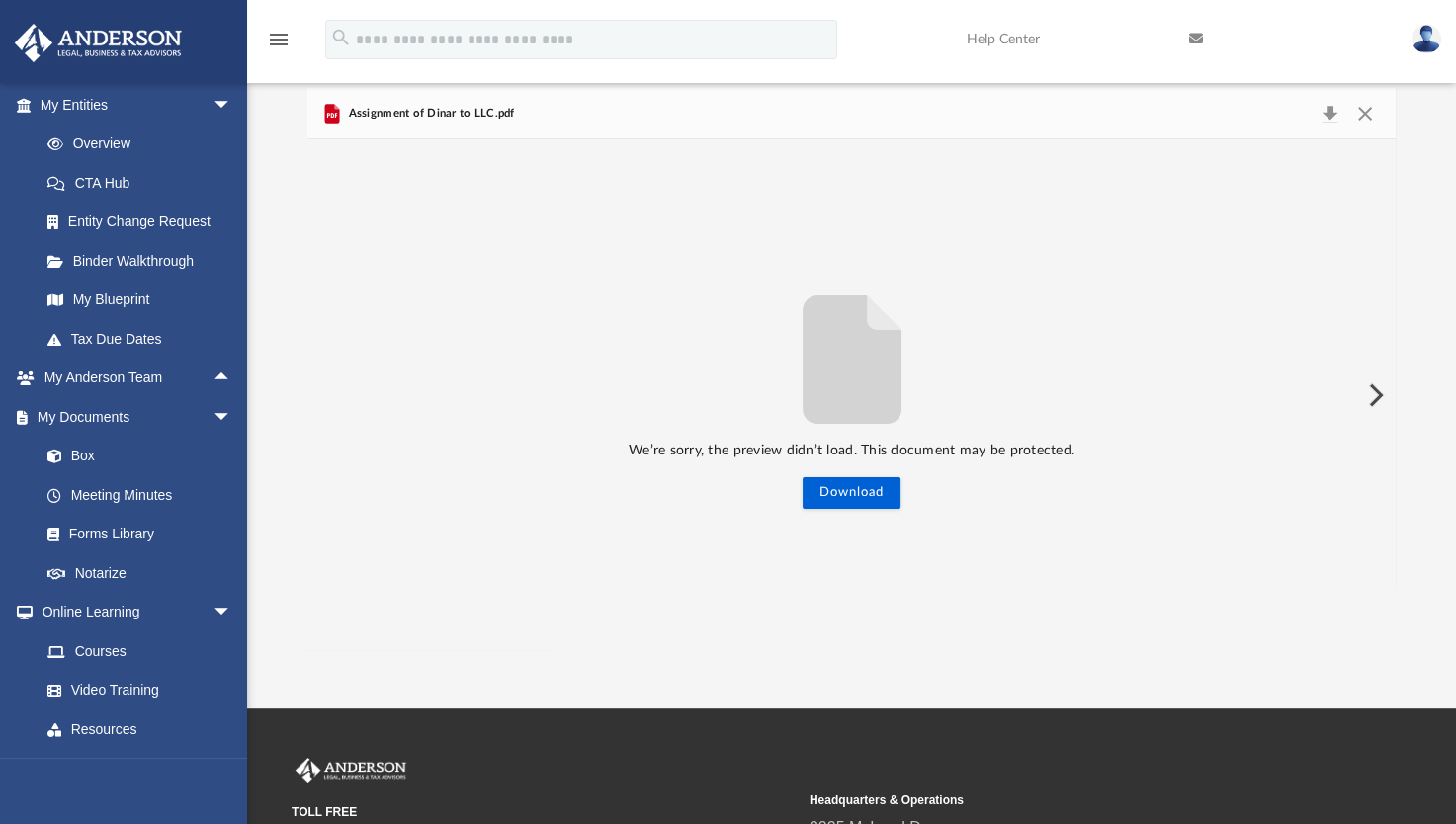 click at bounding box center [1374, 395] 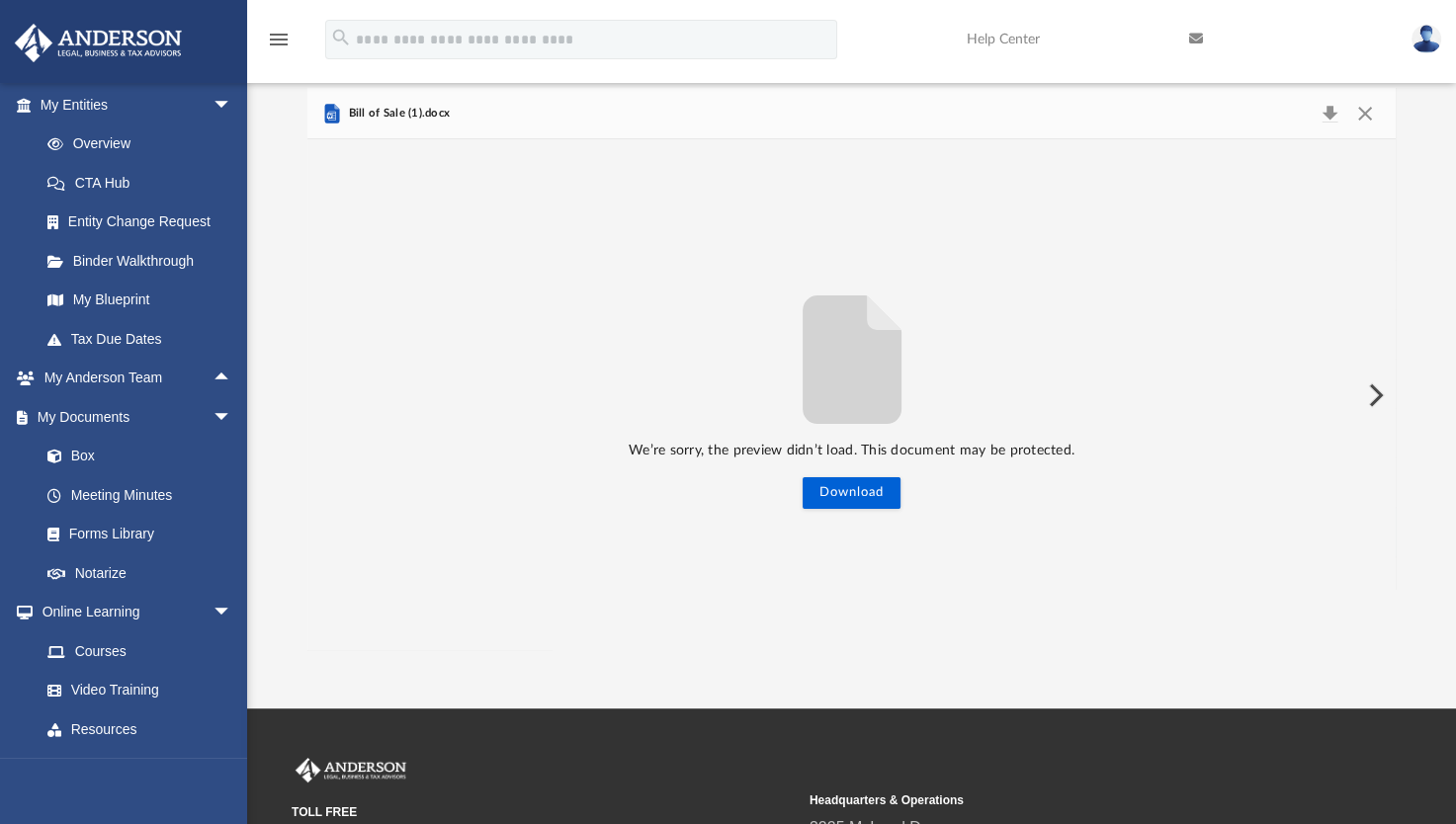 click at bounding box center (1374, 395) 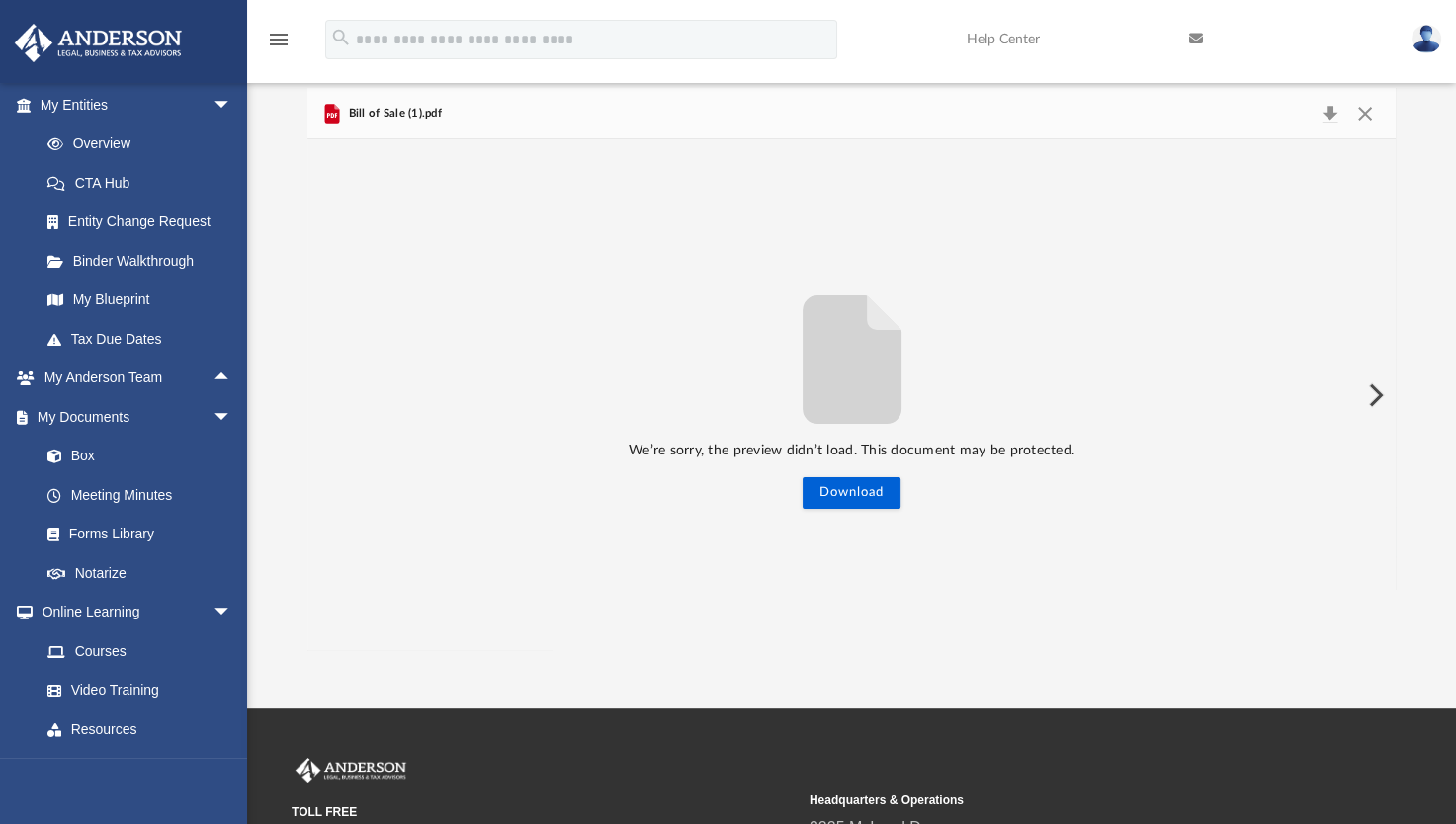 click at bounding box center (1374, 395) 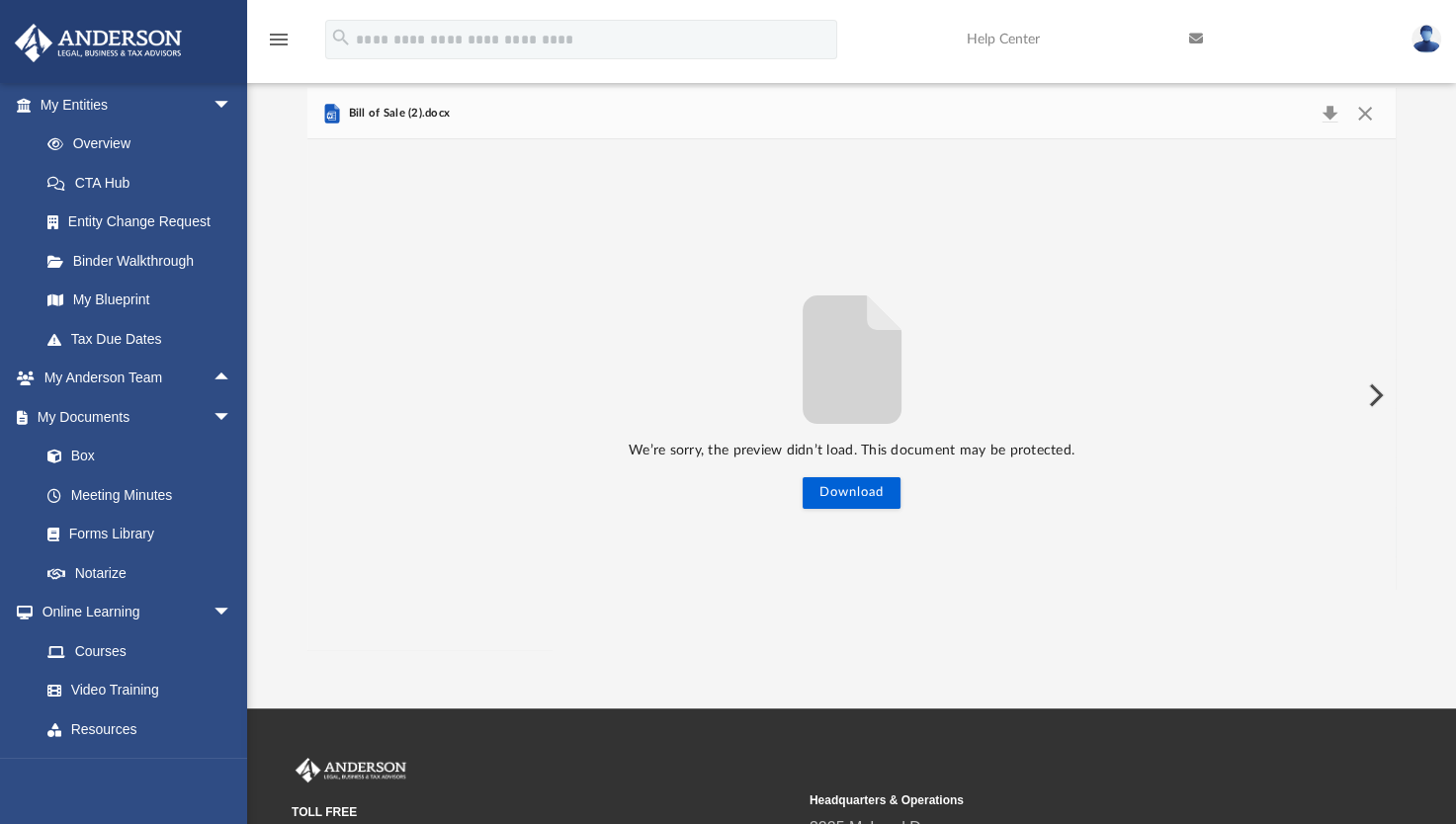 click at bounding box center (1374, 395) 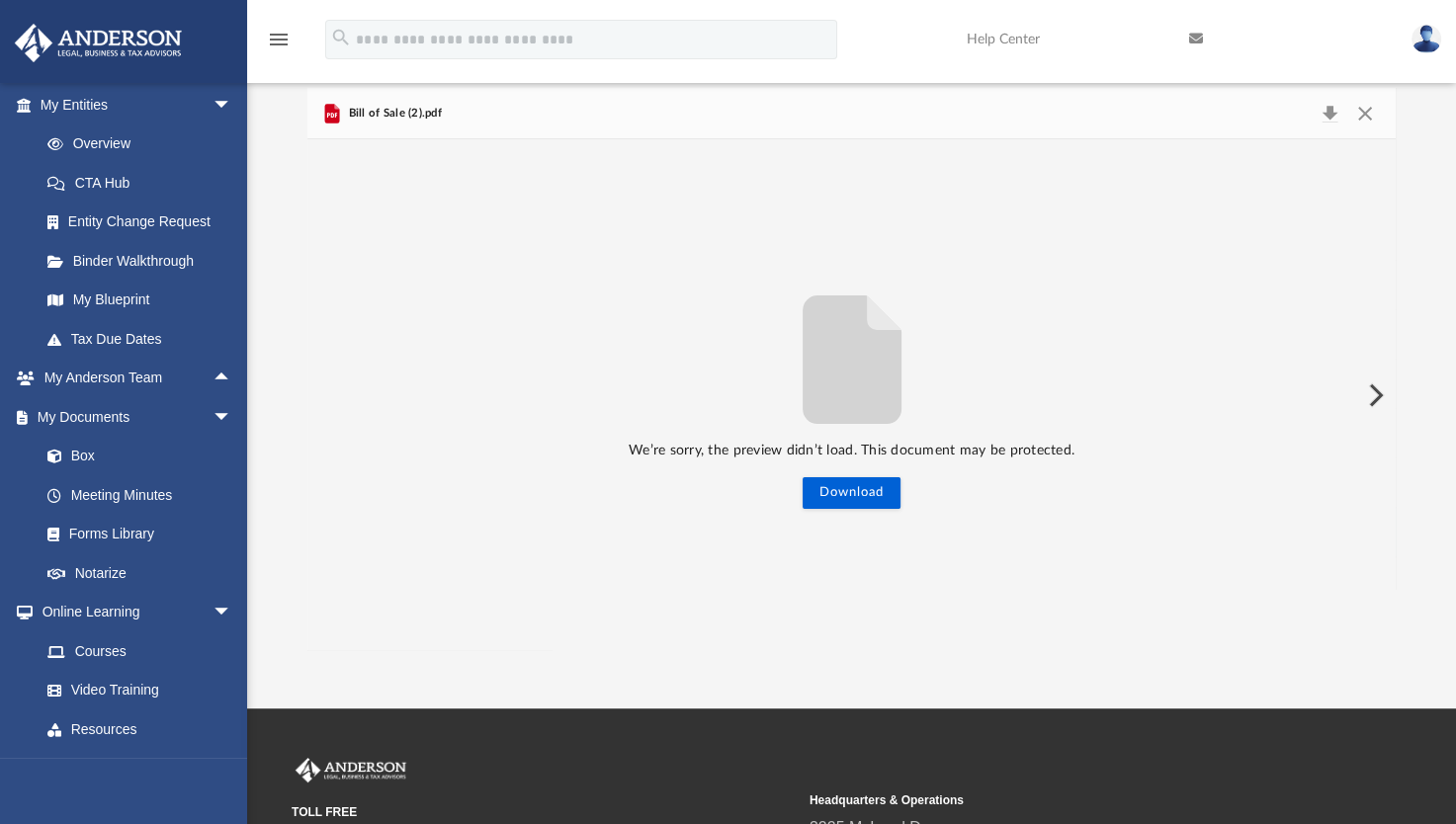 click at bounding box center [1374, 395] 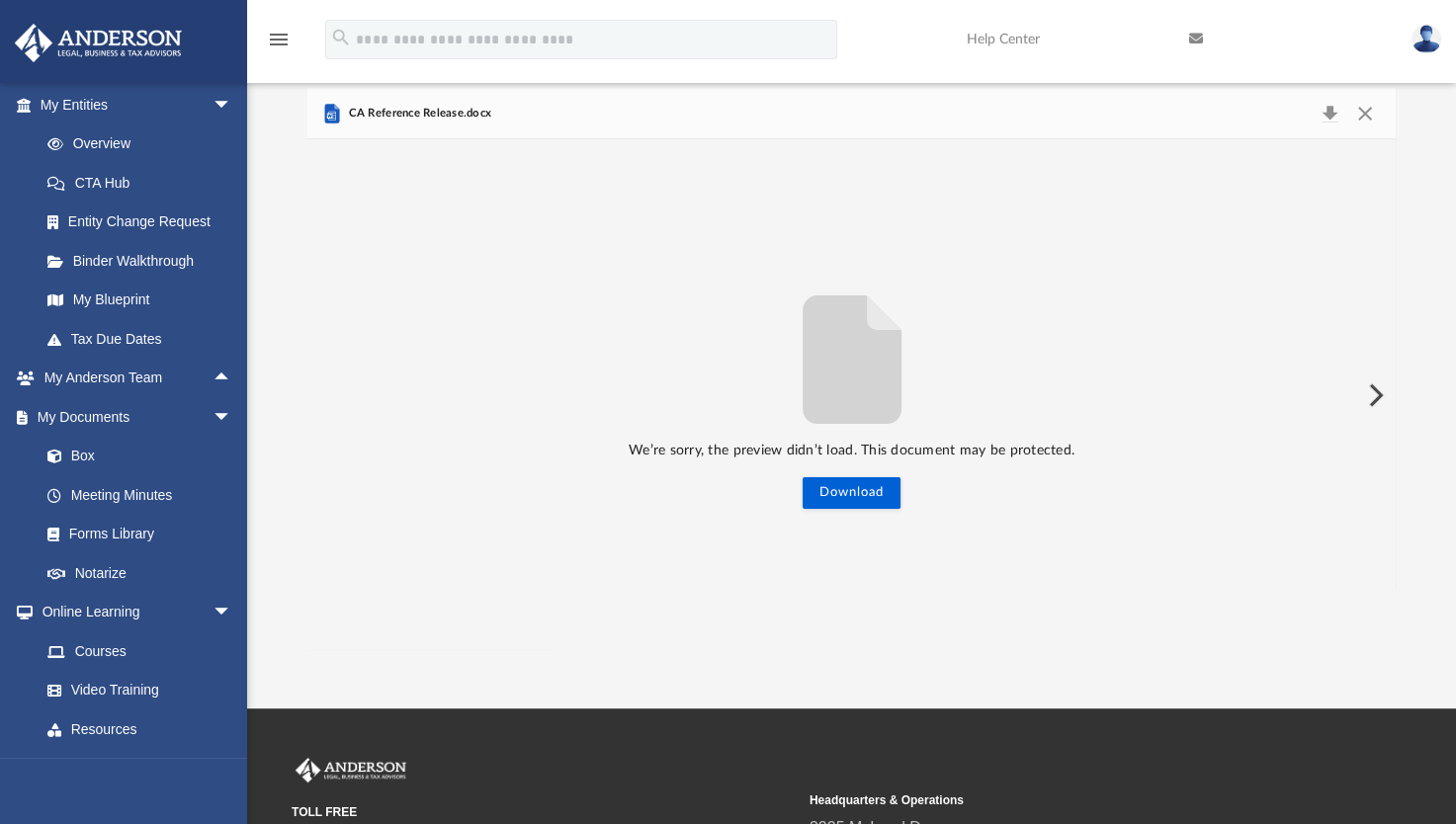 click at bounding box center [1374, 395] 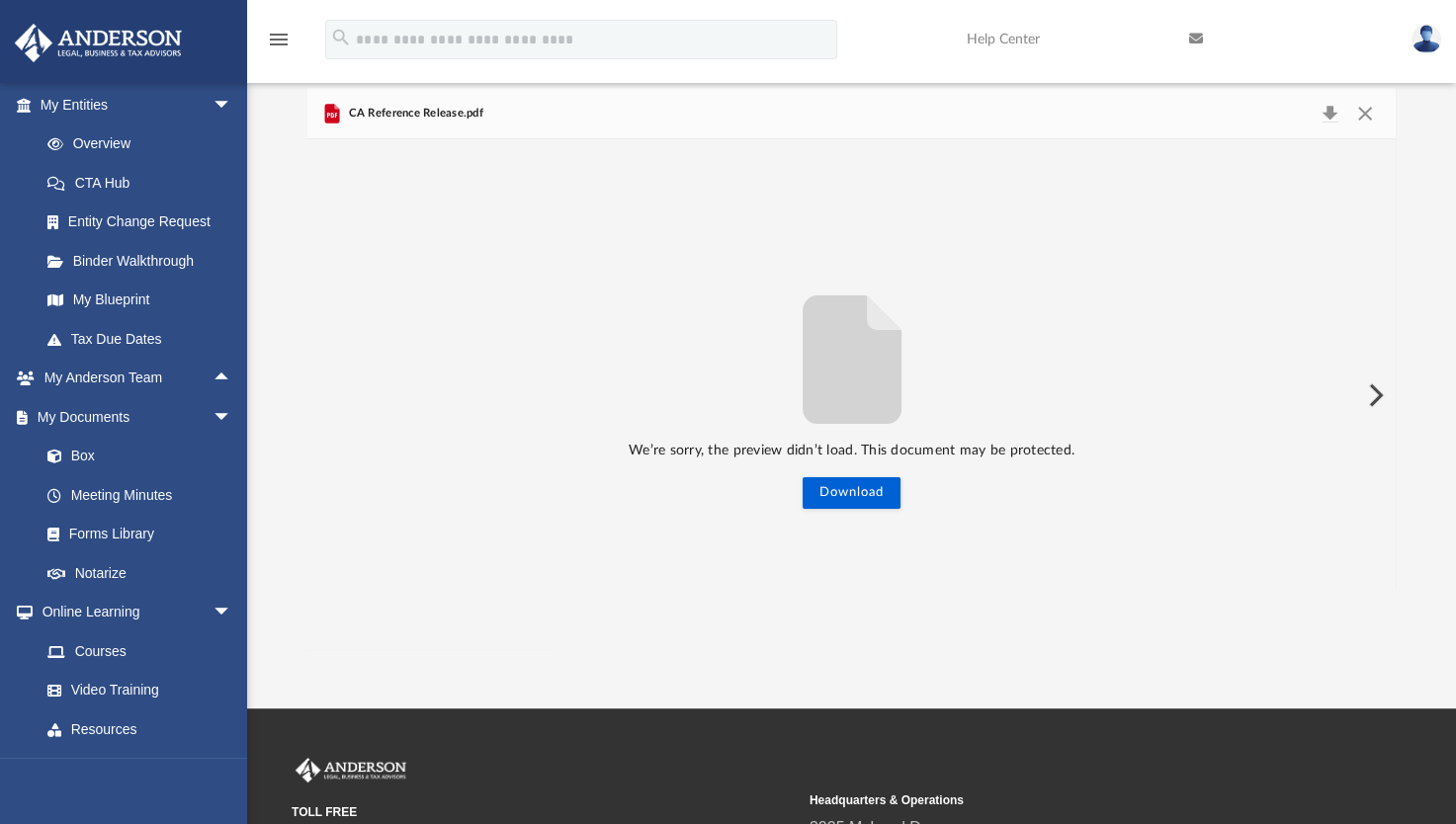 click at bounding box center [1374, 395] 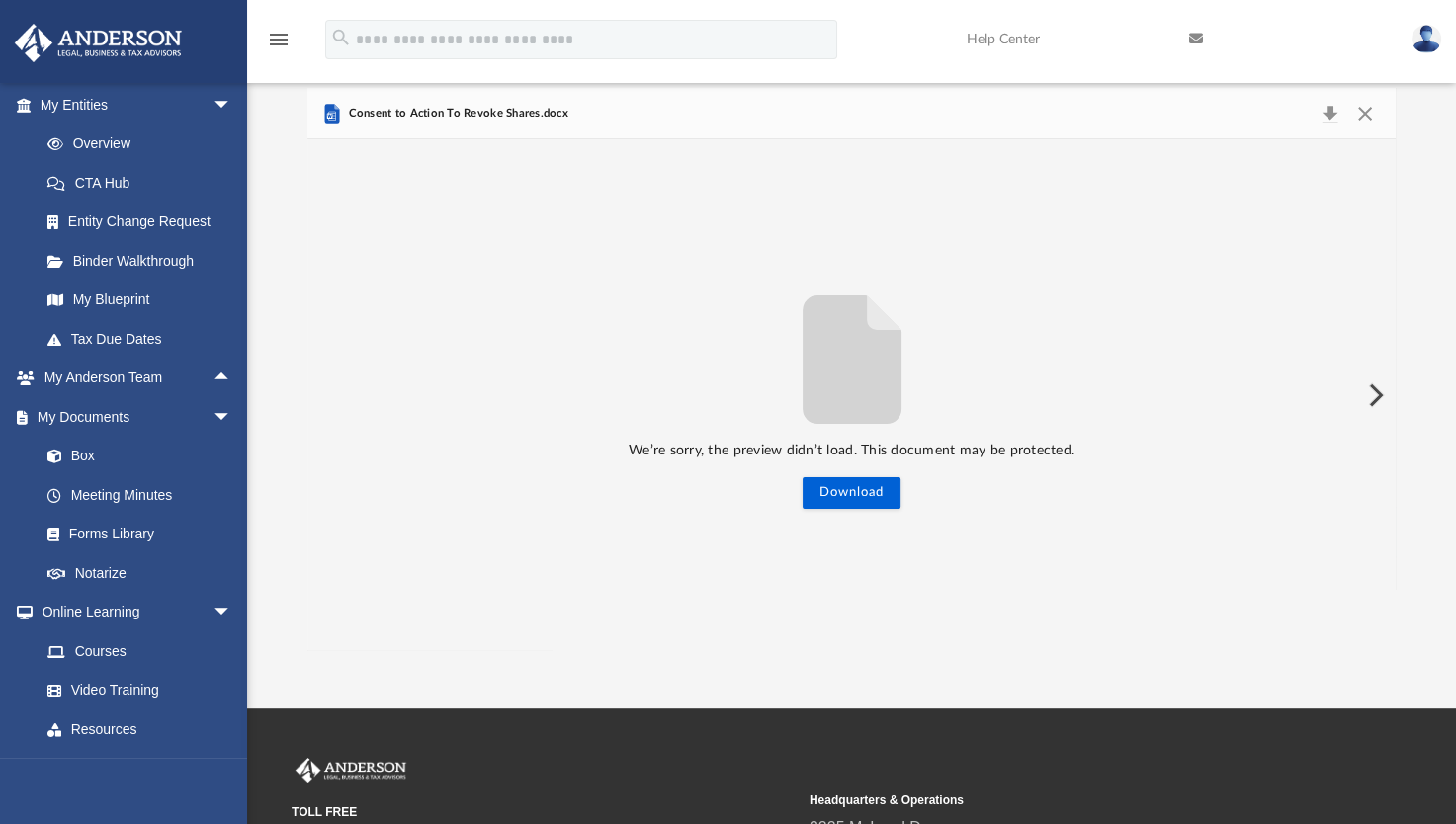 click at bounding box center [1374, 395] 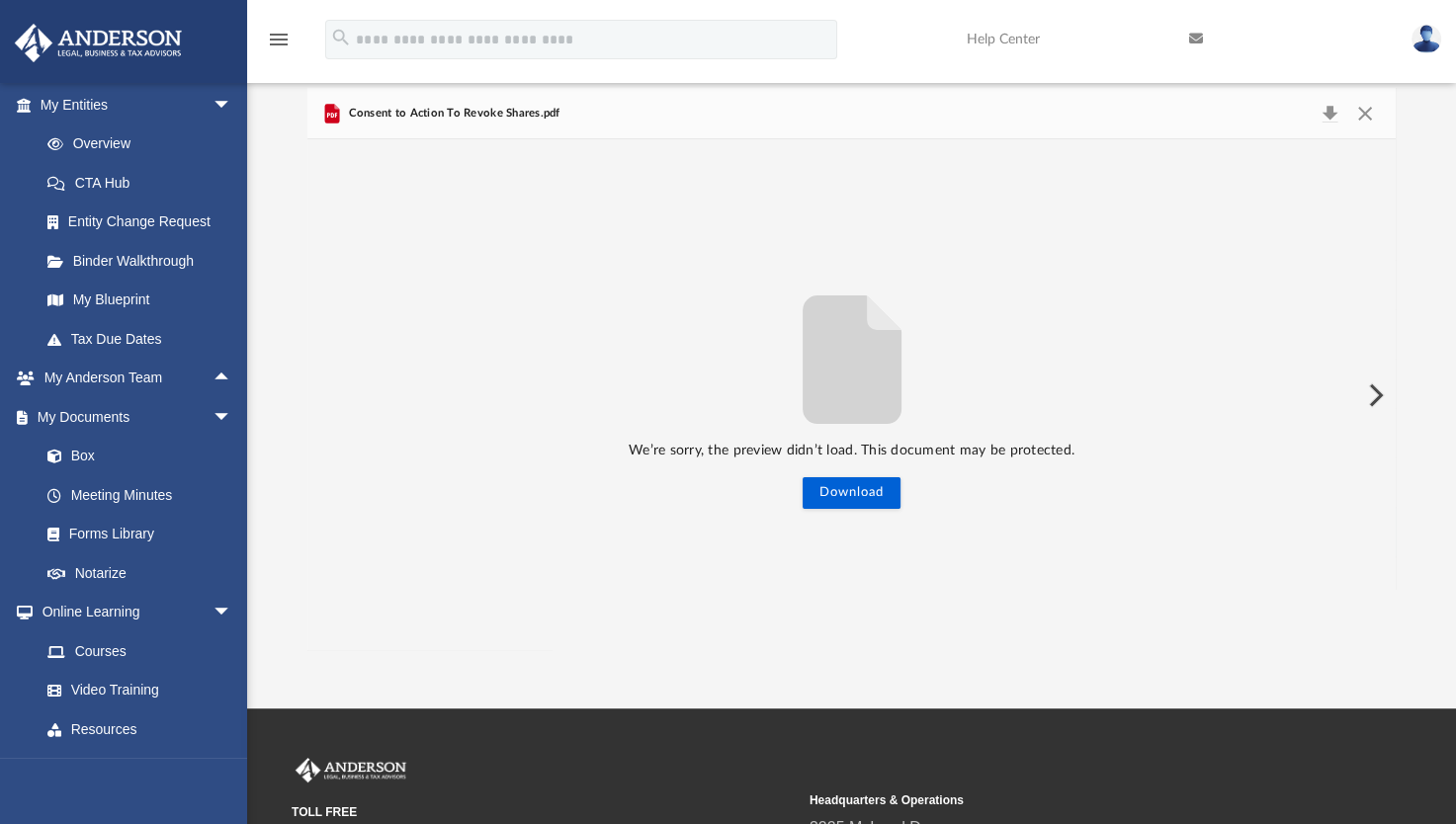click at bounding box center (1374, 395) 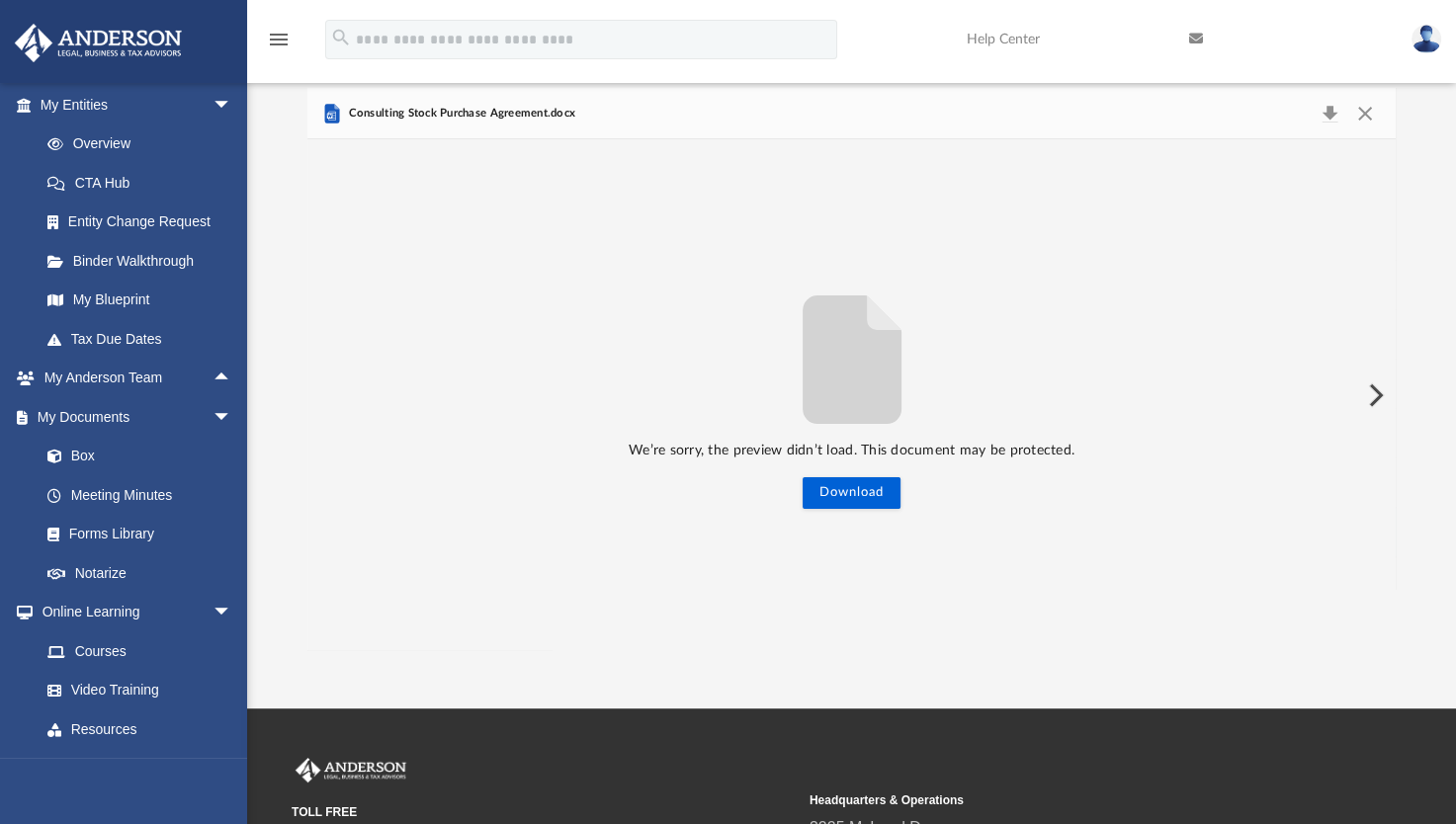 click at bounding box center (1374, 395) 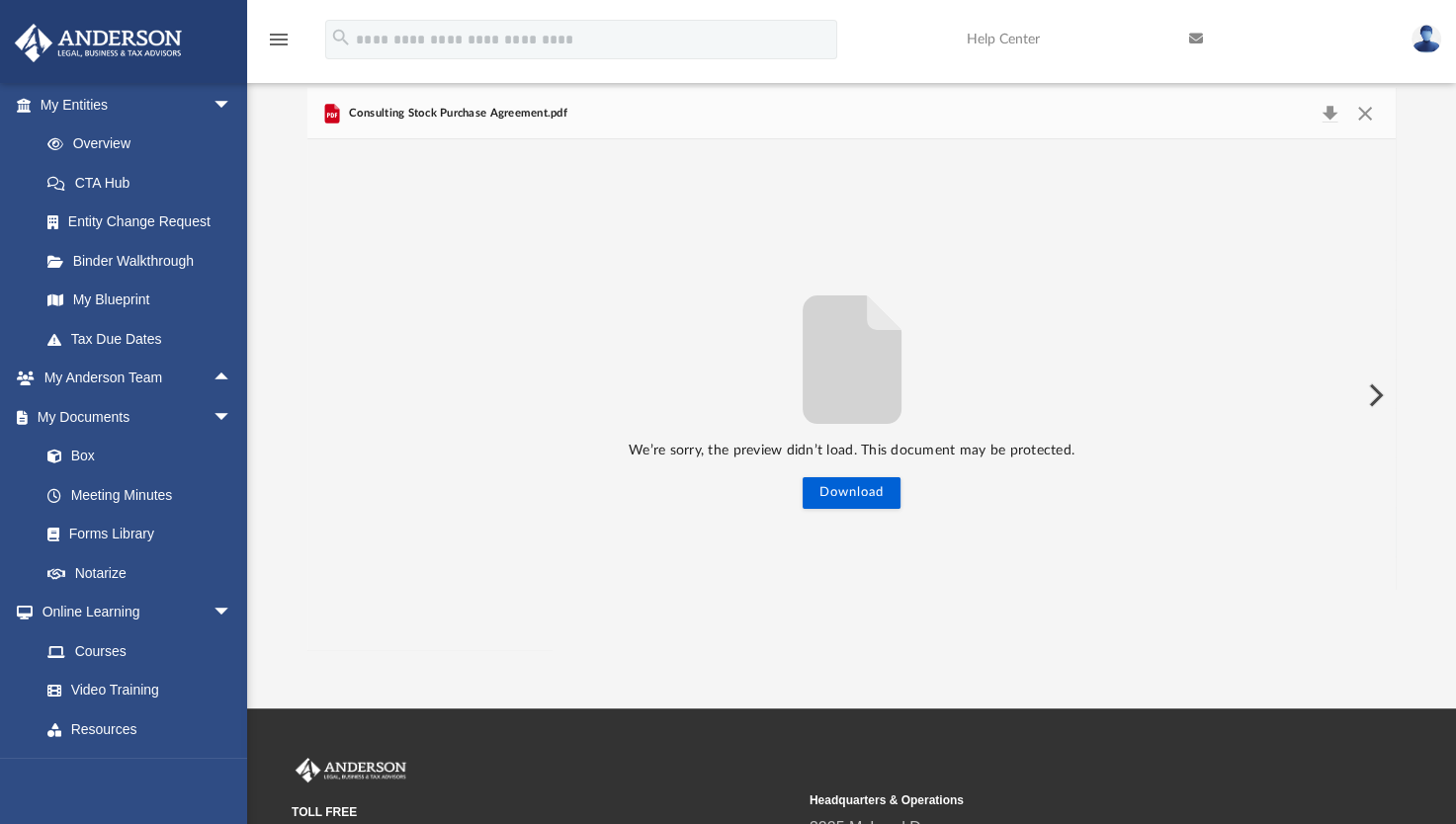 click at bounding box center [1374, 395] 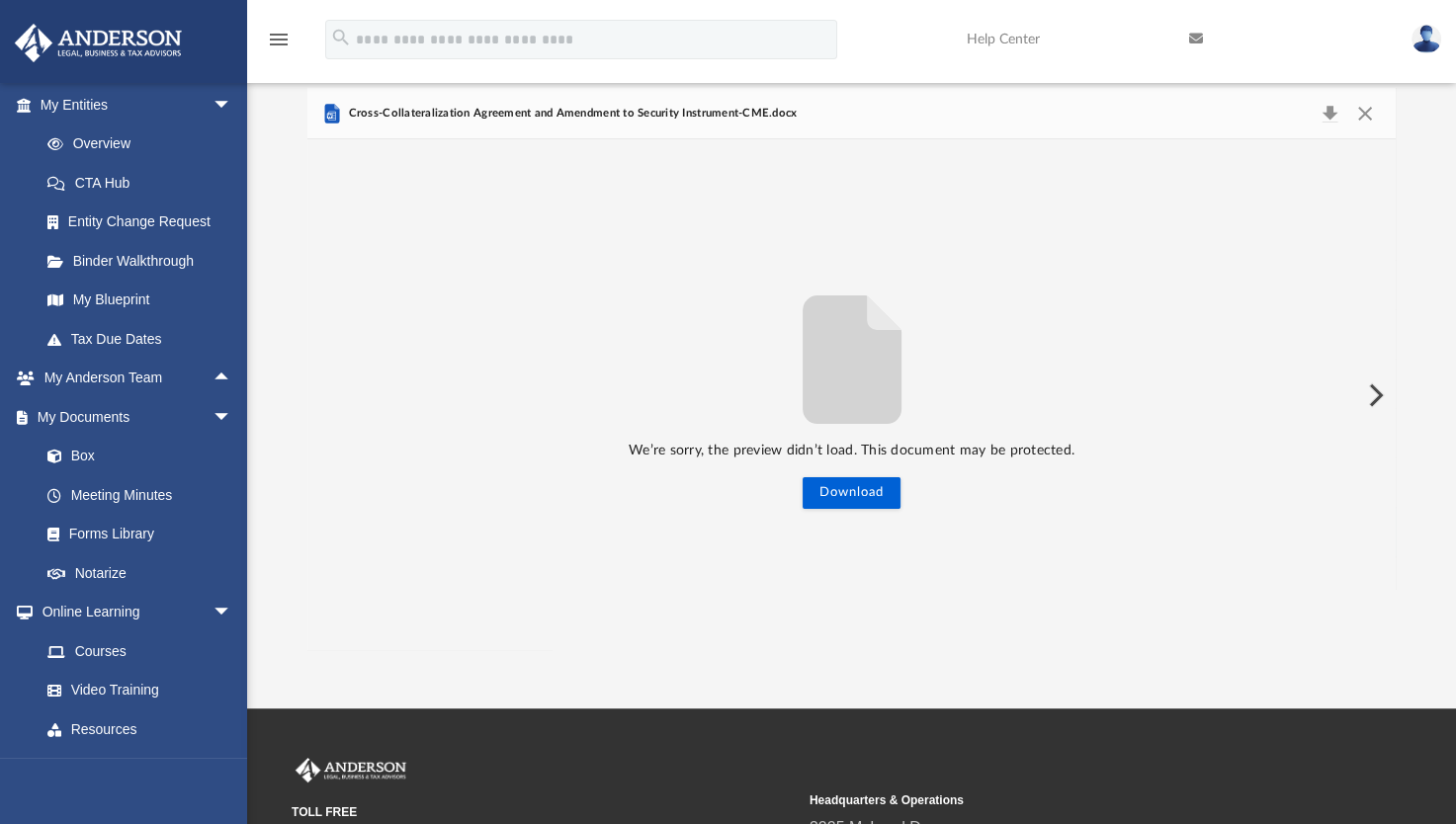 click at bounding box center (1374, 395) 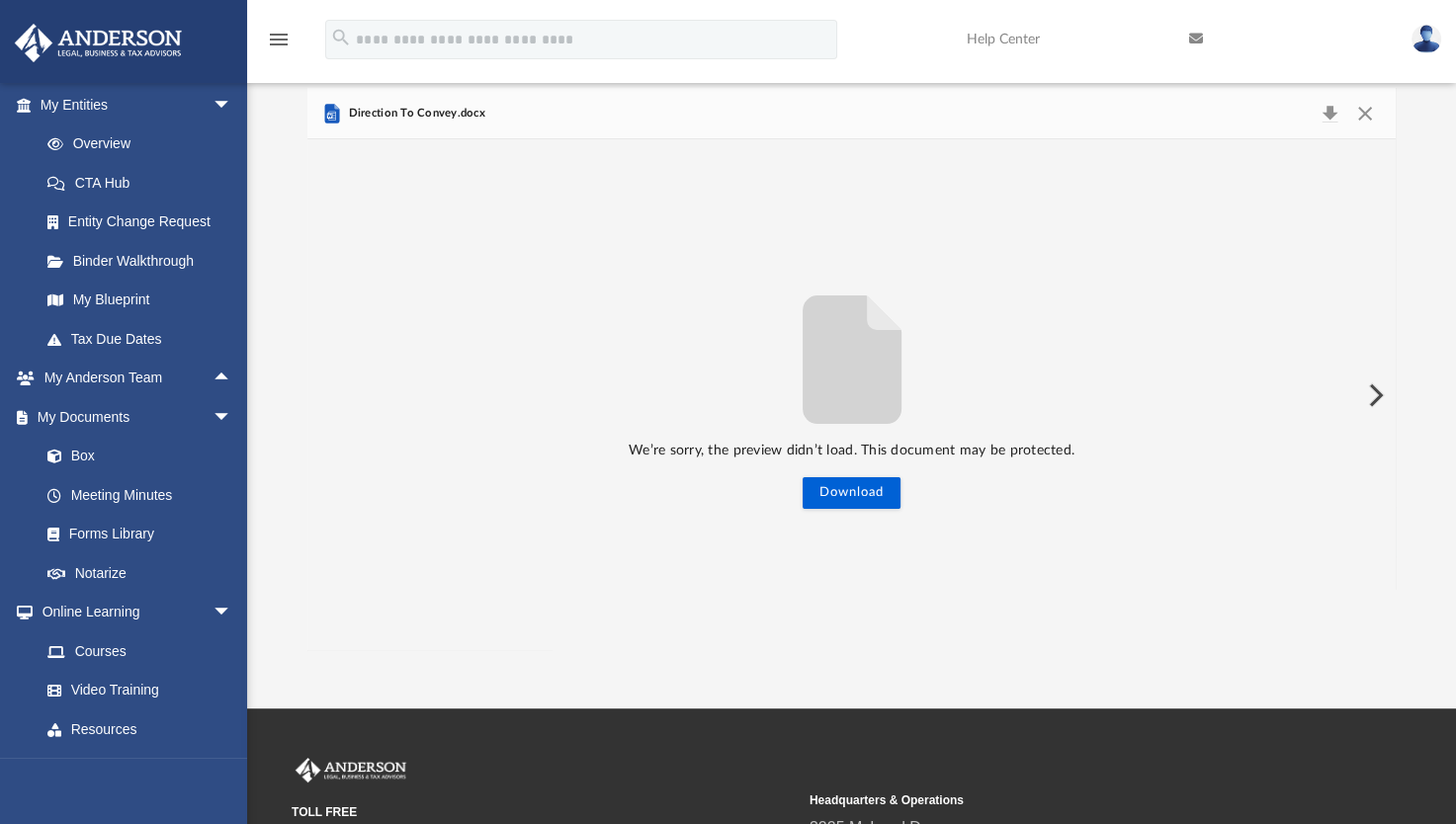 click at bounding box center [1374, 395] 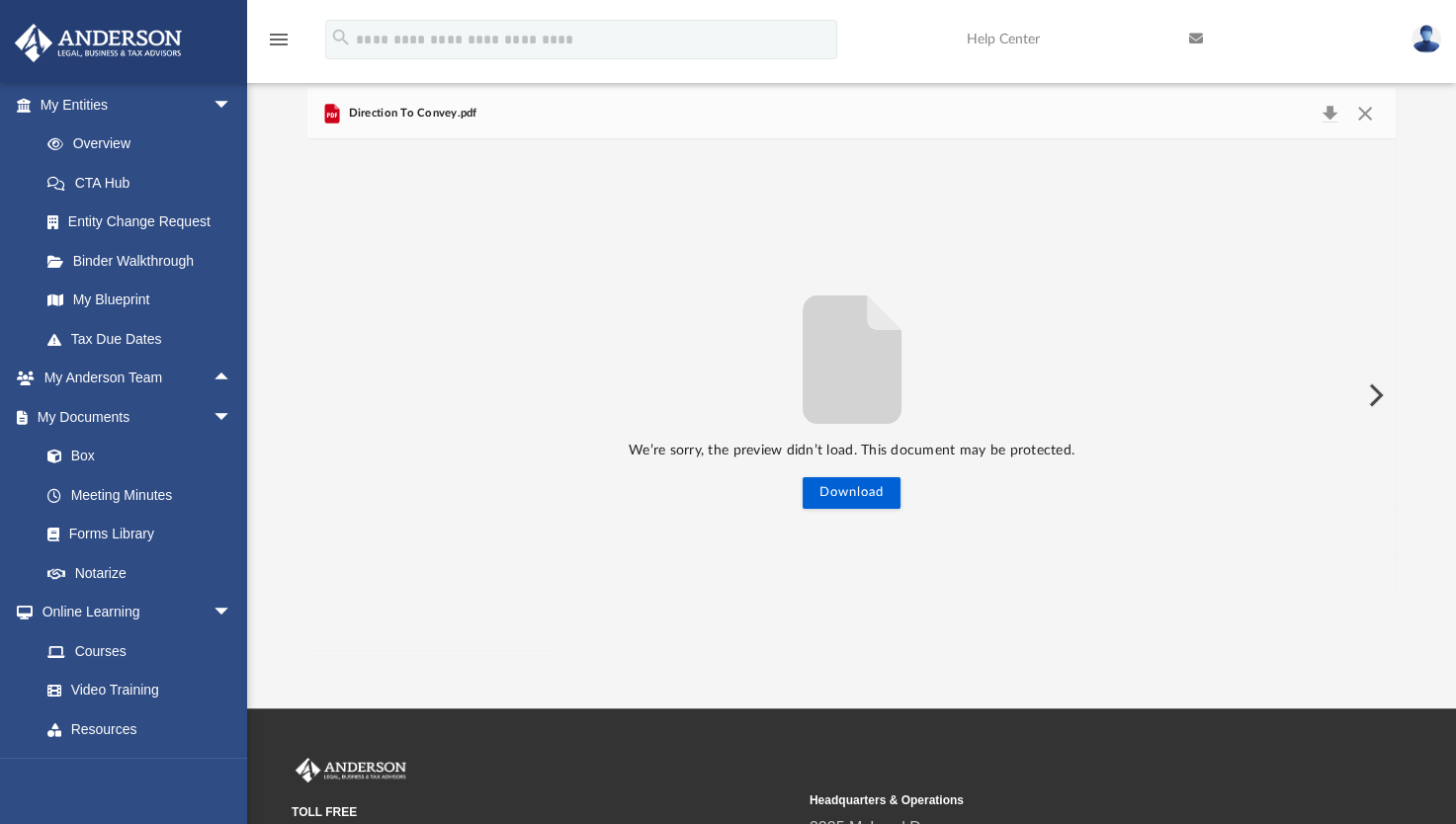 click at bounding box center [1374, 395] 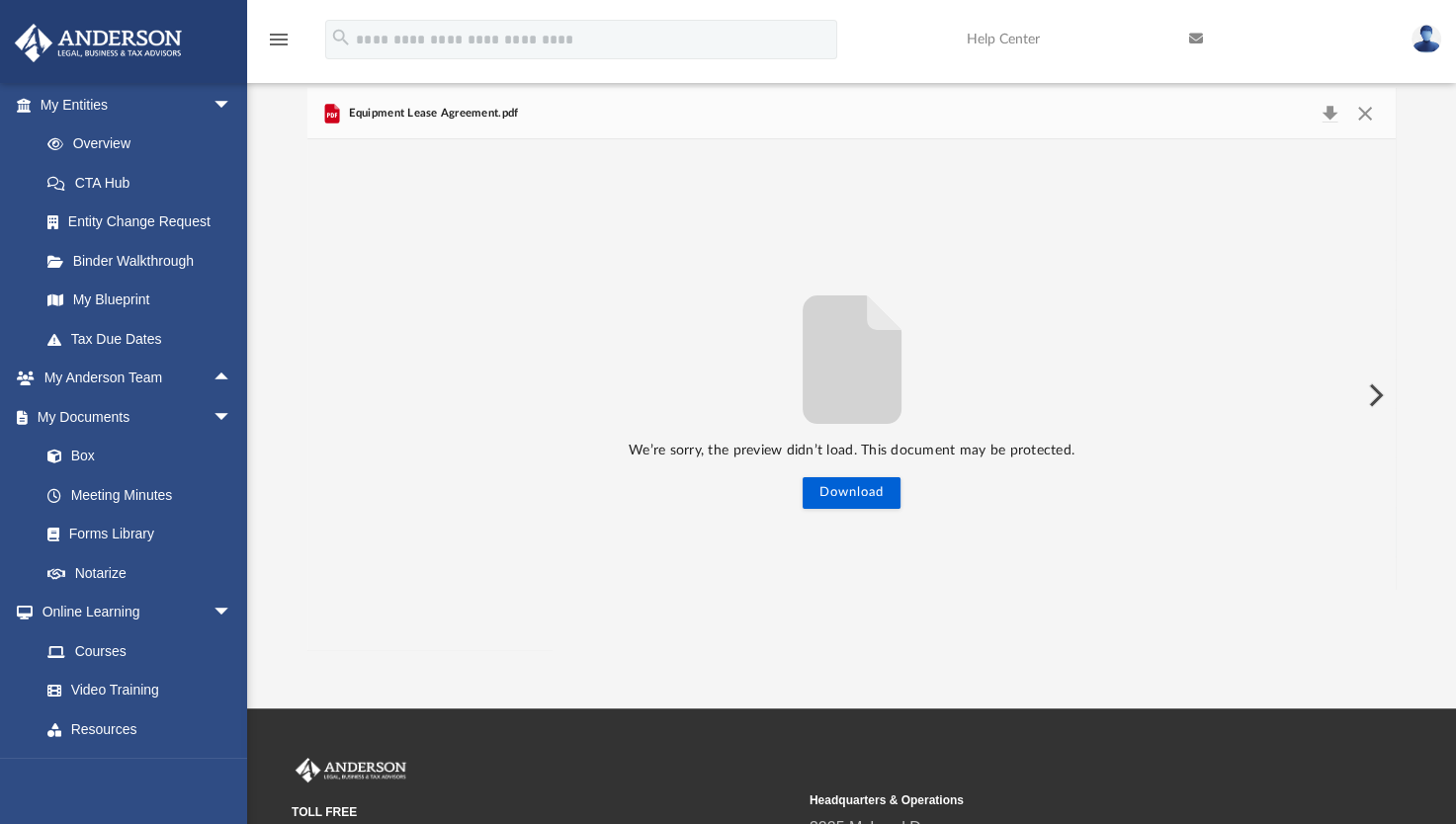 click at bounding box center (1374, 395) 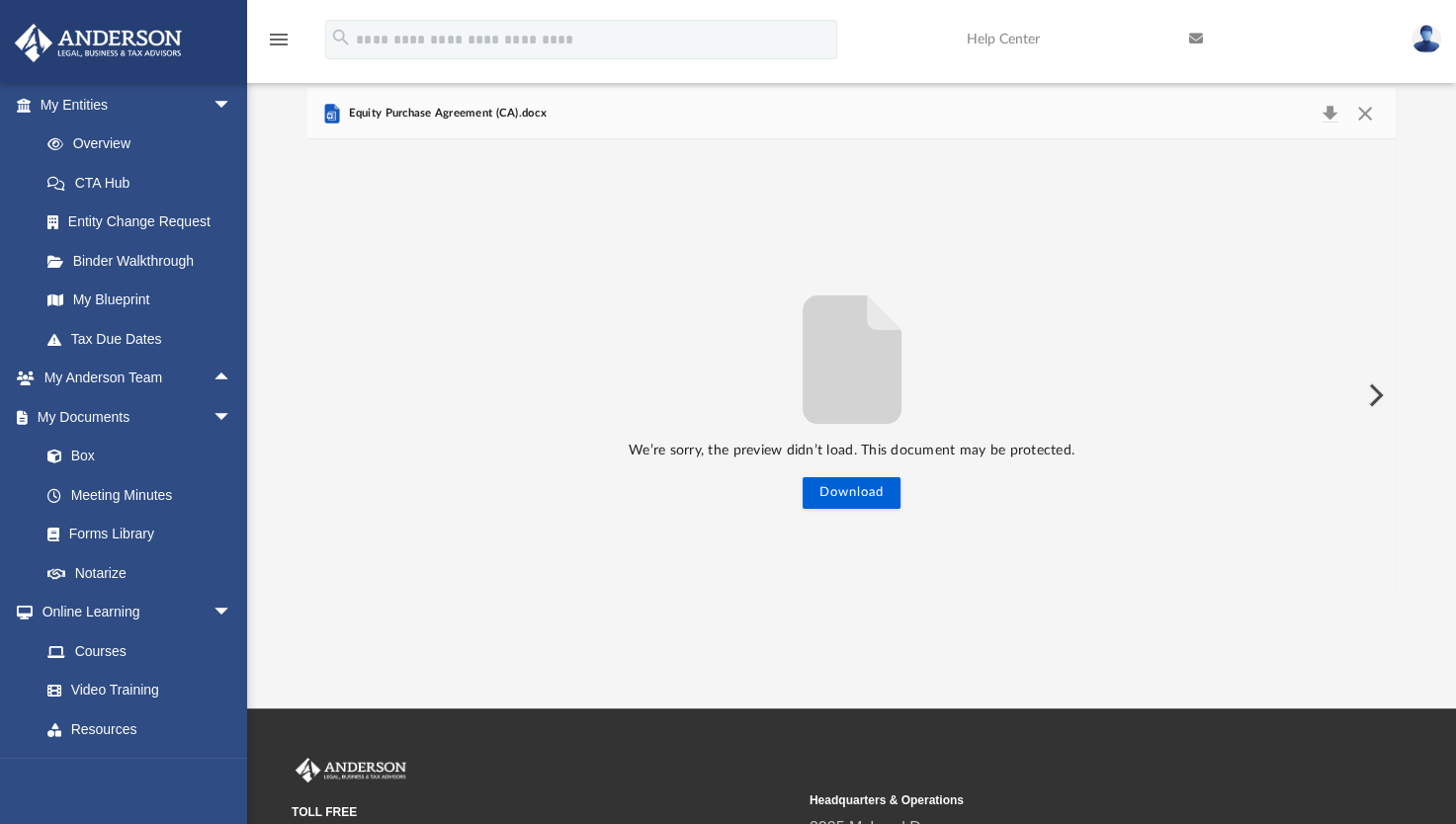 click at bounding box center [1374, 395] 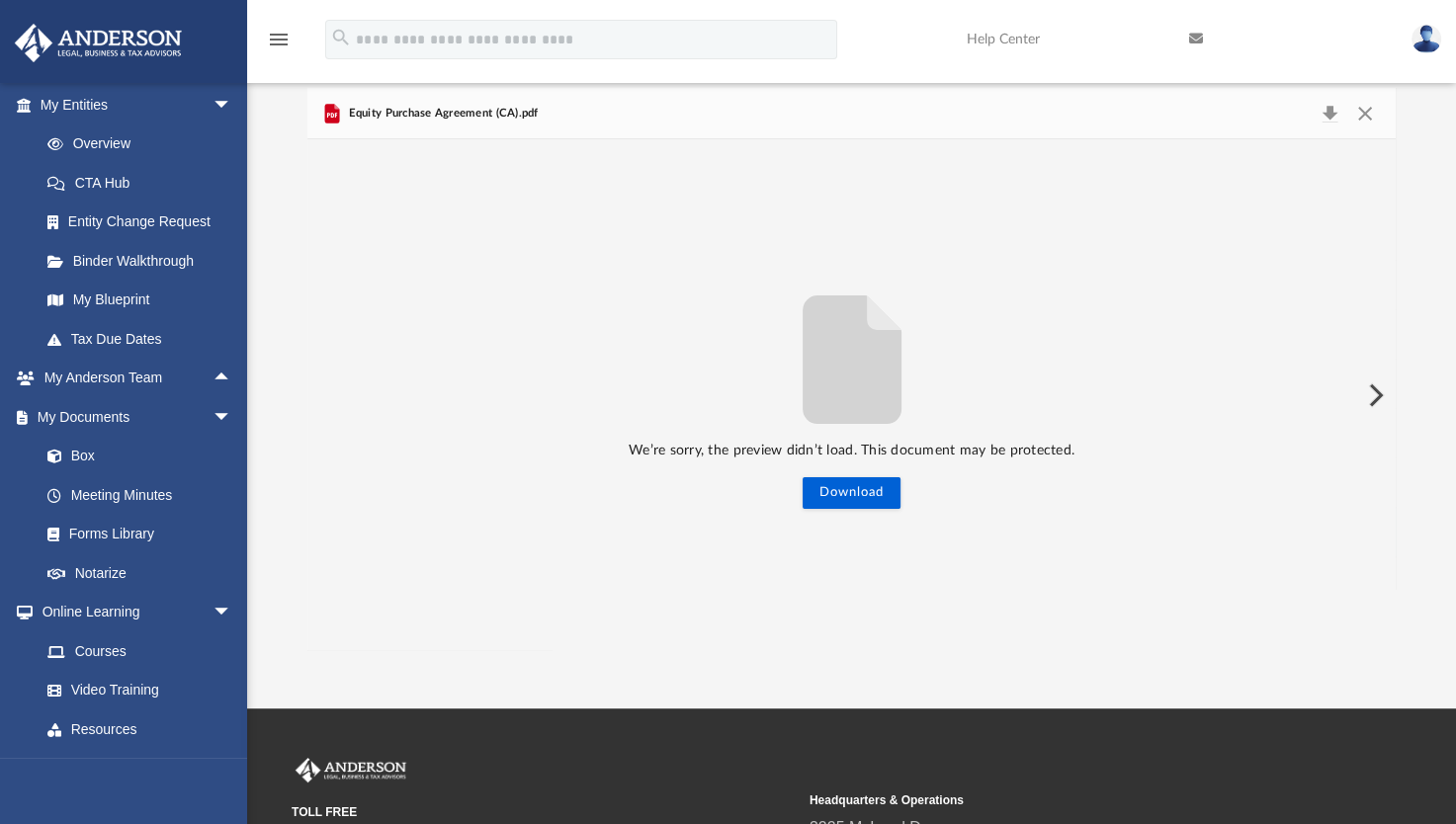 click at bounding box center [1374, 395] 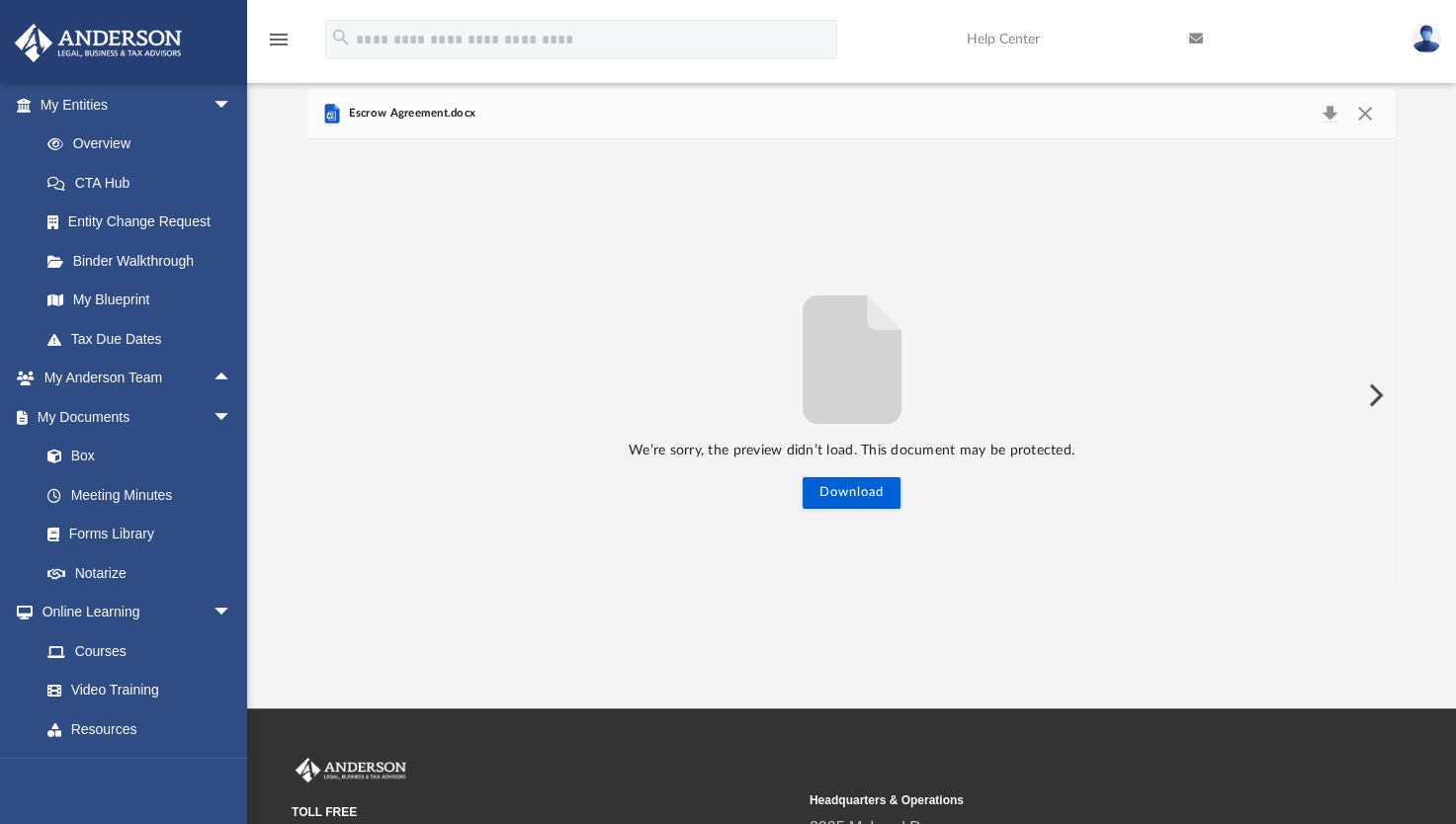 click at bounding box center [1374, 395] 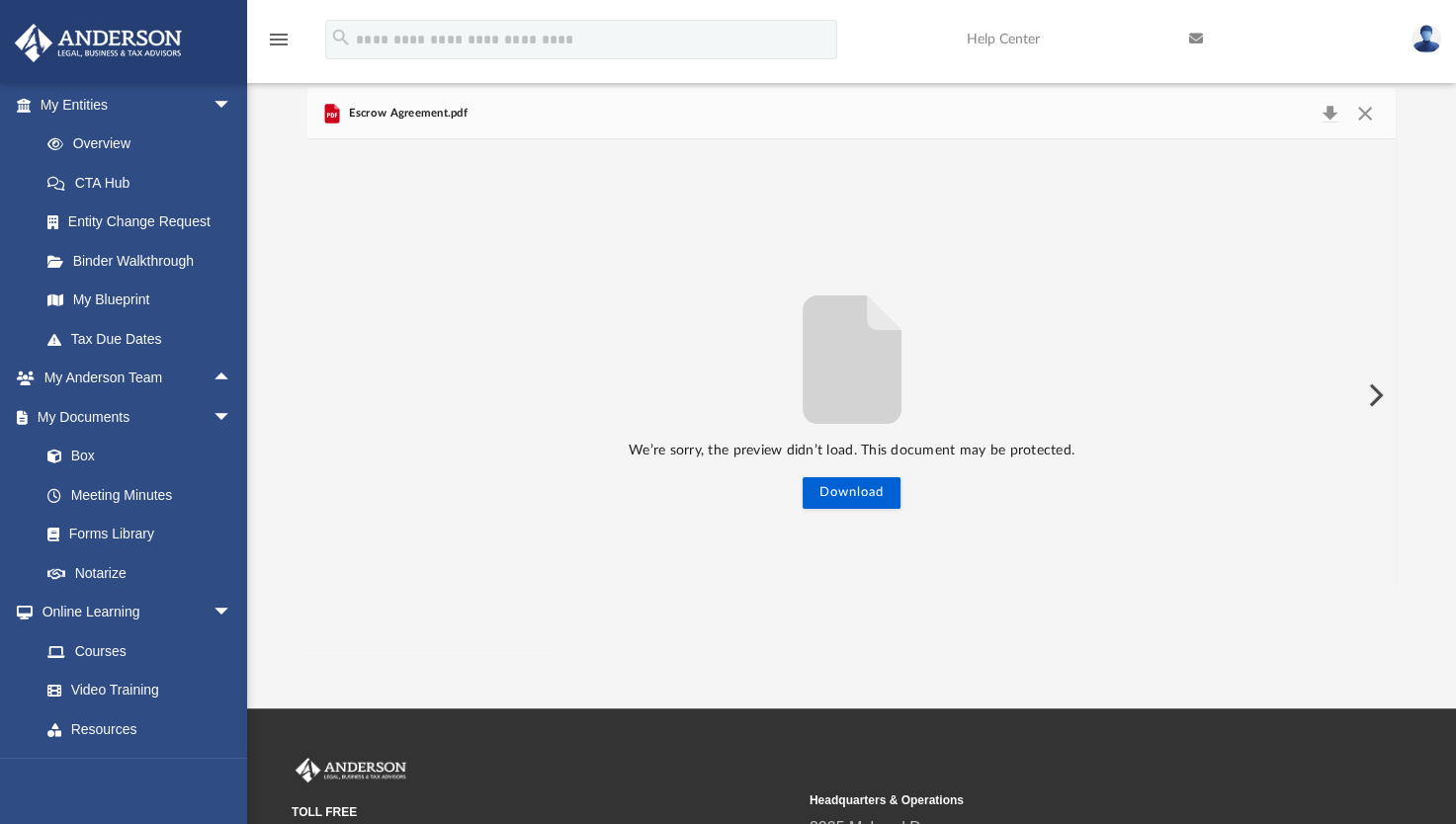 click at bounding box center (1374, 395) 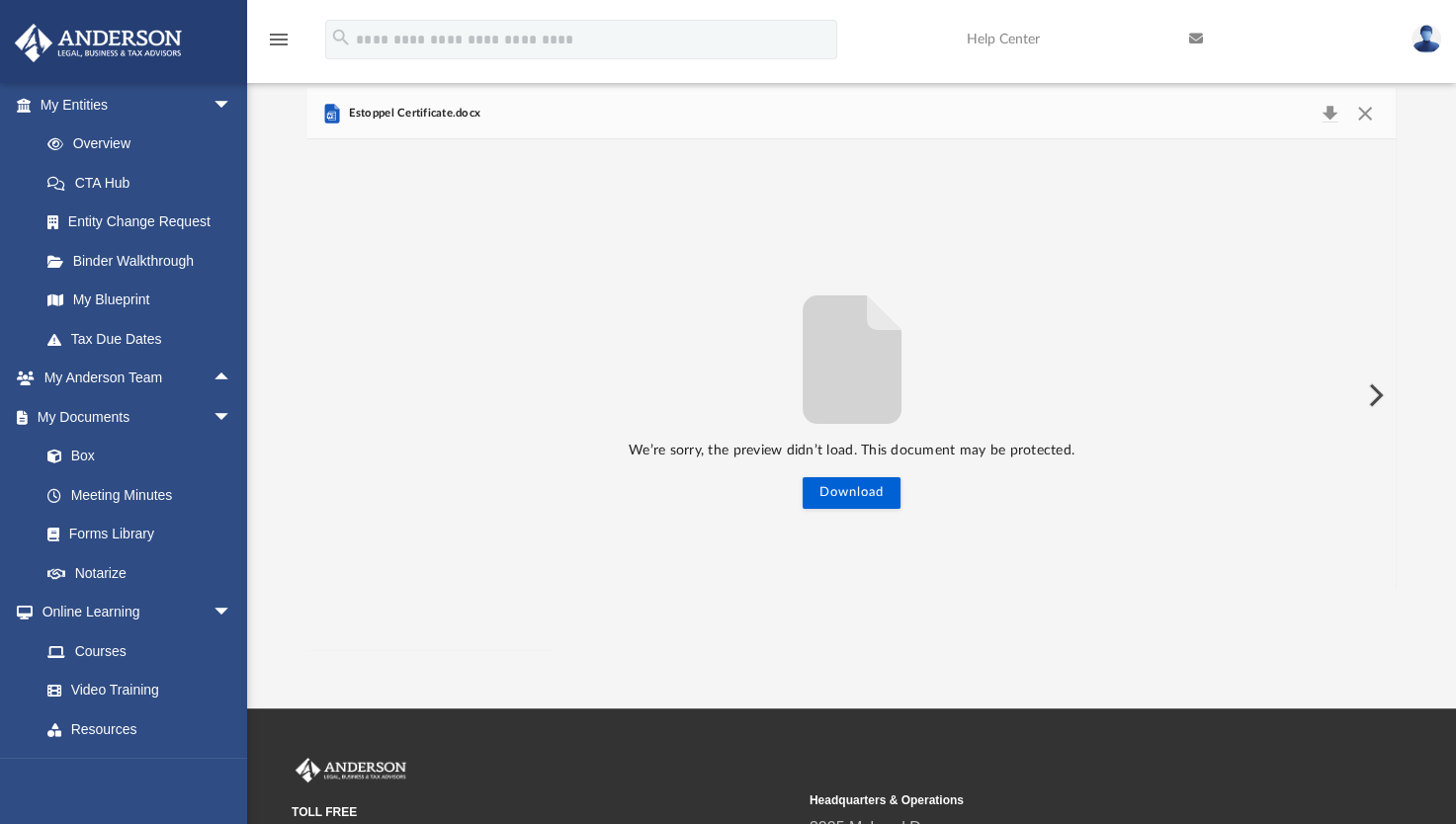 click at bounding box center (1374, 395) 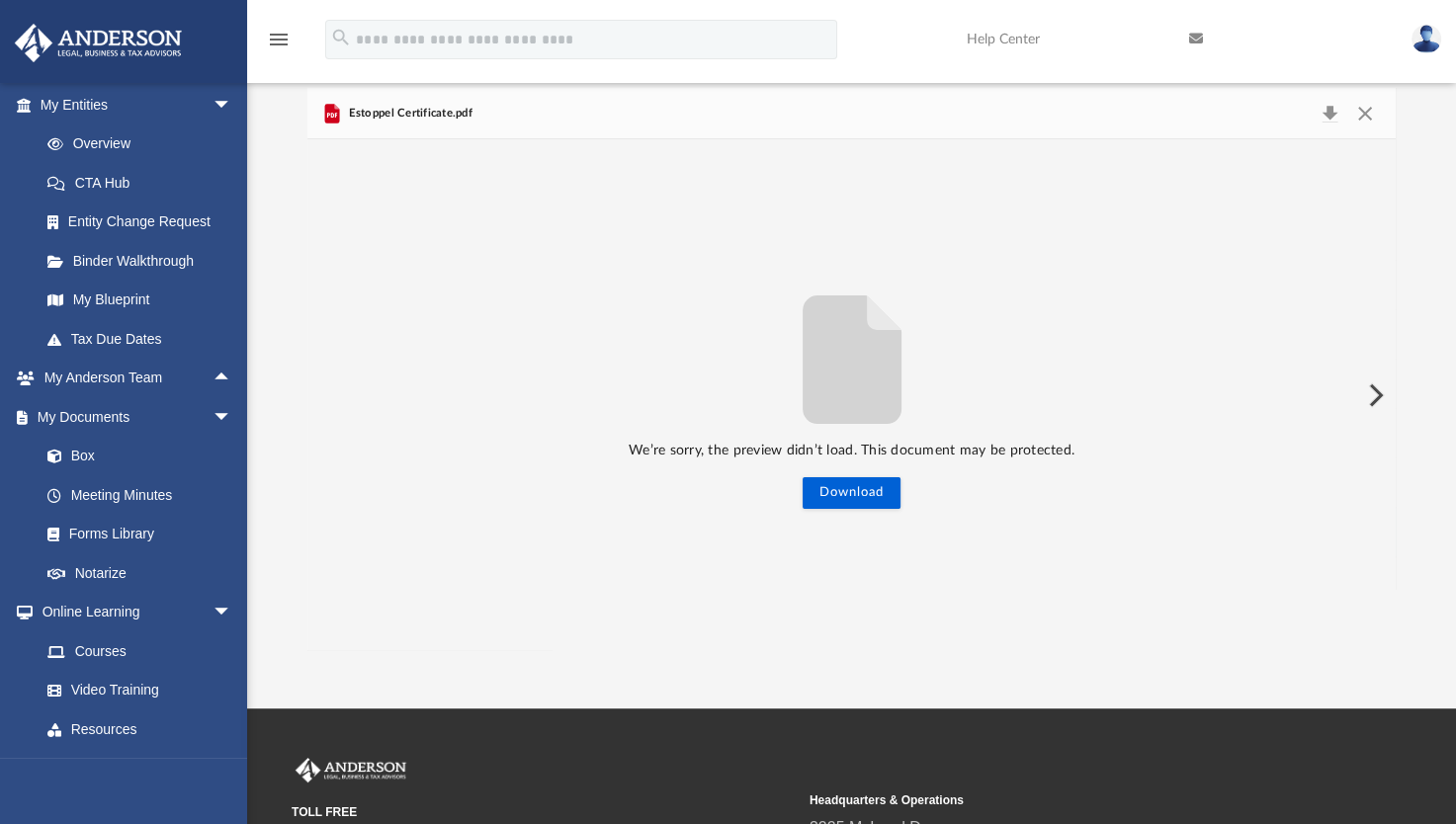 click at bounding box center [1374, 395] 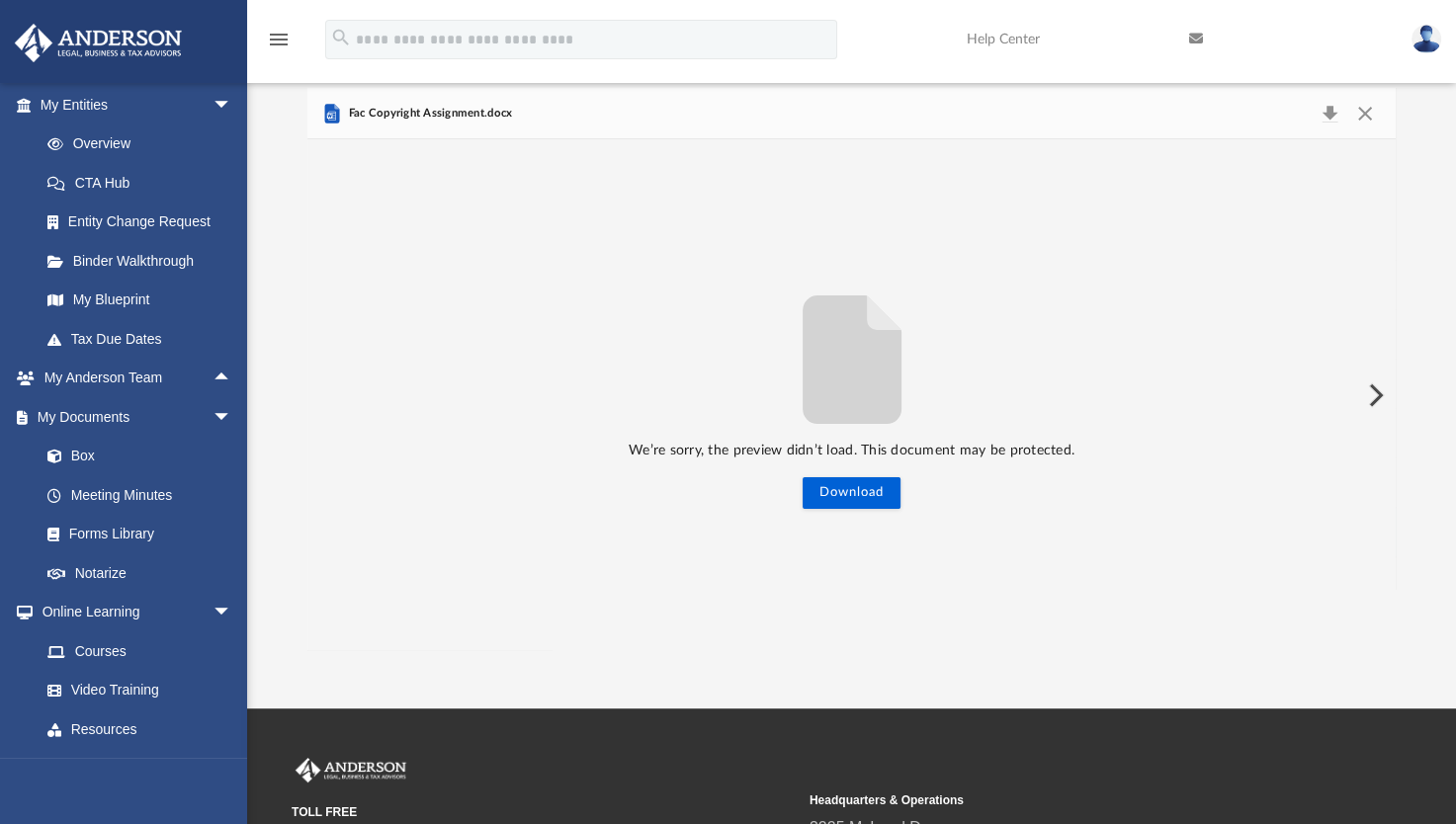 click at bounding box center (1374, 395) 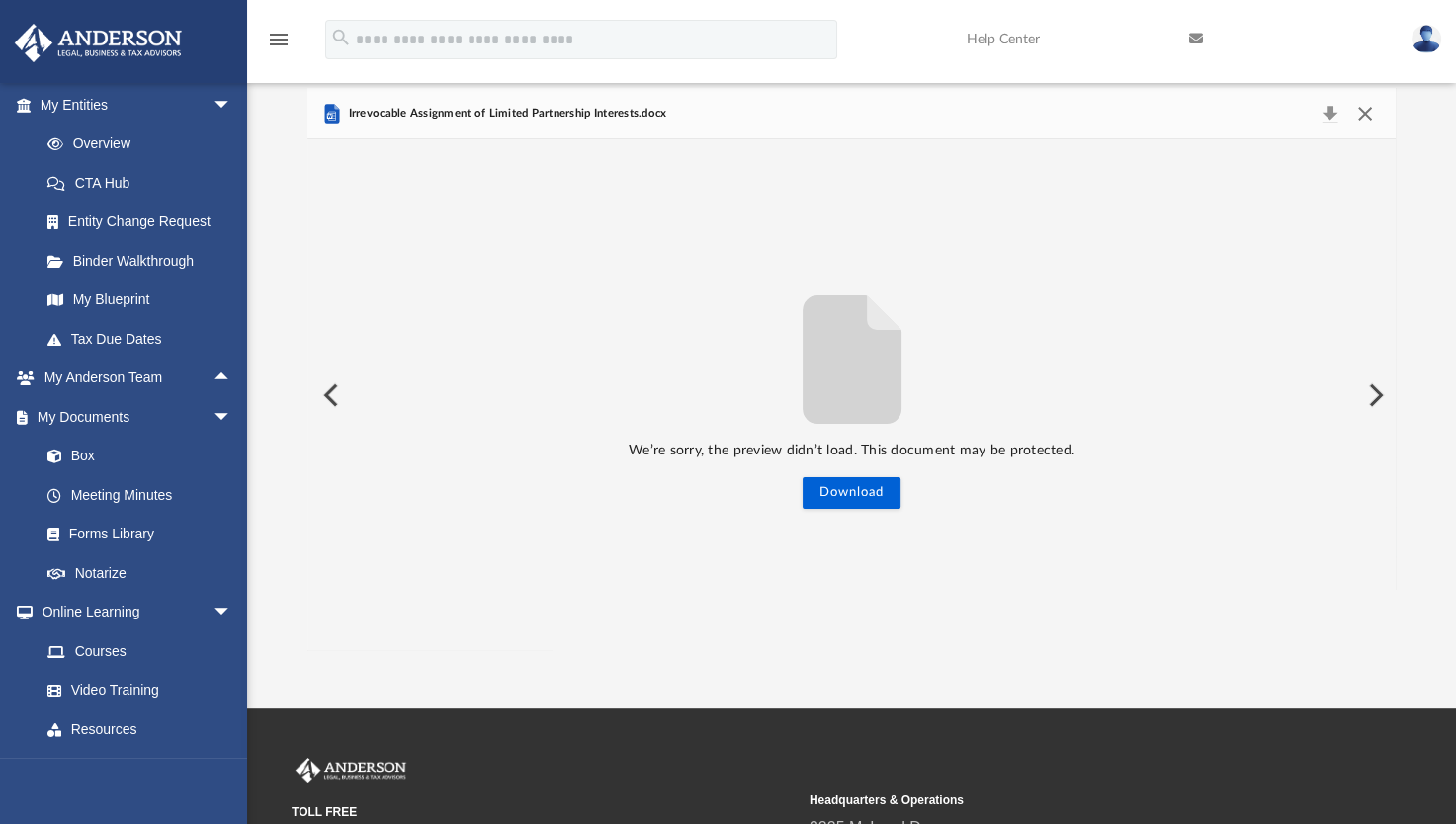 click at bounding box center [1364, 114] 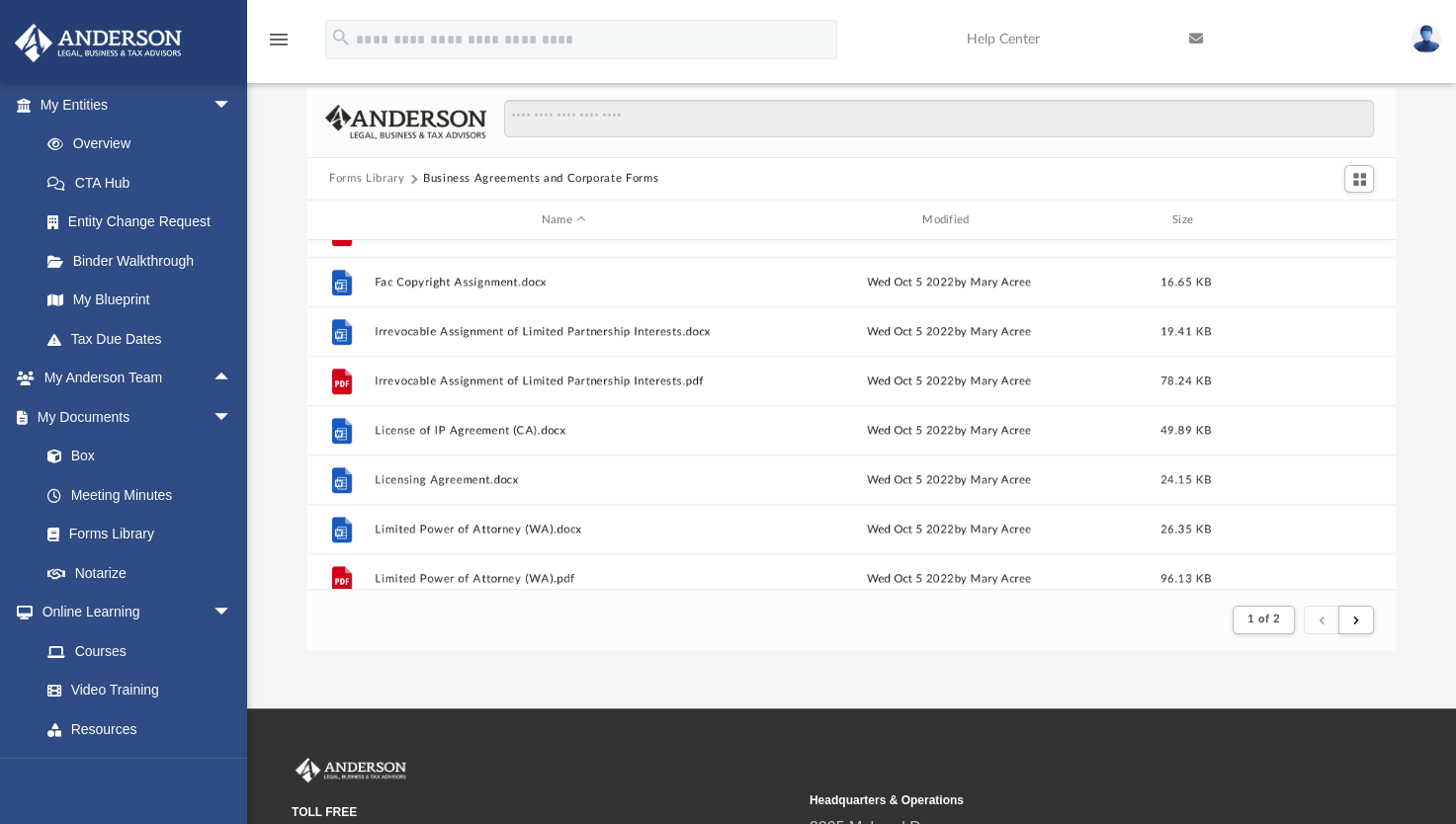 scroll, scrollTop: 1554, scrollLeft: 0, axis: vertical 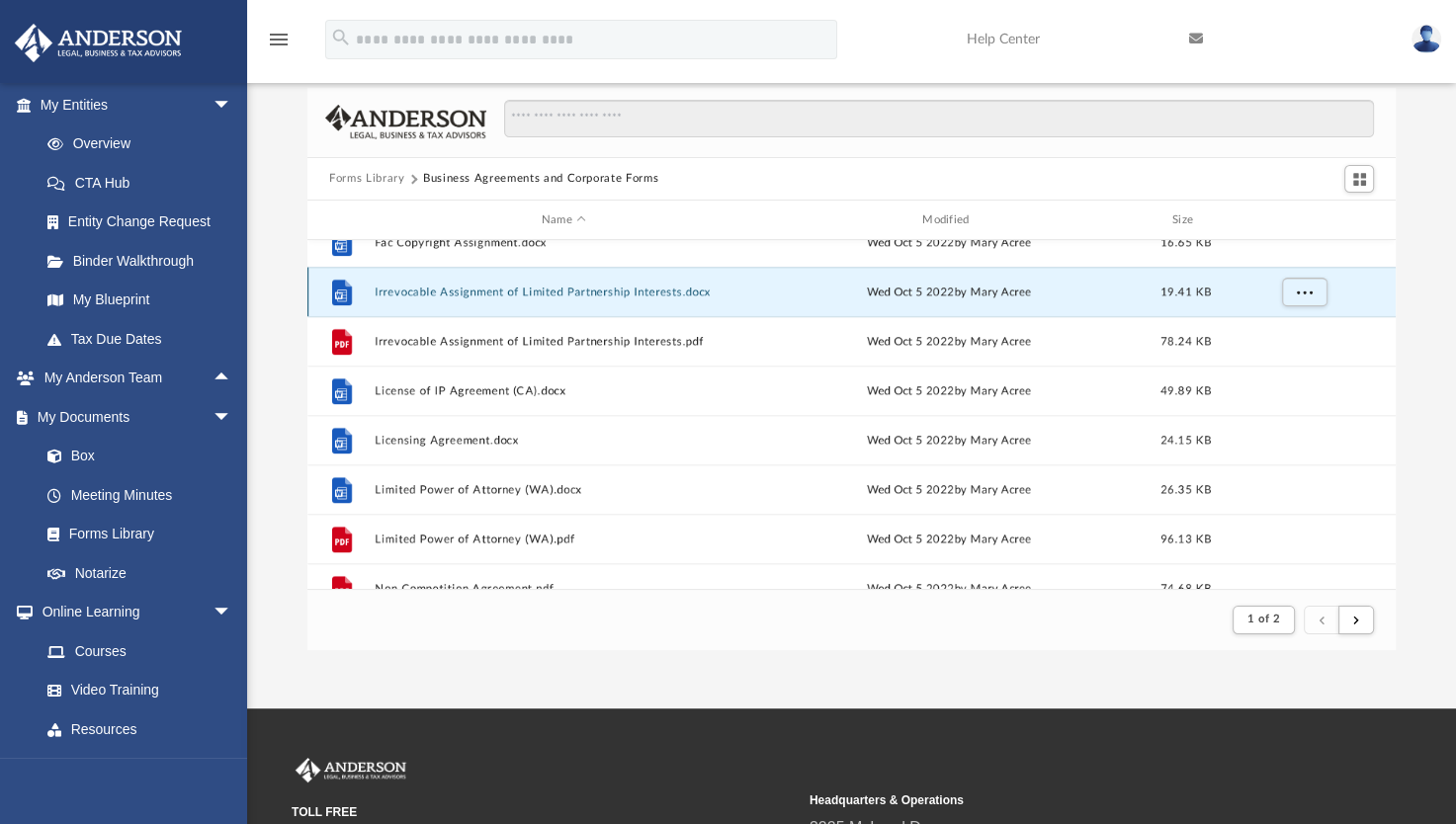 click on "Irrevocable Assignment of Limited Partnership Interests.docx" at bounding box center [563, 291] 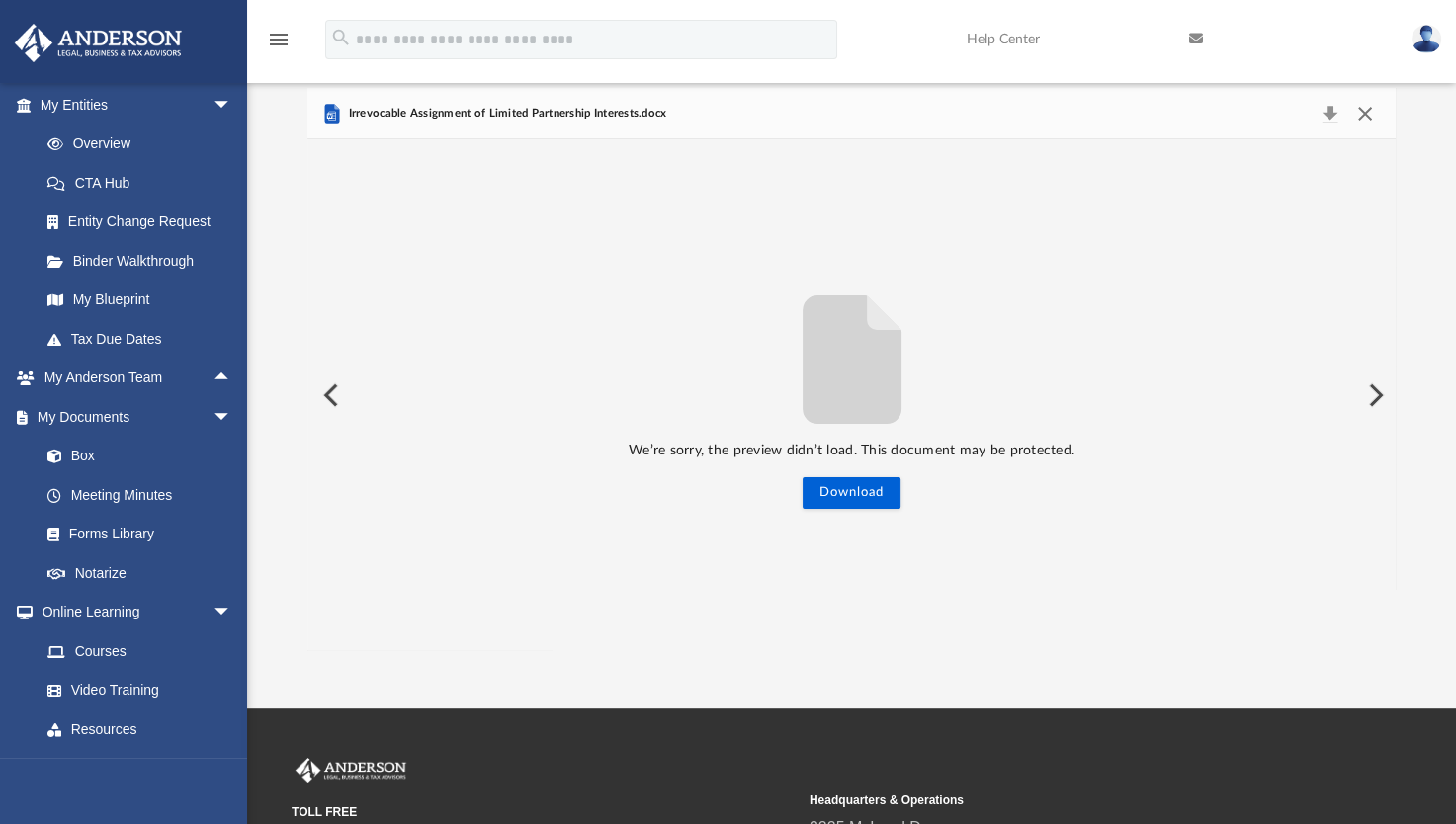 click at bounding box center [1364, 114] 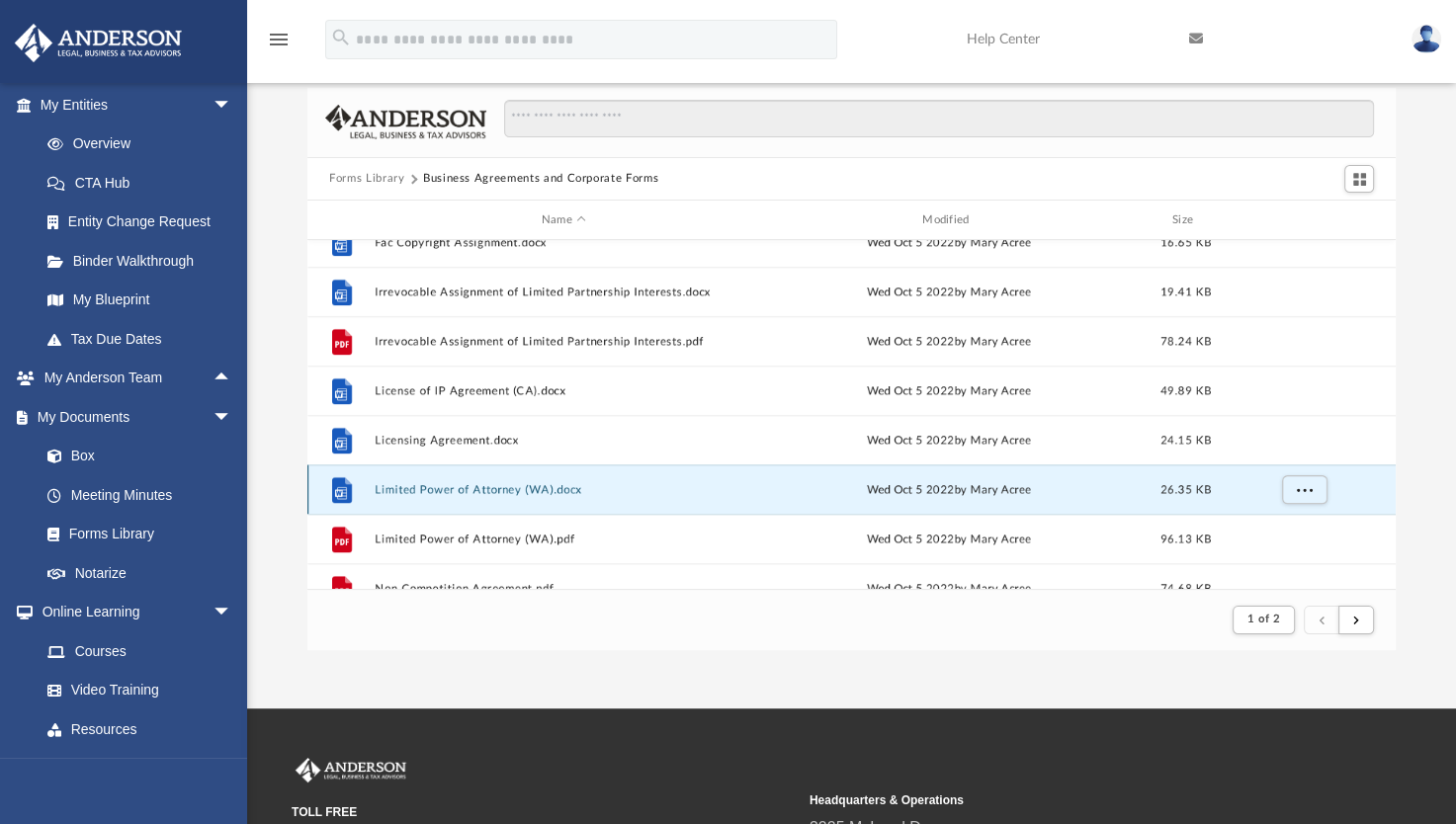 click on "Limited Power of Attorney (WA).docx" at bounding box center [563, 489] 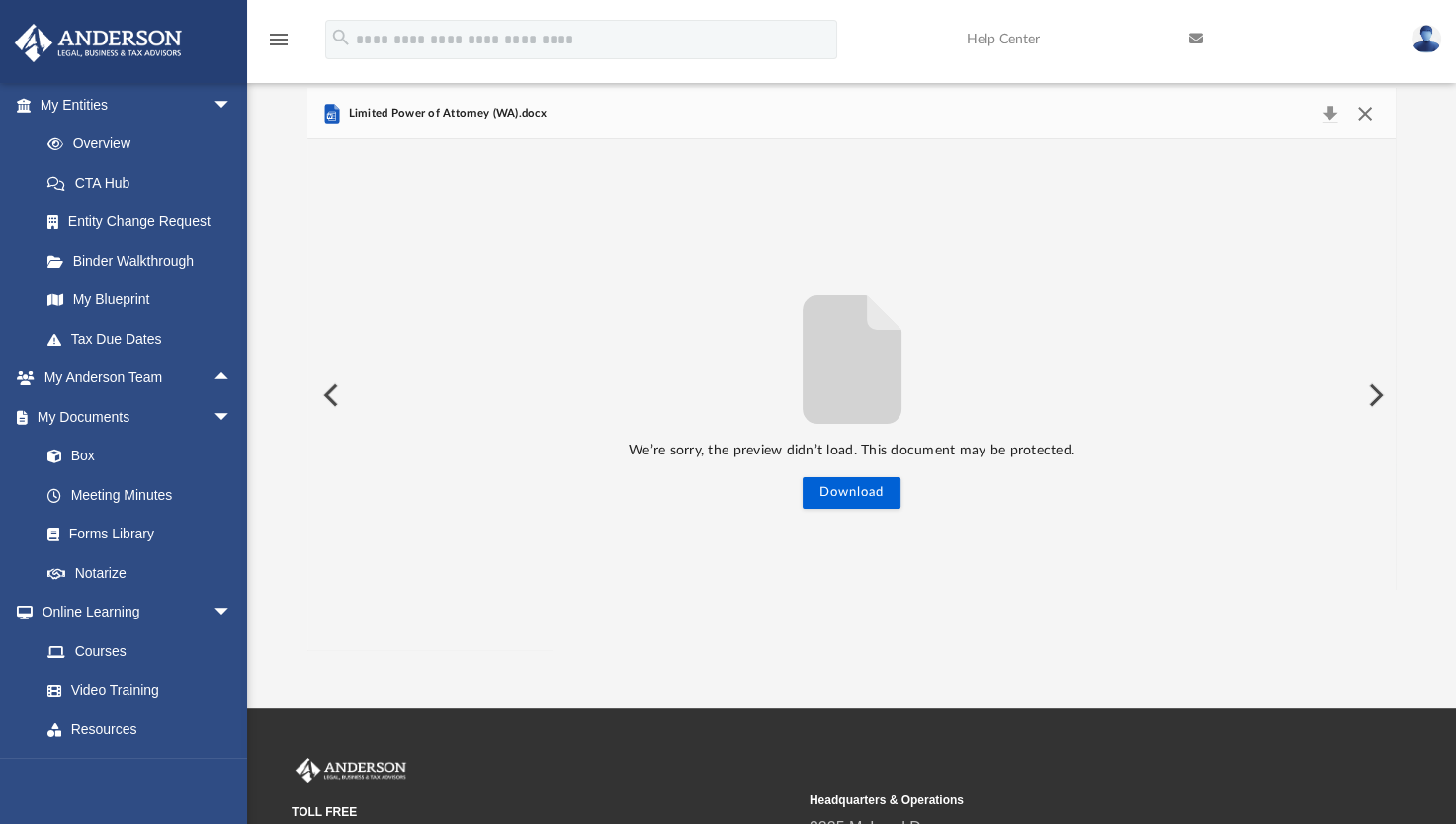 click at bounding box center [1364, 114] 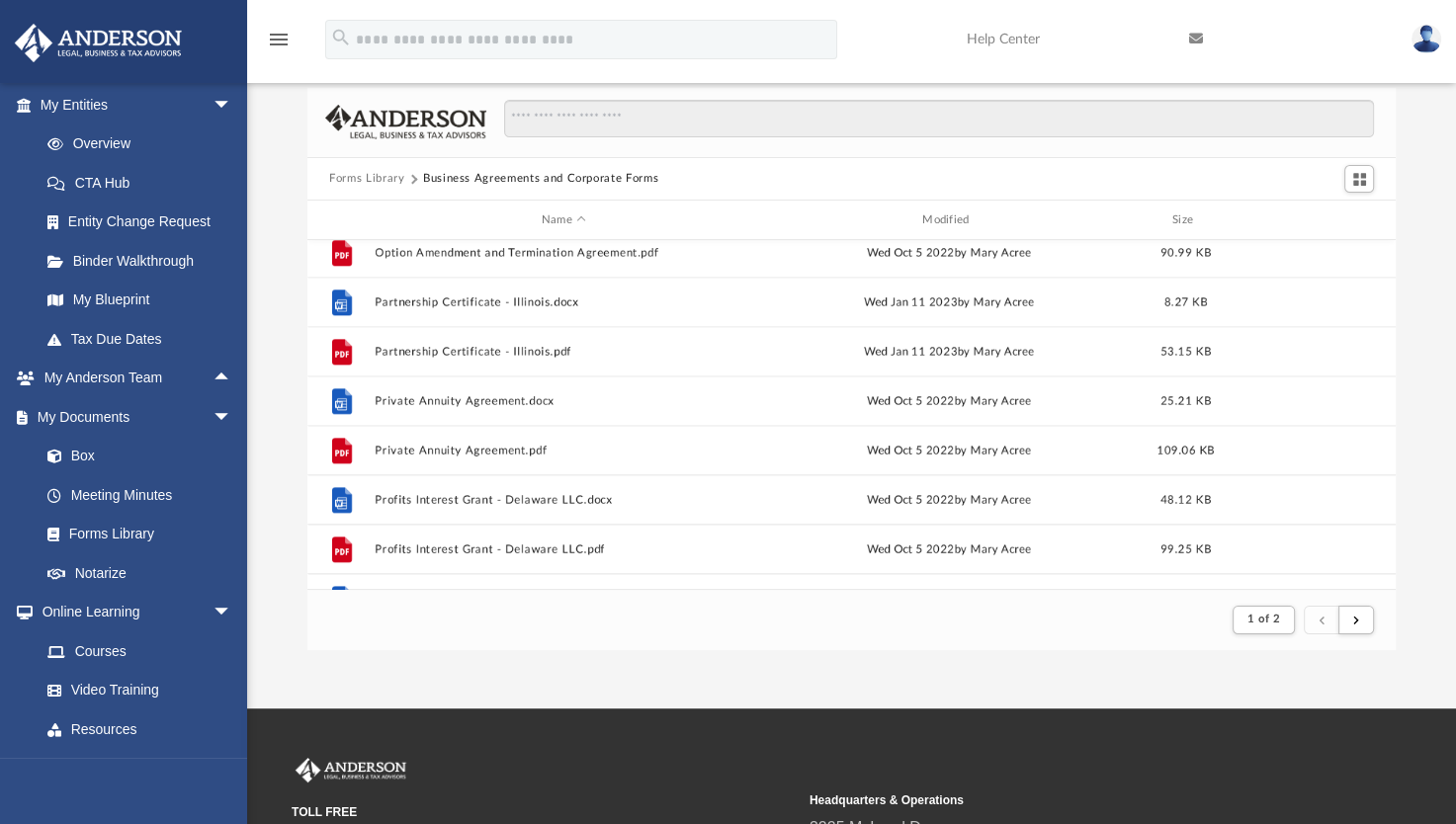 scroll, scrollTop: 2028, scrollLeft: 0, axis: vertical 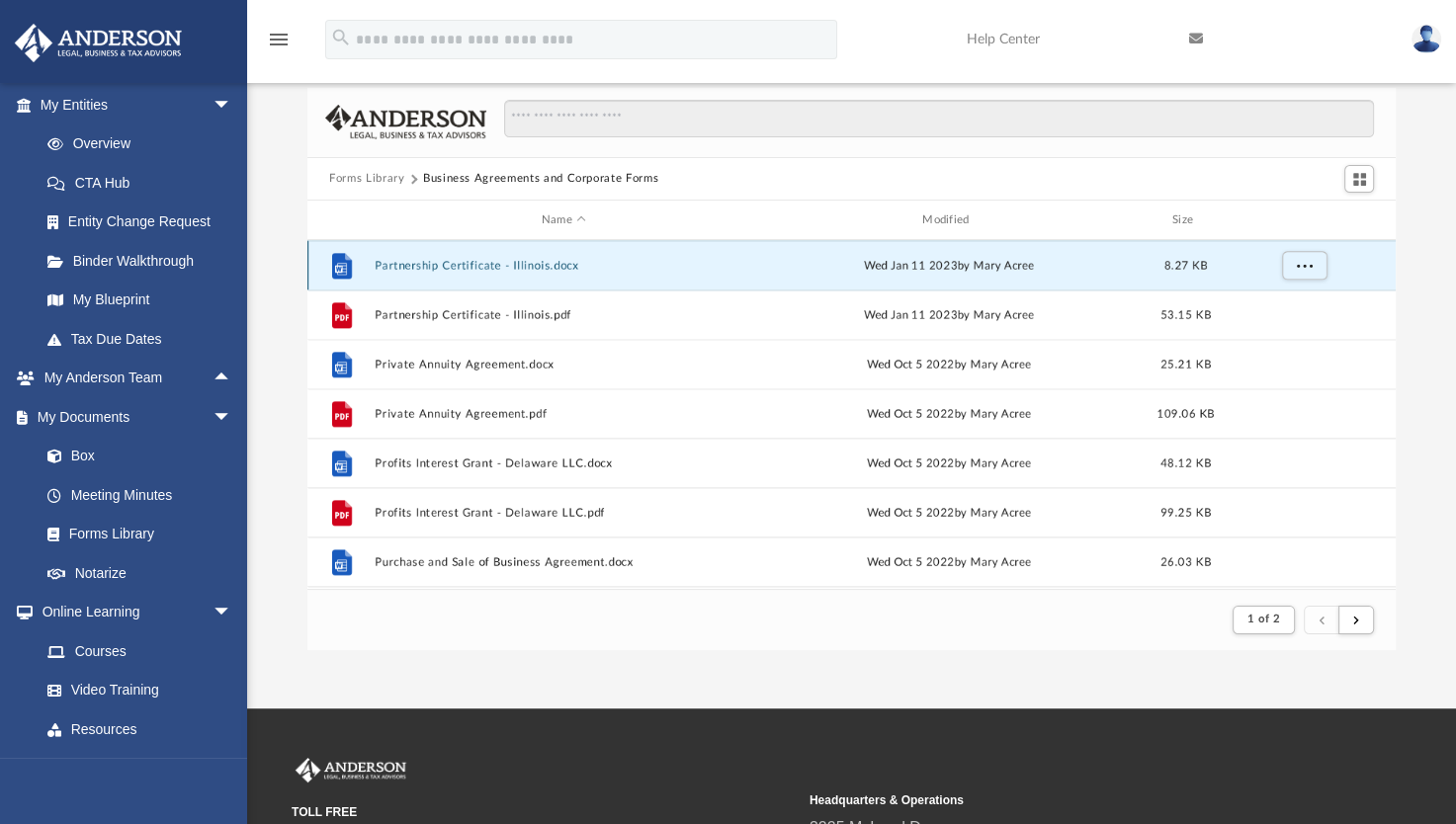 click on "Partnership Certificate - Illinois.docx" at bounding box center [563, 265] 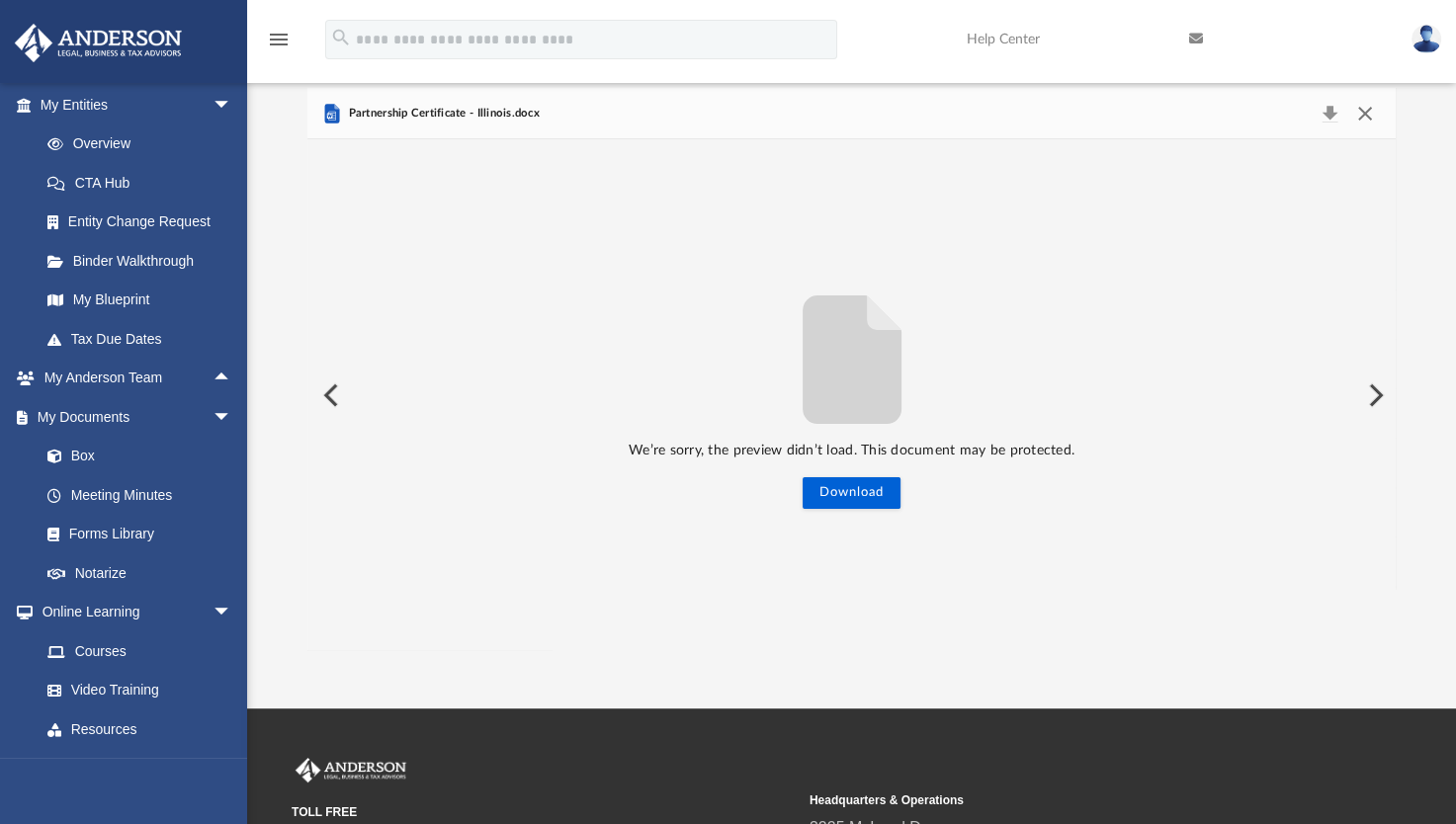 click at bounding box center (1364, 114) 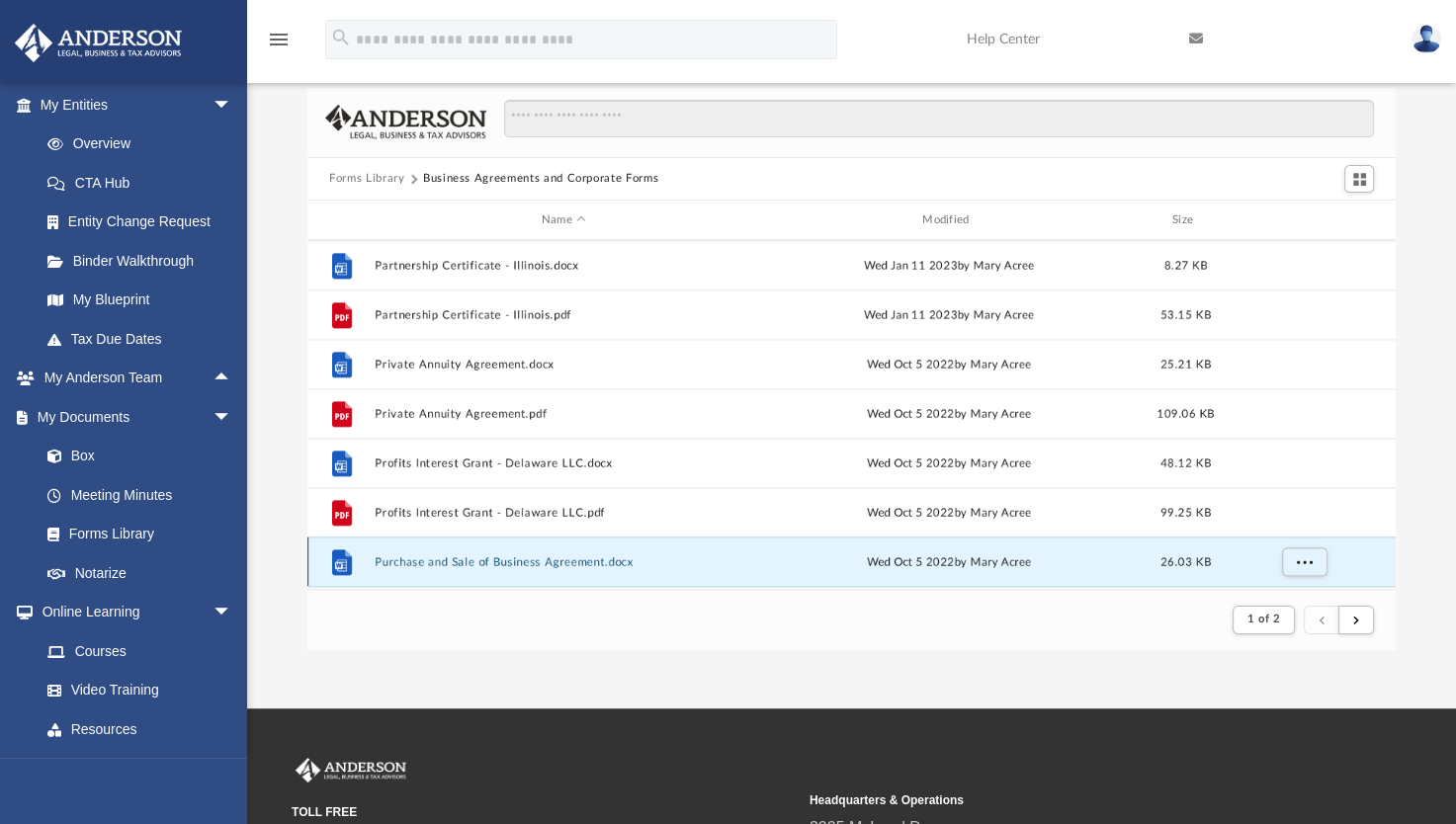 click on "Purchase and Sale of Business Agreement.docx" at bounding box center [563, 561] 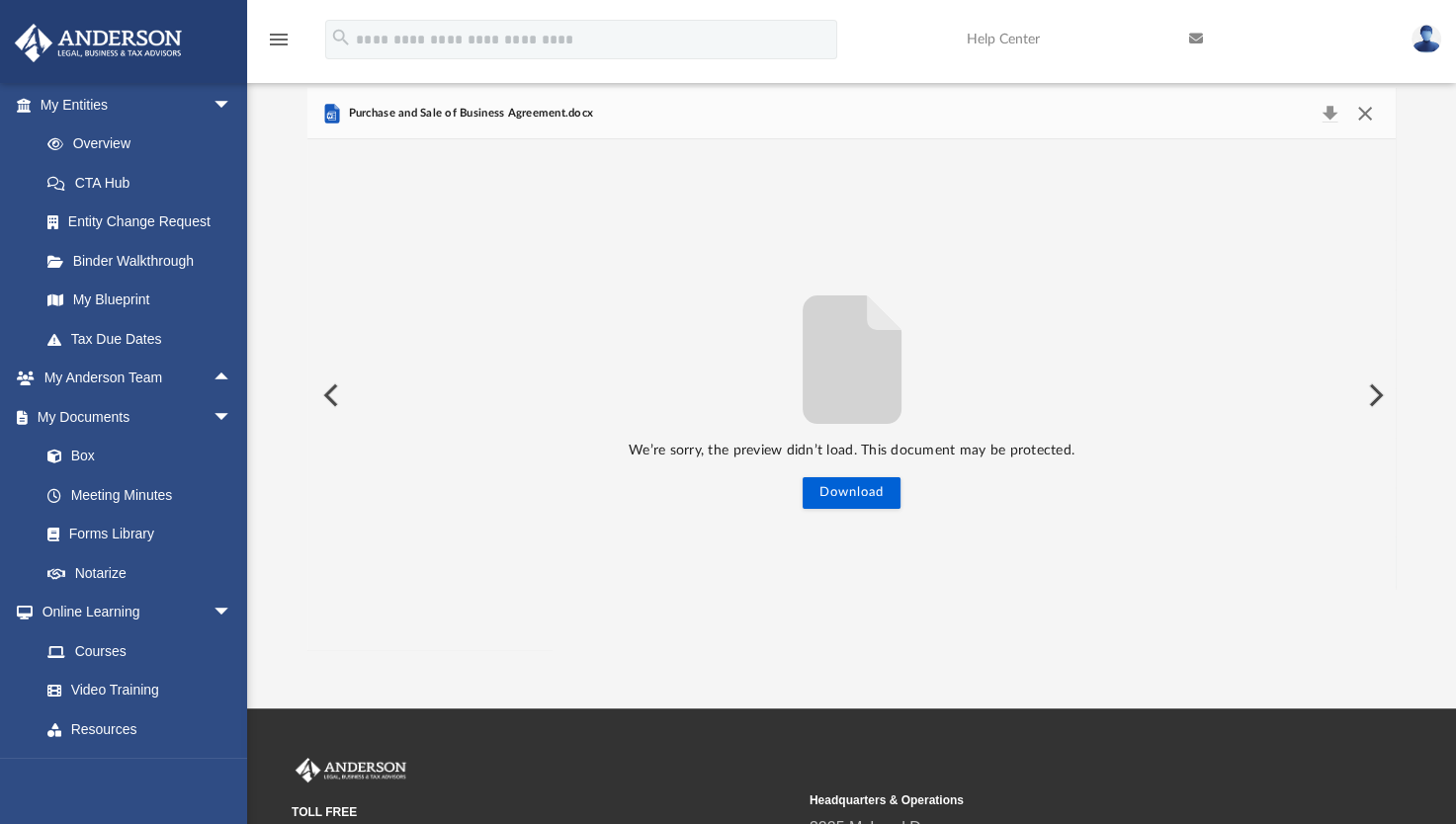 click at bounding box center (1364, 114) 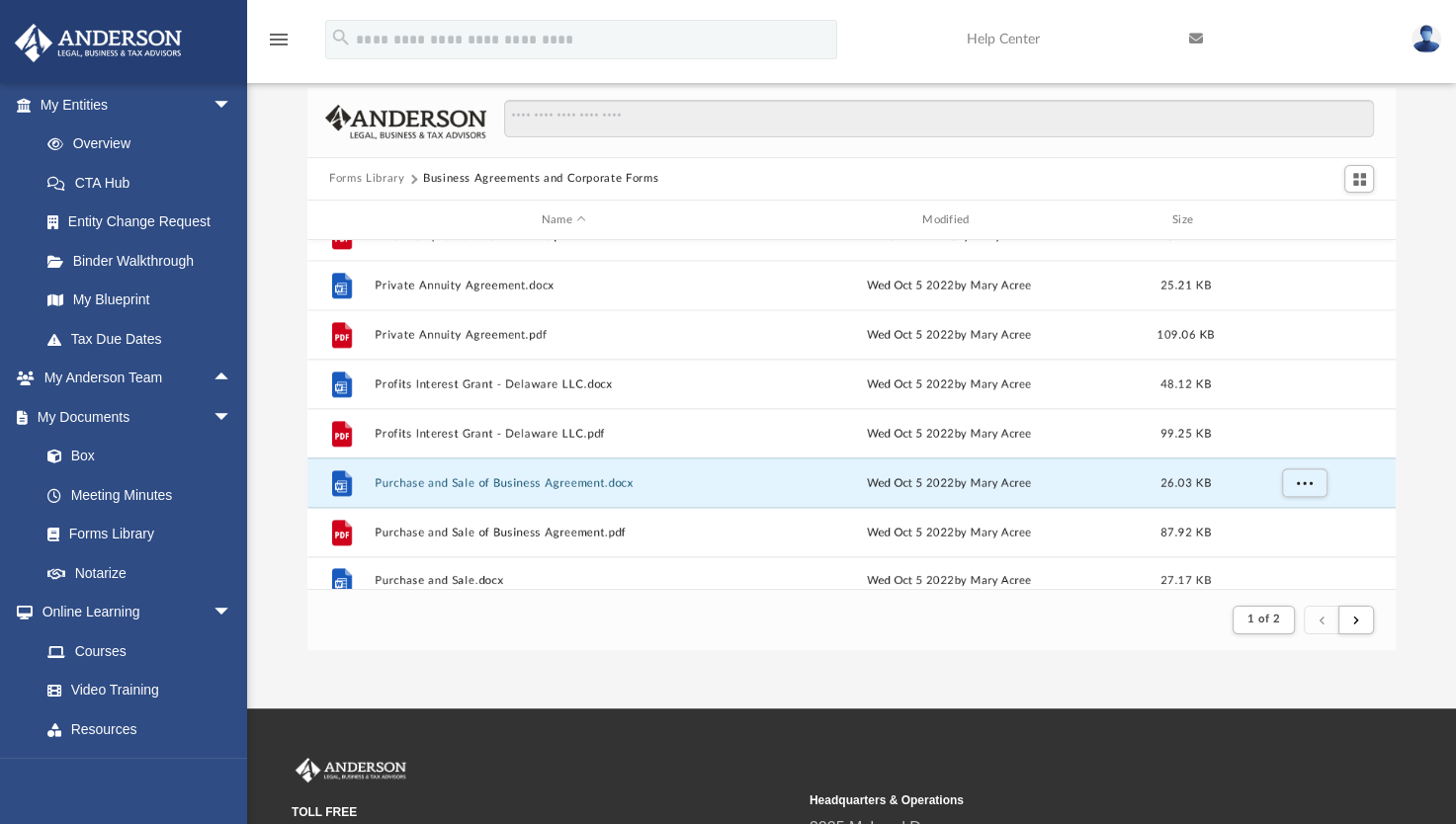 scroll, scrollTop: 2121, scrollLeft: 0, axis: vertical 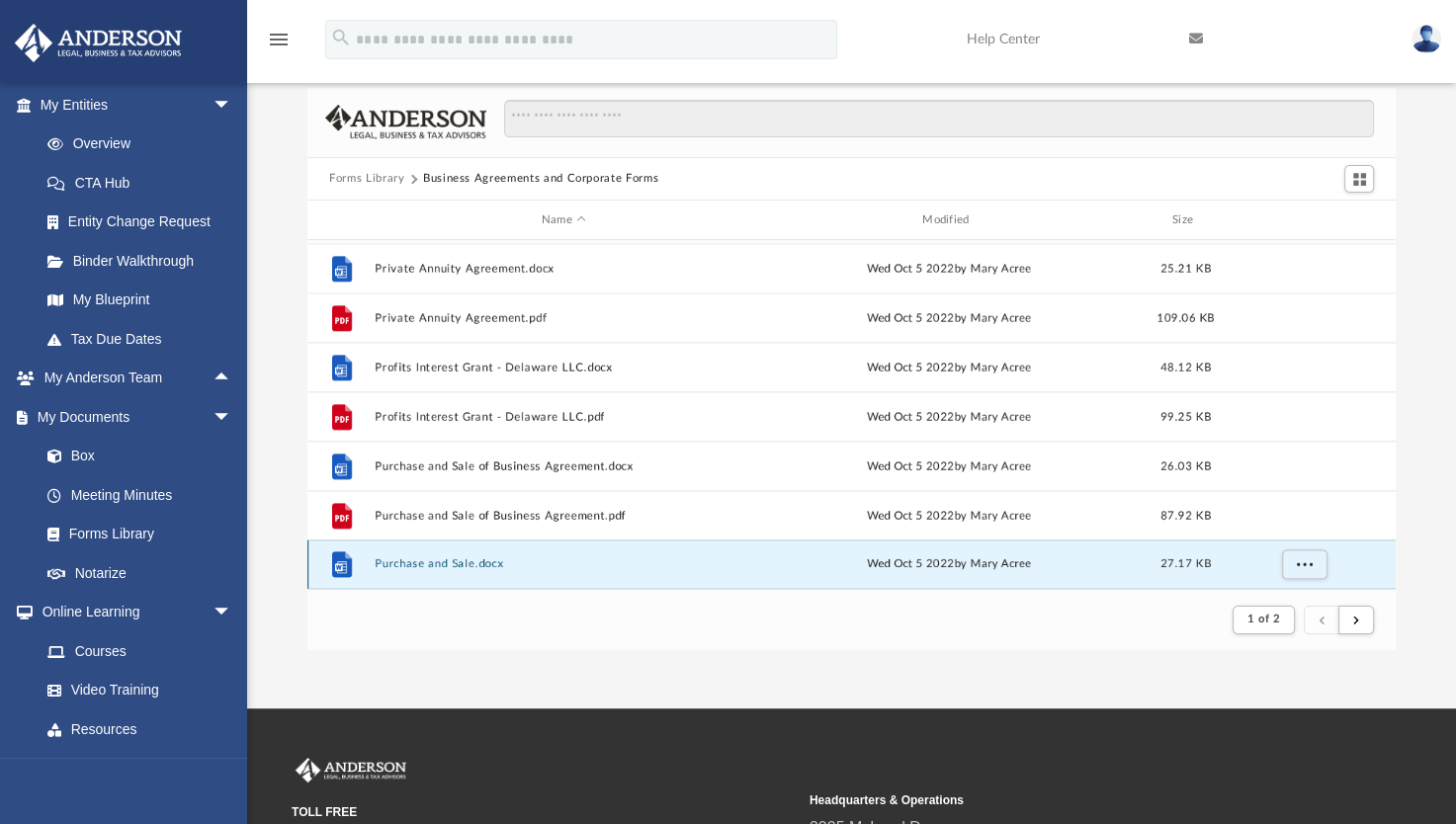 click on "Purchase and Sale.docx" at bounding box center [563, 564] 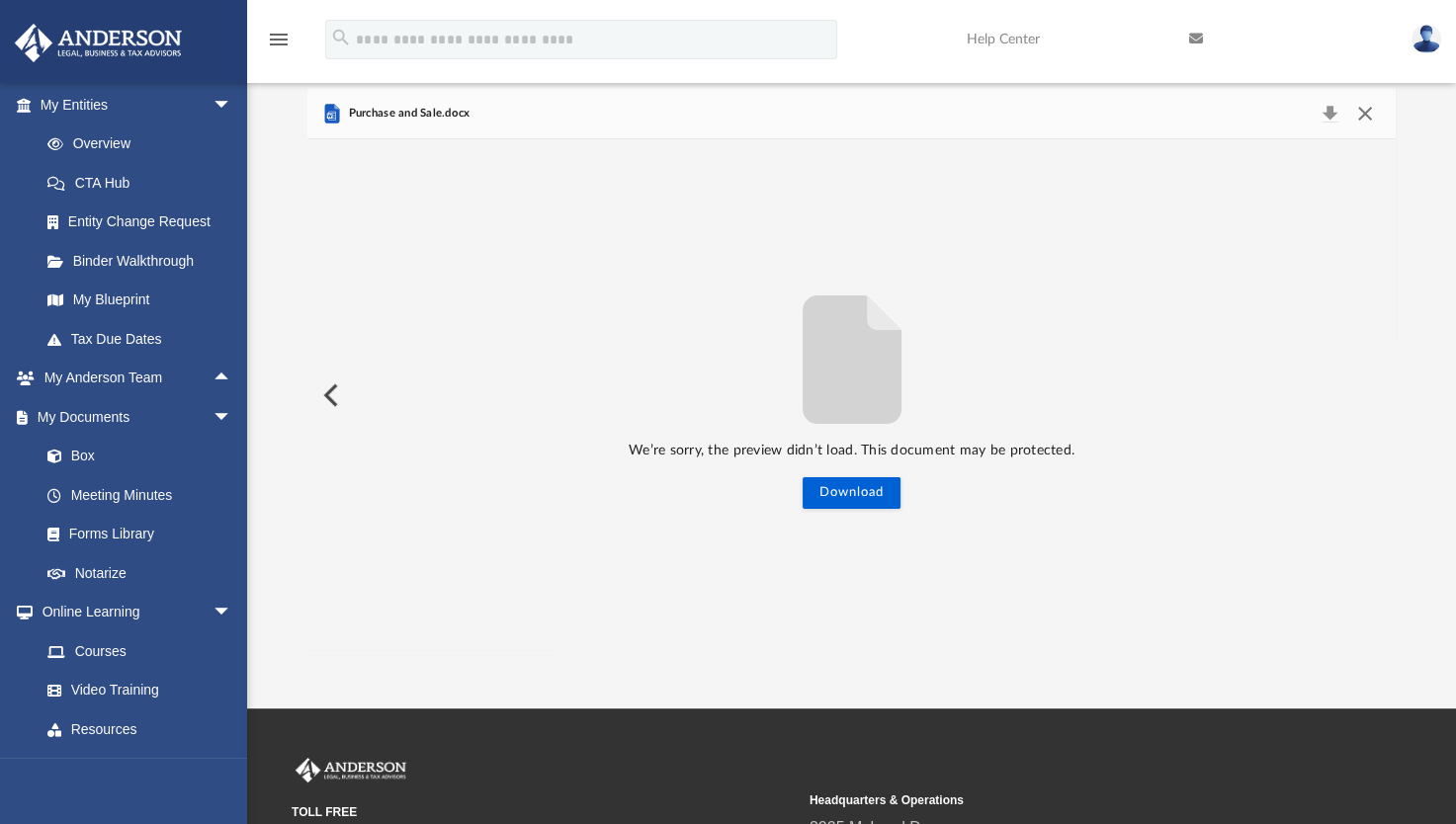 click at bounding box center (1364, 114) 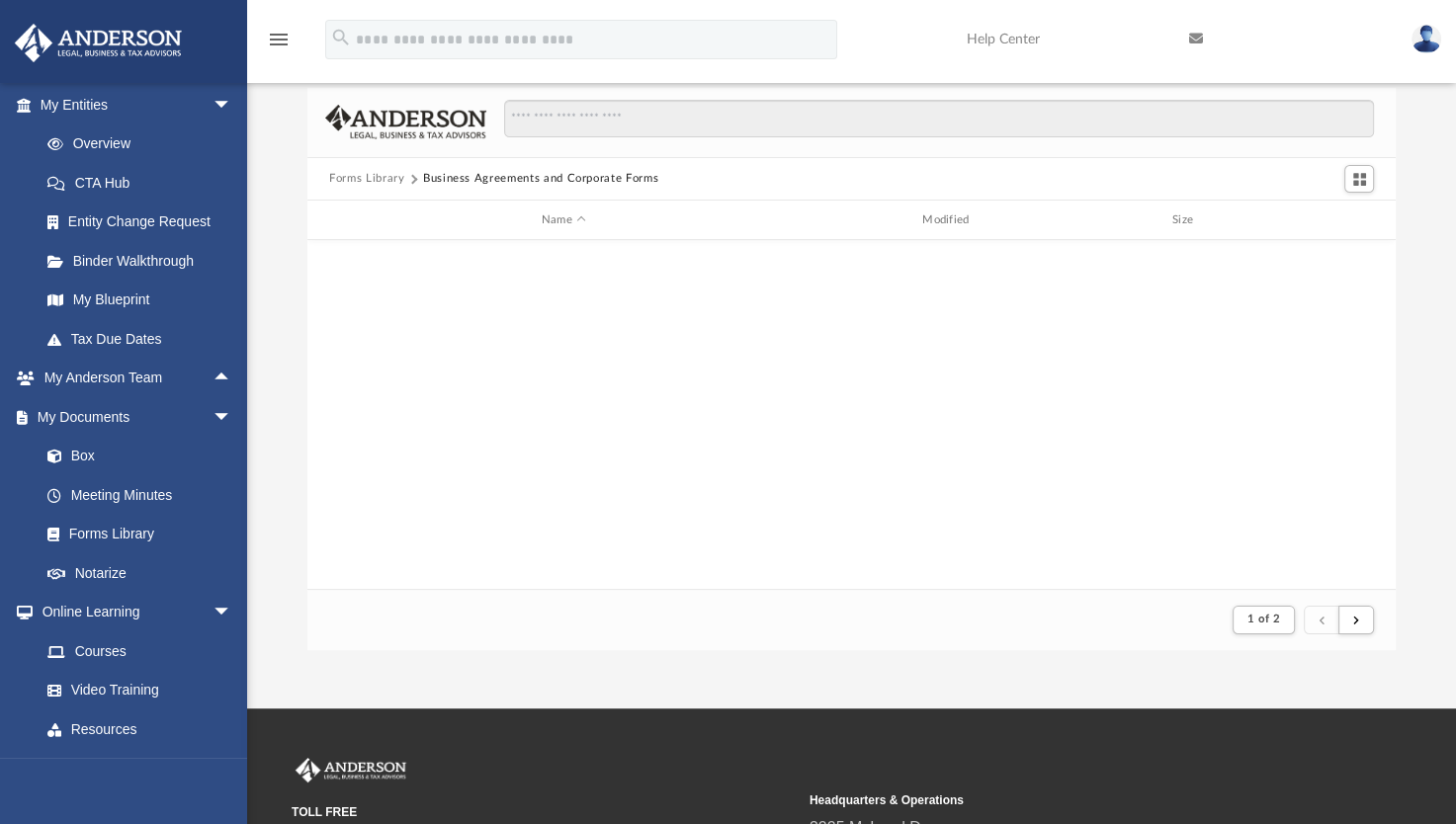 scroll, scrollTop: 0, scrollLeft: 0, axis: both 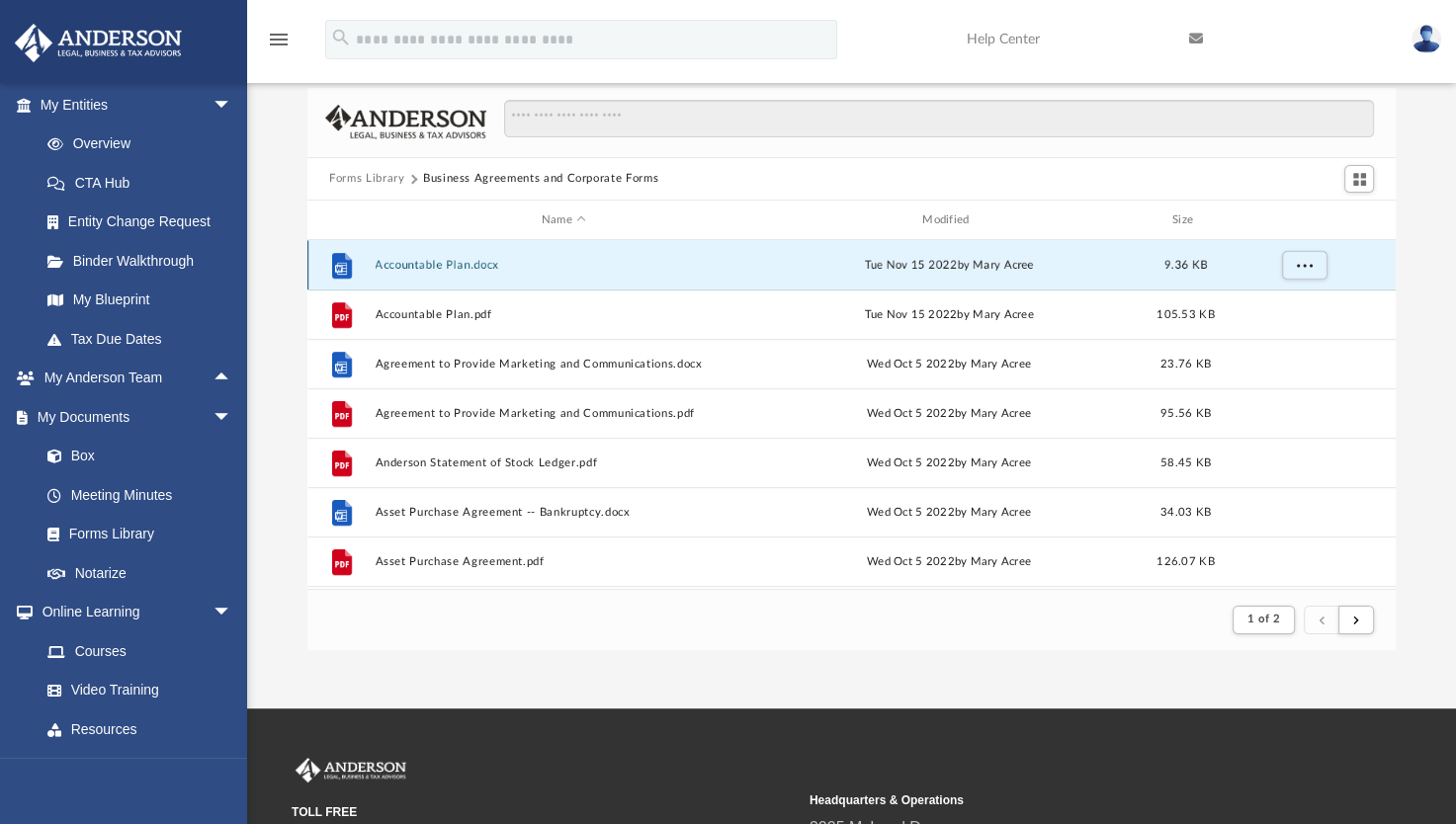 click on "Accountable Plan.docx" at bounding box center (563, 265) 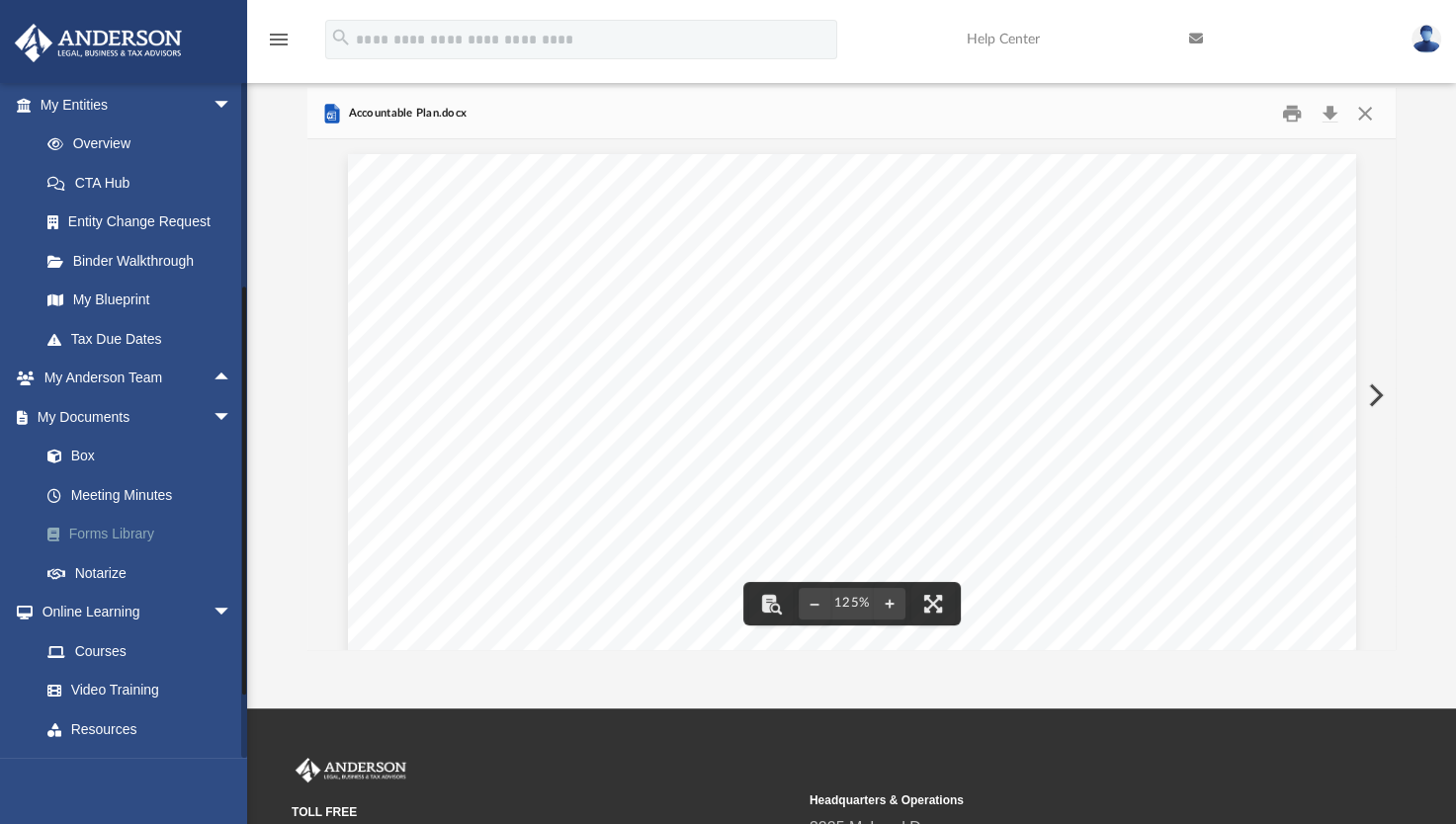 click on "Forms Library" at bounding box center [144, 535] 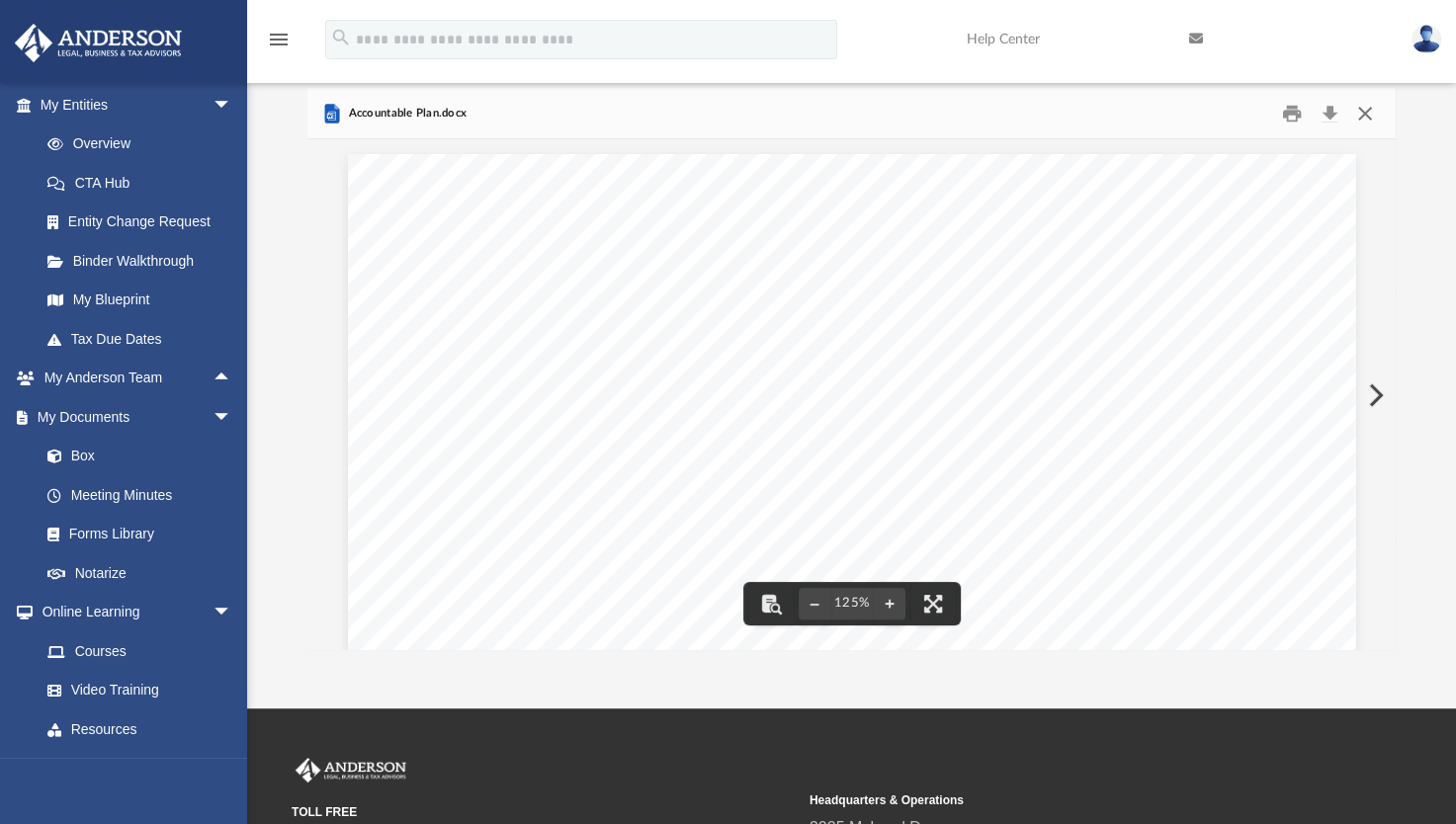 click at bounding box center (1364, 113) 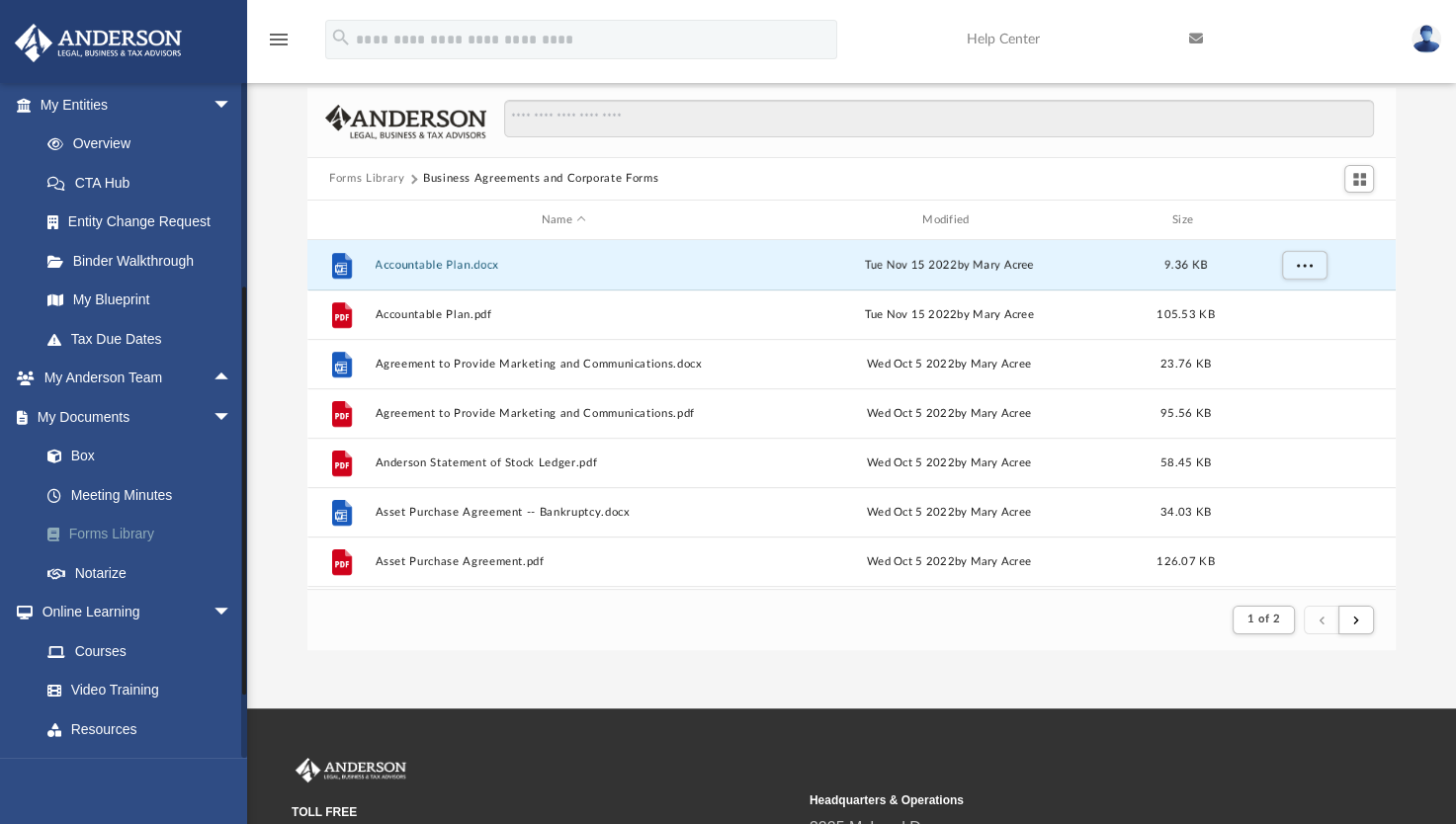 click on "Forms Library" at bounding box center [144, 535] 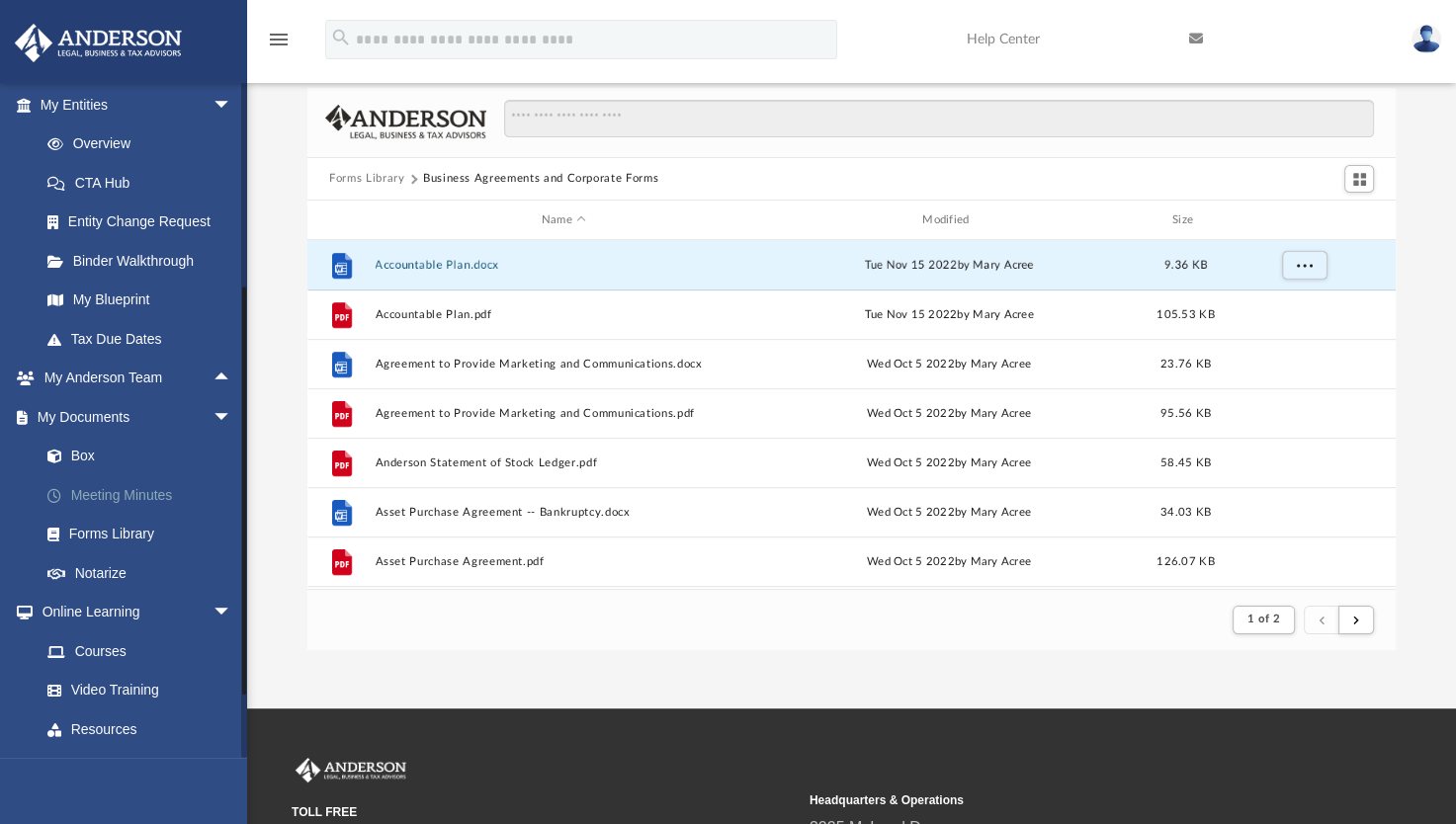 click on "Meeting Minutes" at bounding box center (144, 495) 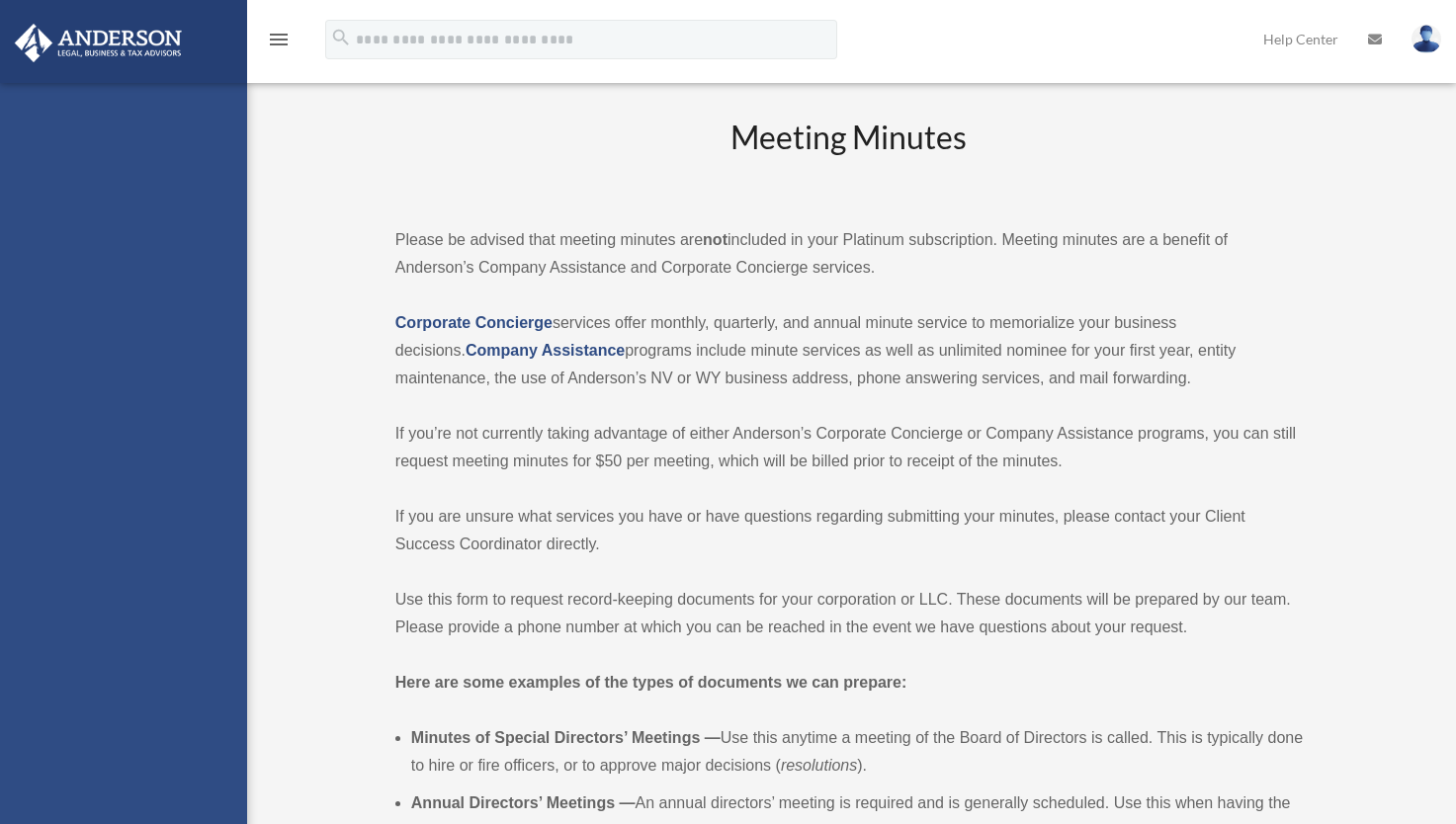 scroll, scrollTop: 0, scrollLeft: 0, axis: both 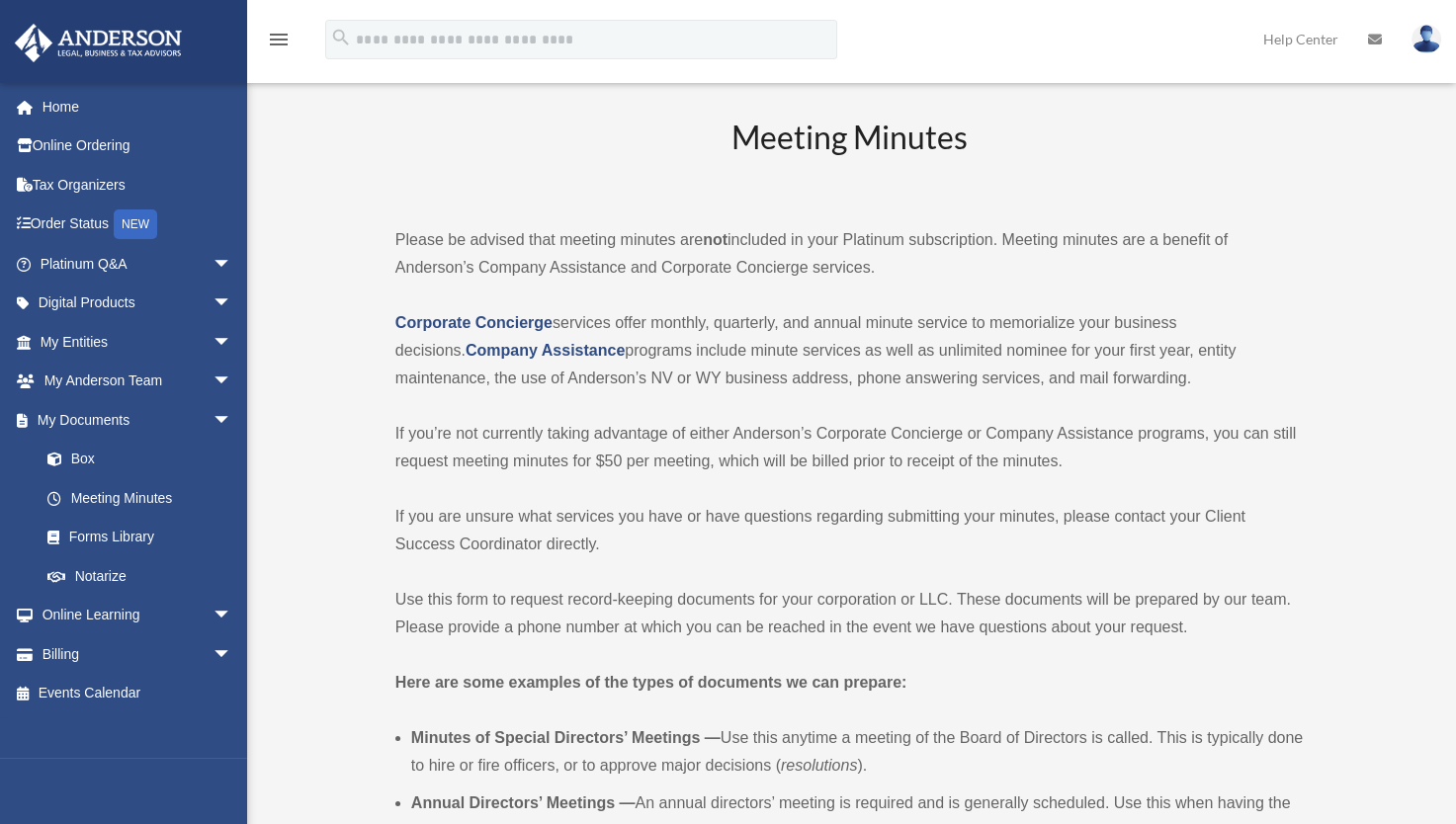 click on "Forms Library" at bounding box center (144, 537) 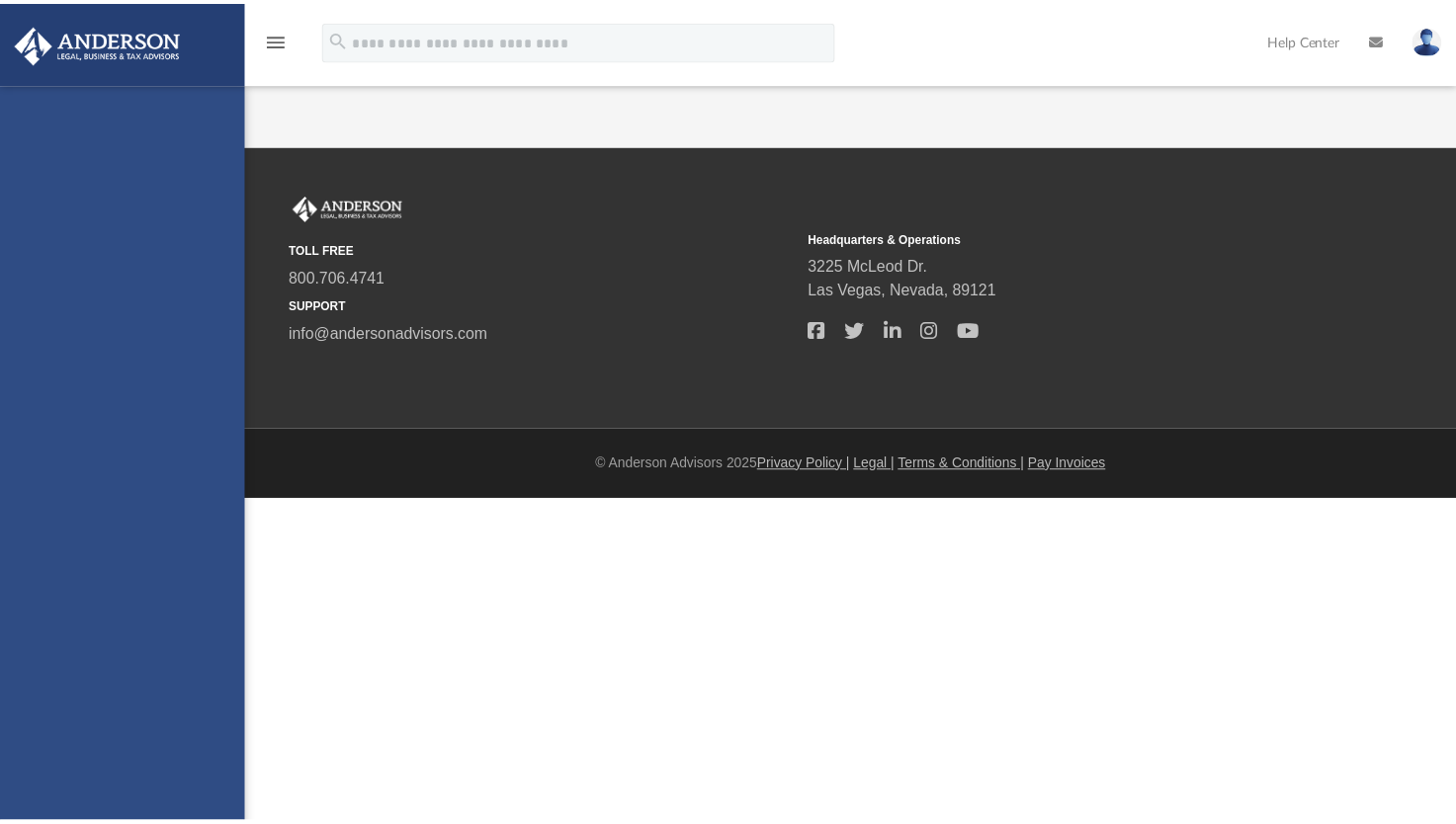 scroll, scrollTop: 0, scrollLeft: 0, axis: both 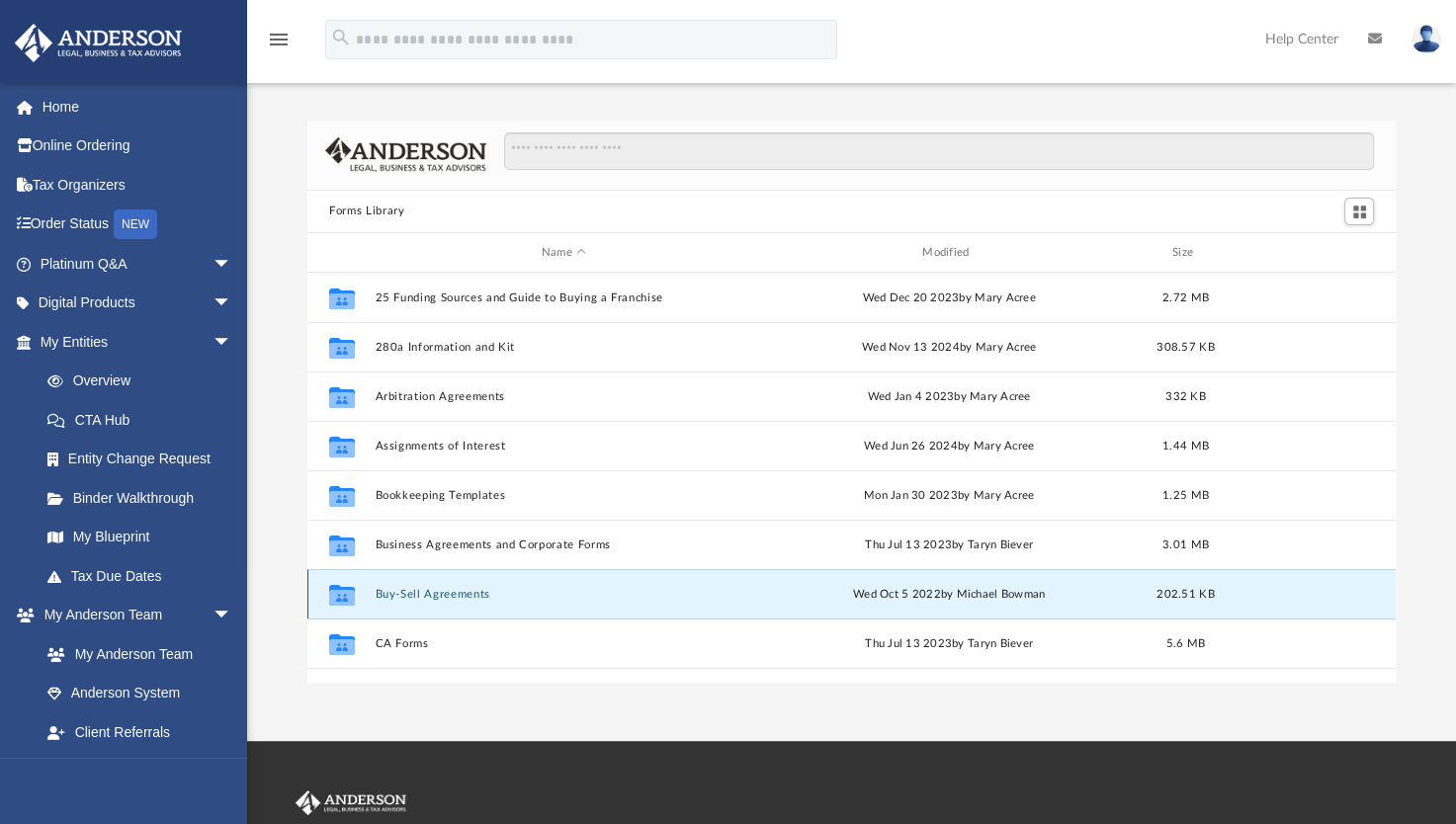 click on "Buy-Sell Agreements" at bounding box center (563, 594) 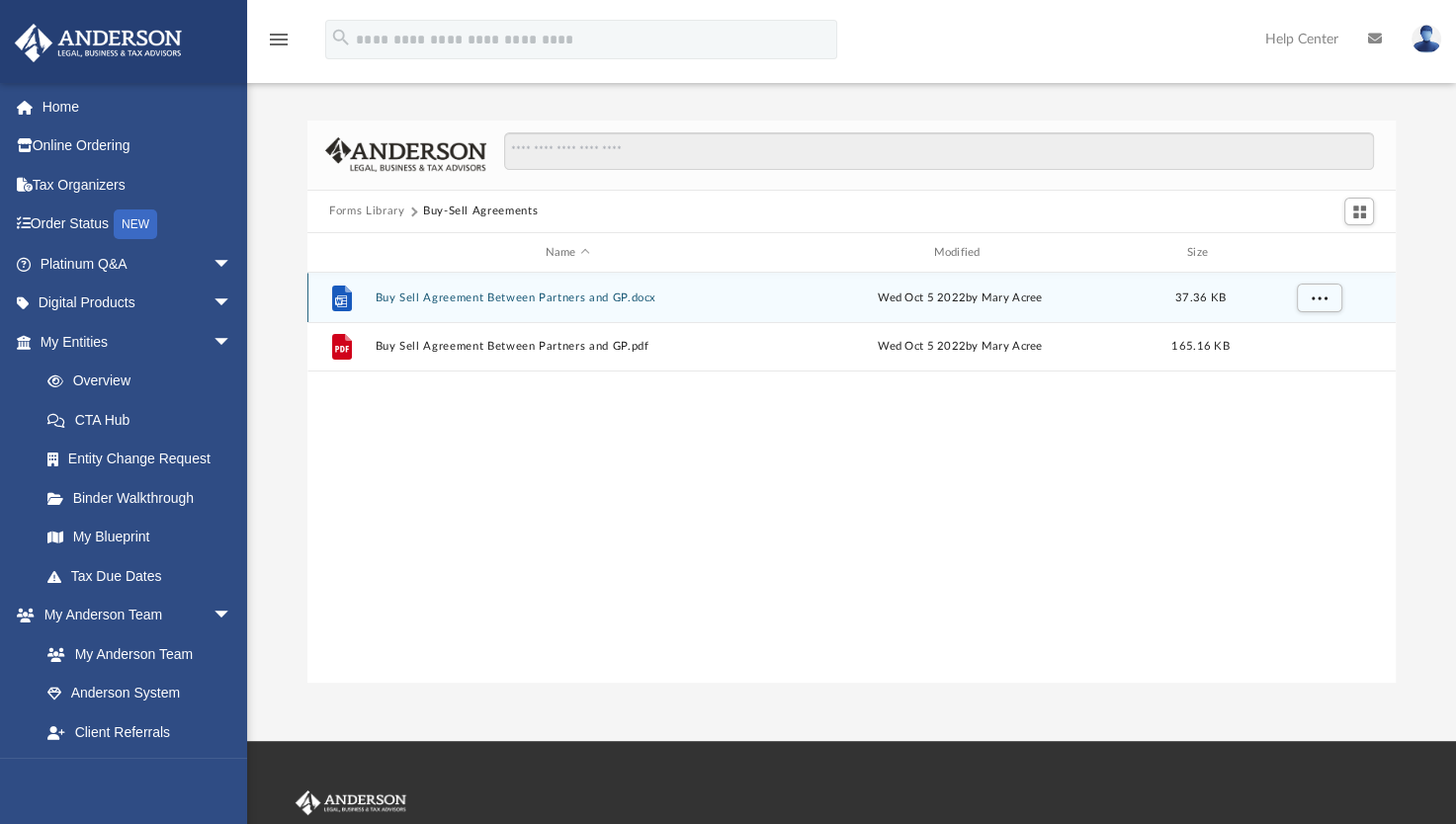 click on "File Buy Sell Agreement Between Partners and GP.docx Wed Oct 5 2022  by Mary Acree 37.36 KB" at bounding box center (851, 297) 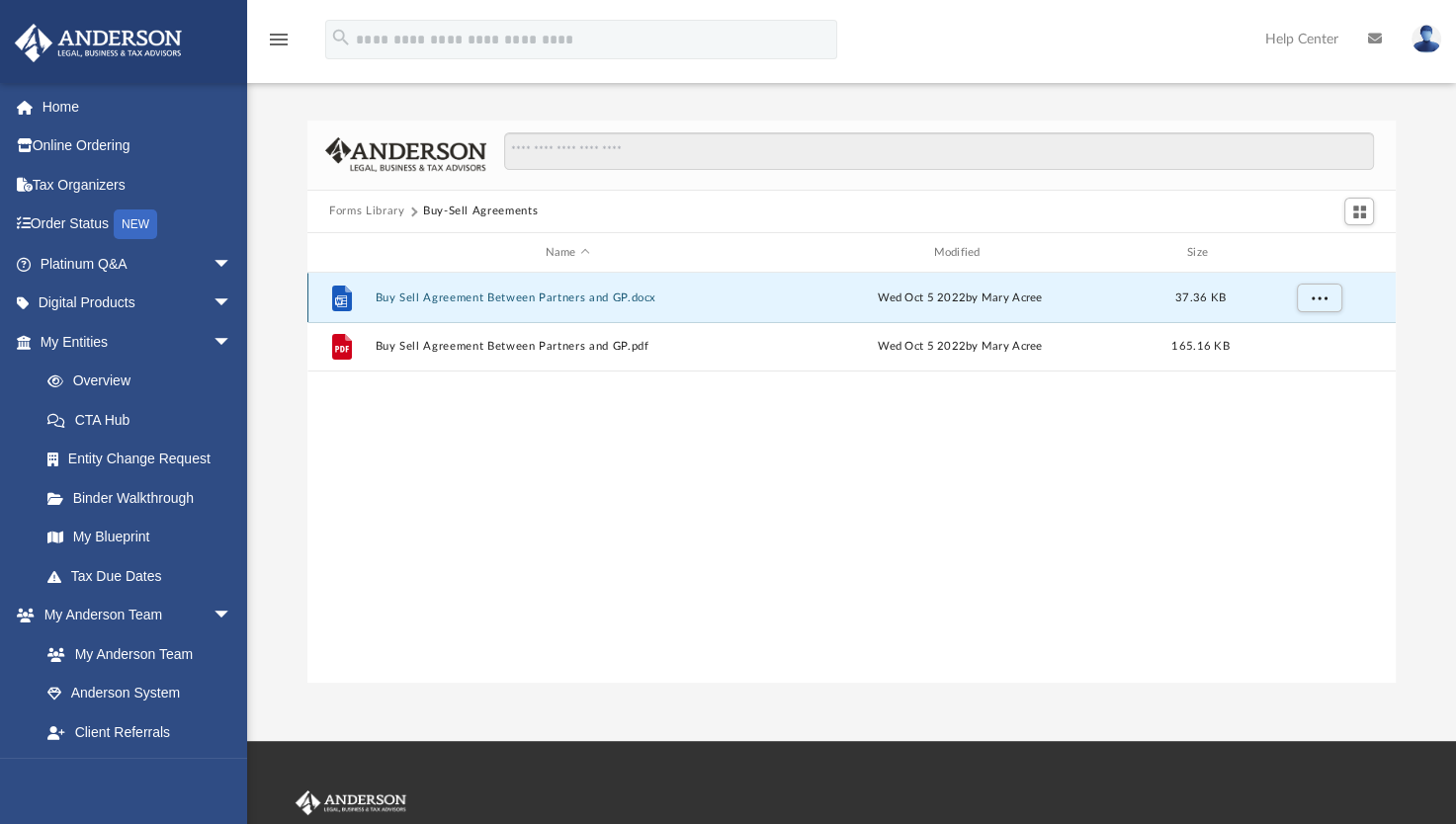 click on "Buy Sell Agreement Between Partners and GP.docx" at bounding box center [567, 297] 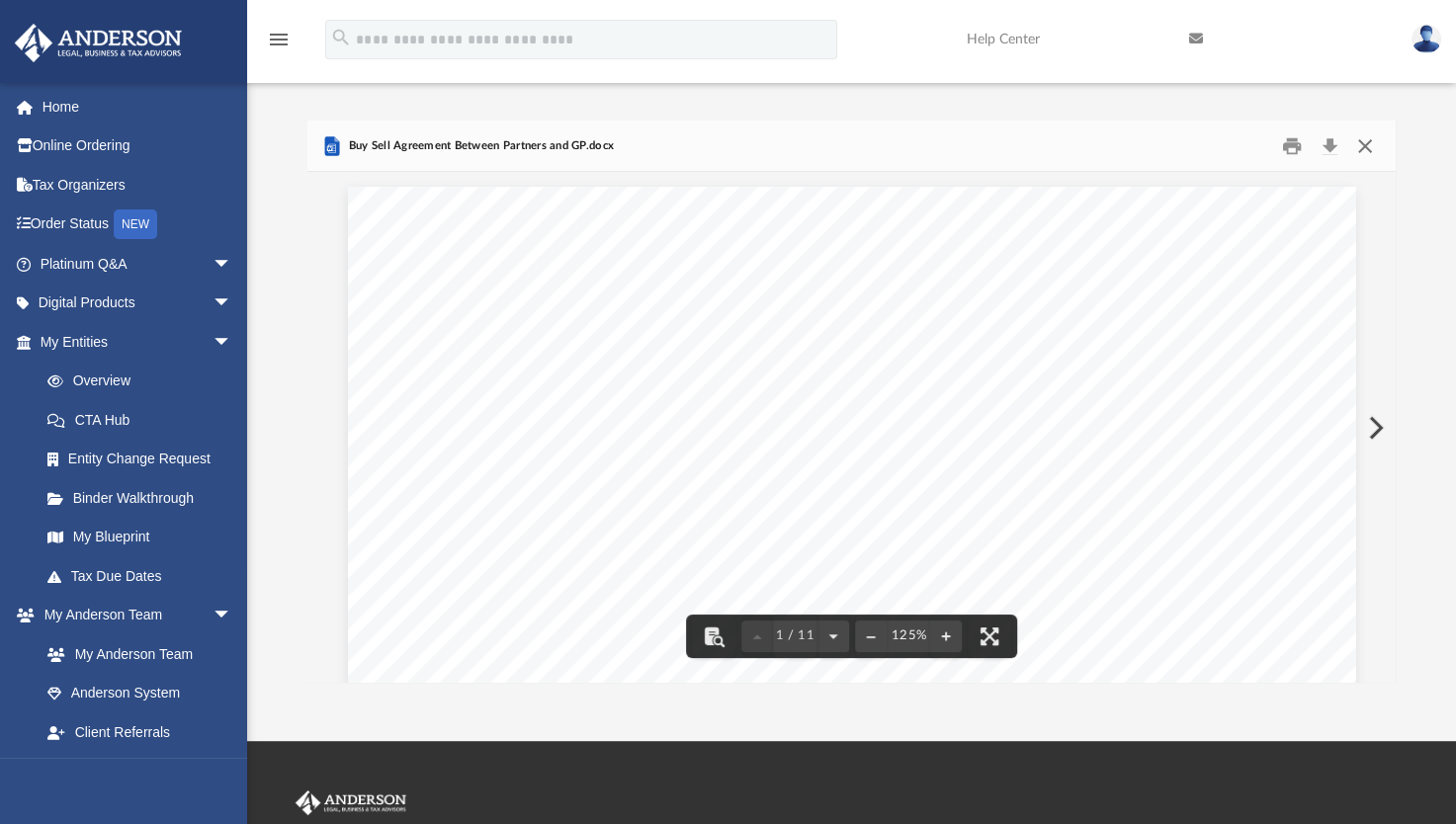 click at bounding box center [1364, 145] 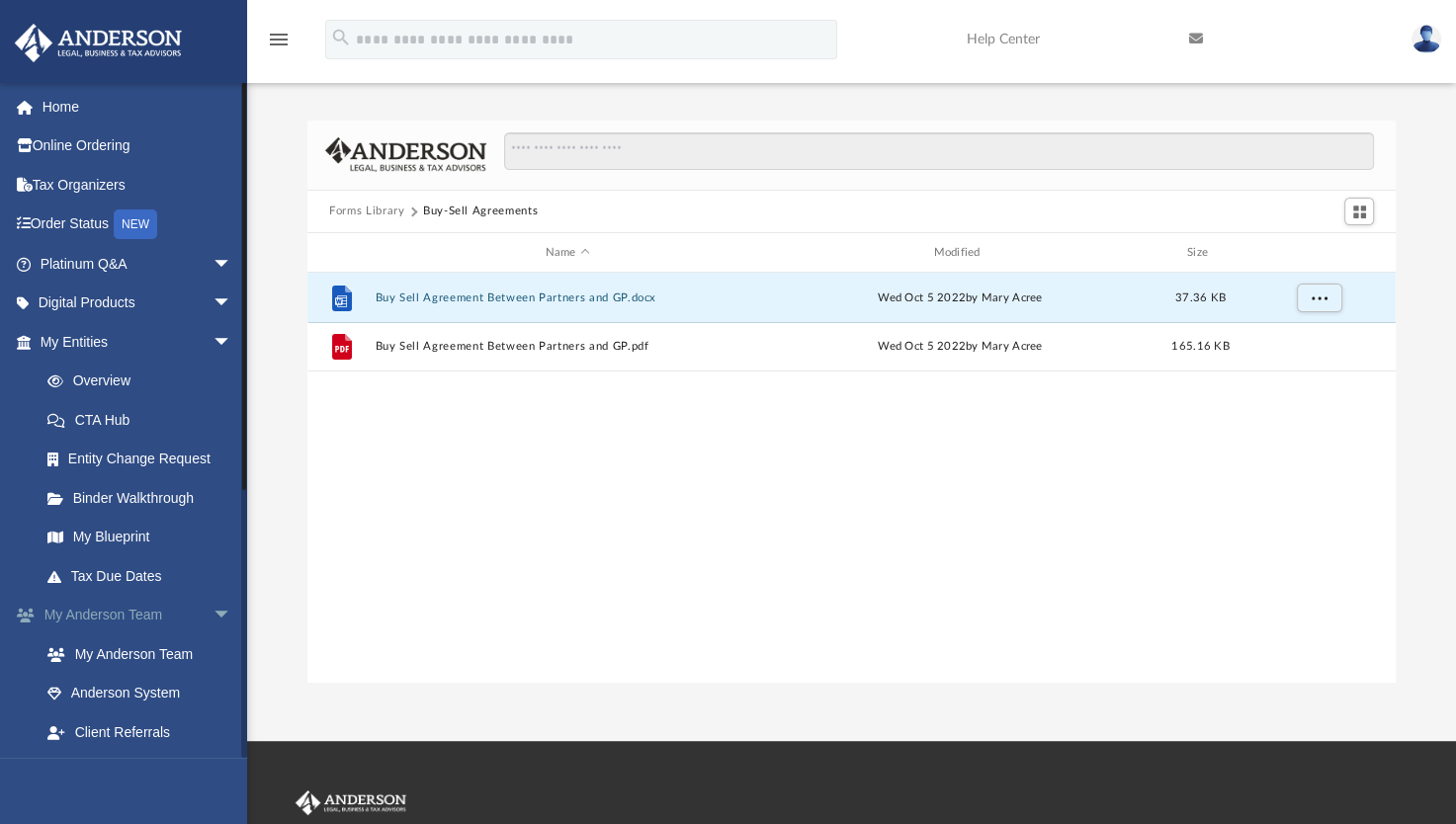click on "arrow_drop_down" at bounding box center [232, 616] 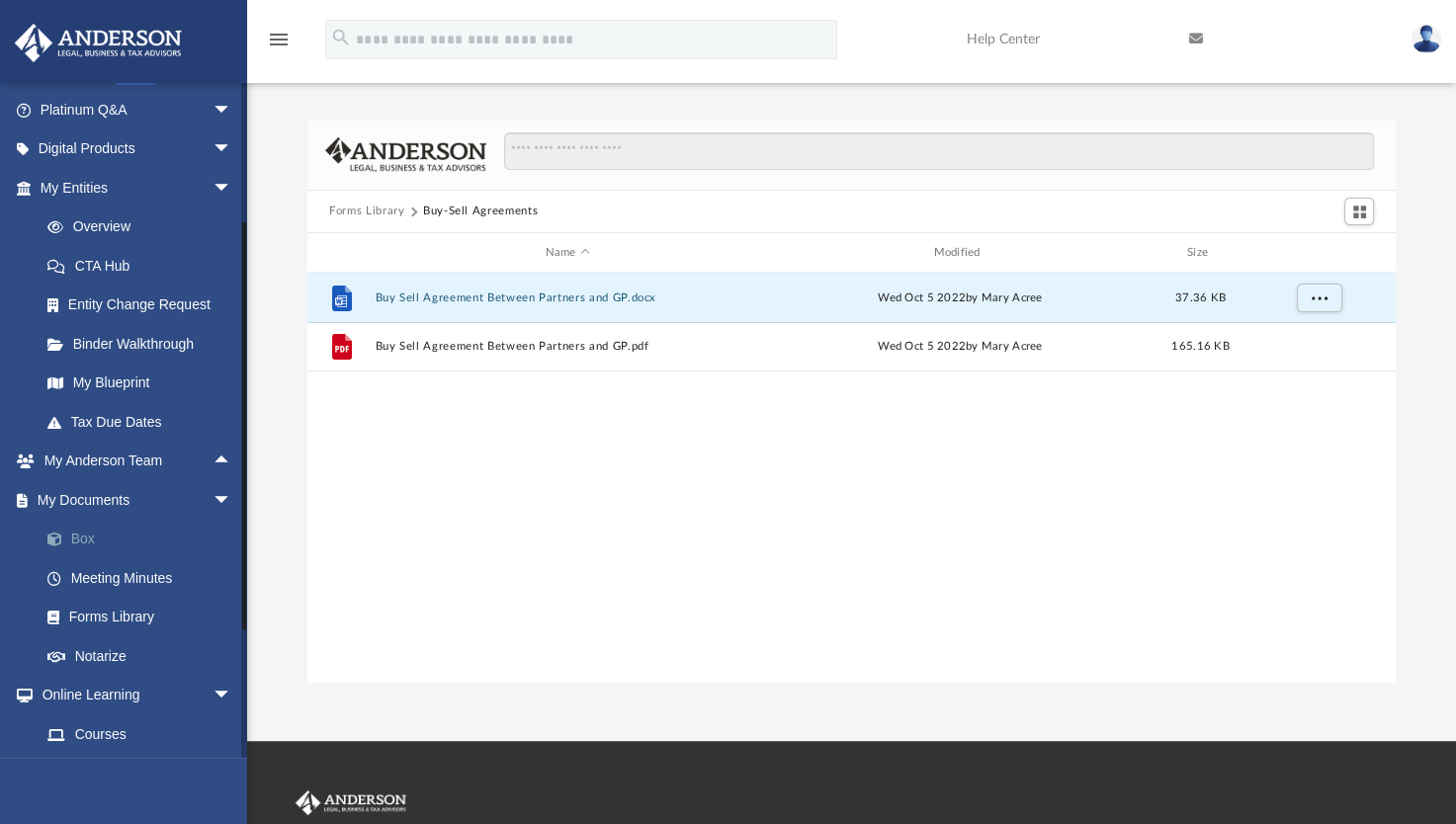 scroll, scrollTop: 198, scrollLeft: 0, axis: vertical 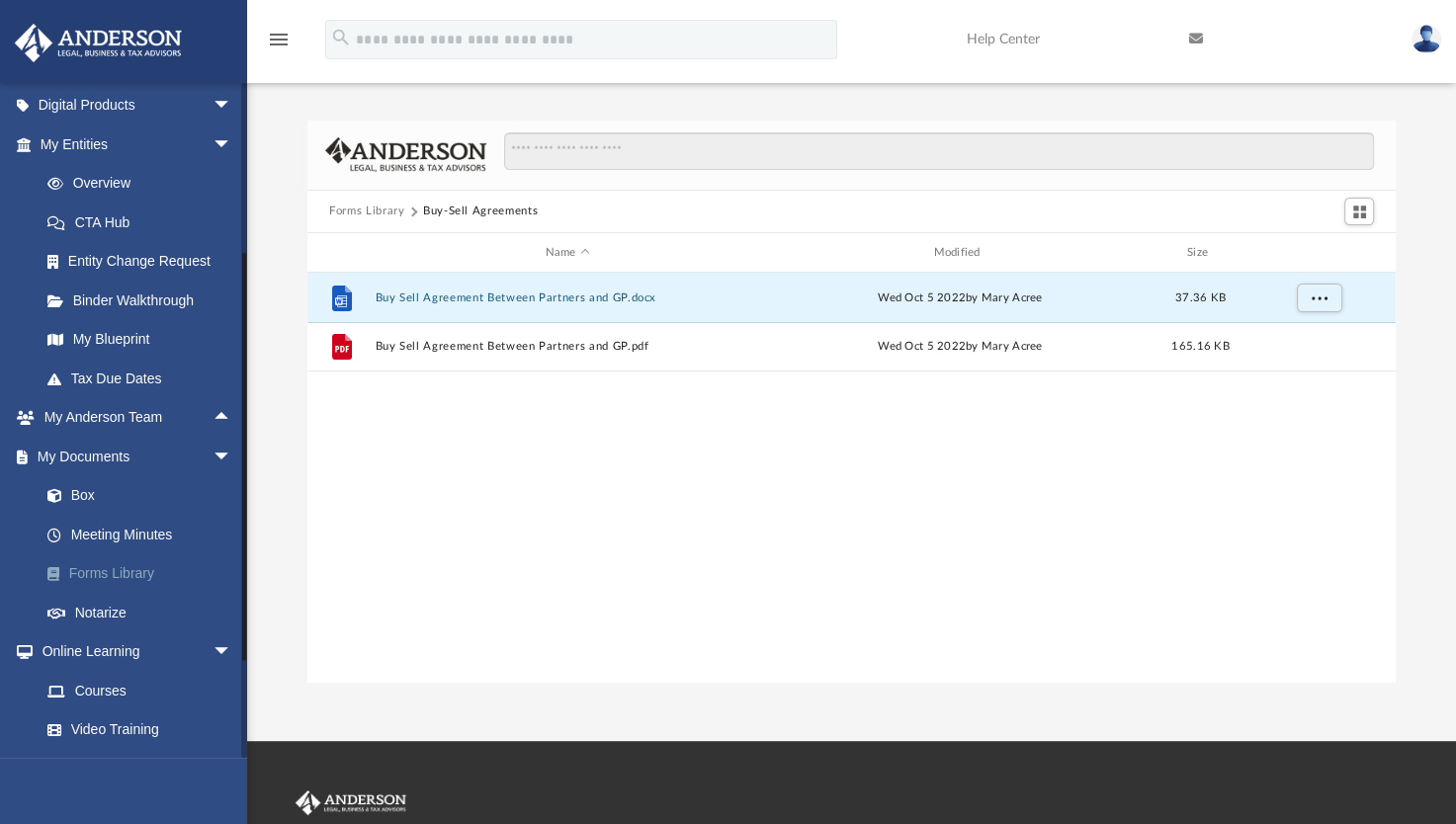 click on "Forms Library" at bounding box center [144, 574] 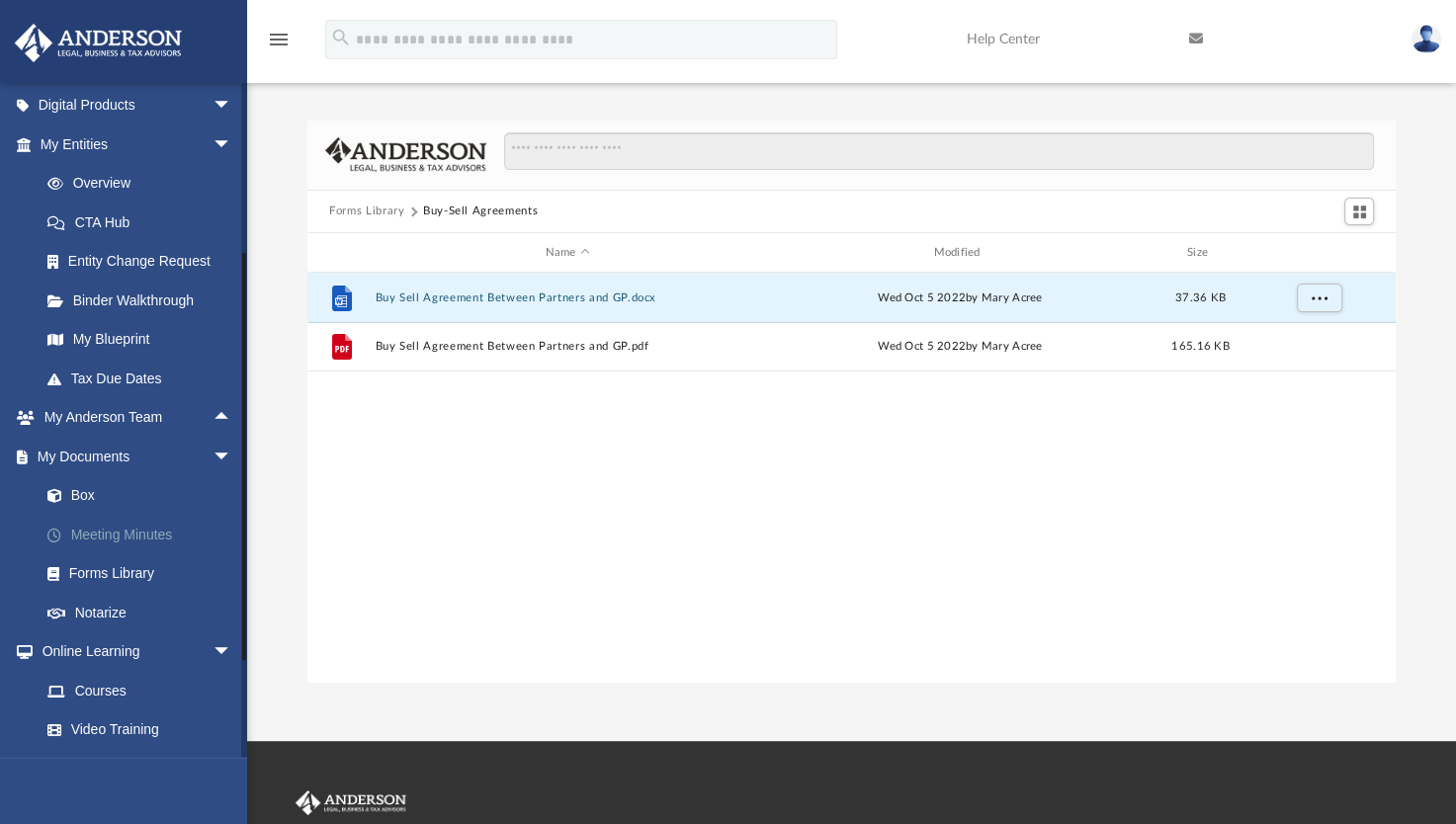 click on "Meeting Minutes" at bounding box center (144, 535) 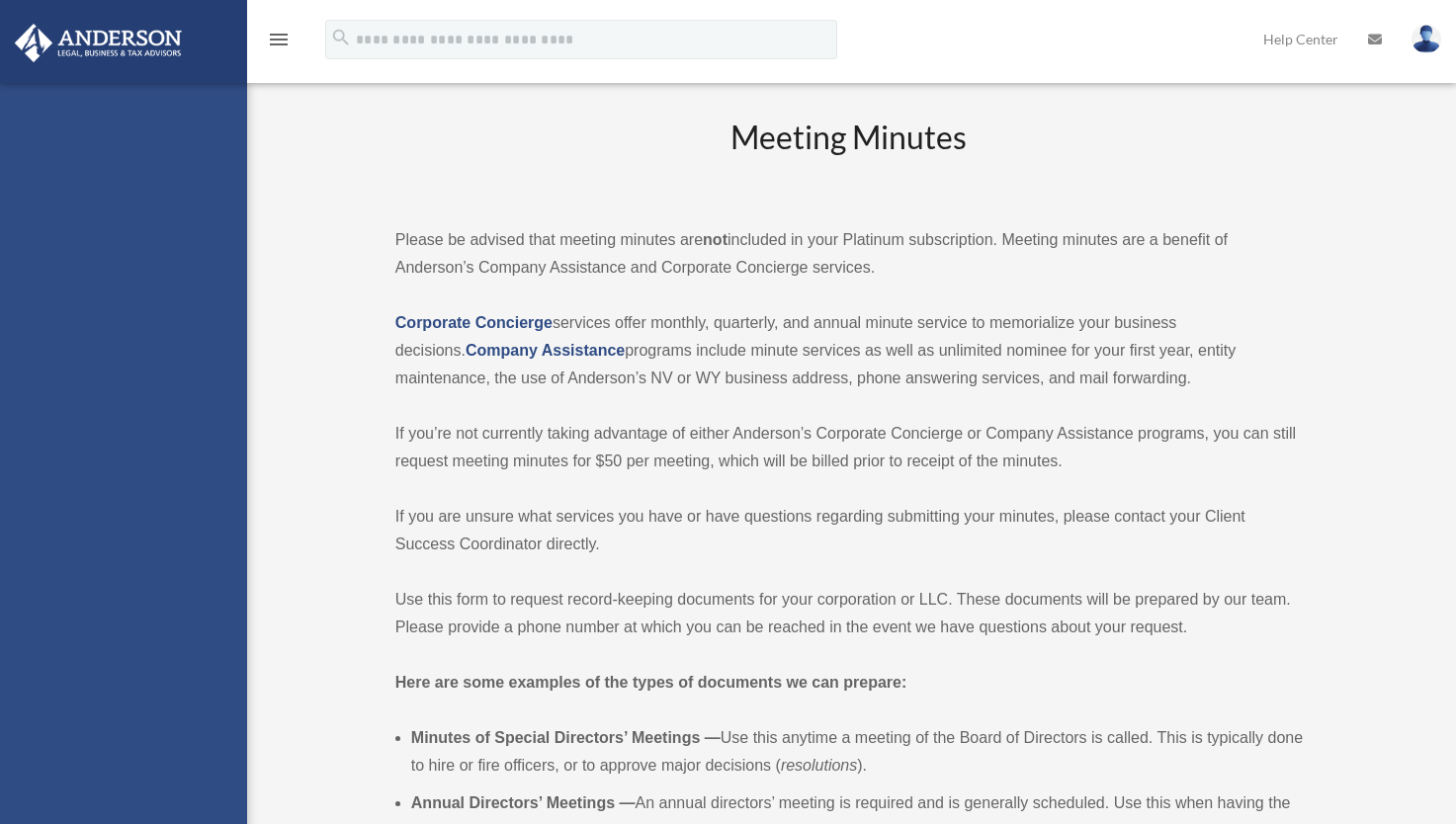 scroll, scrollTop: 0, scrollLeft: 0, axis: both 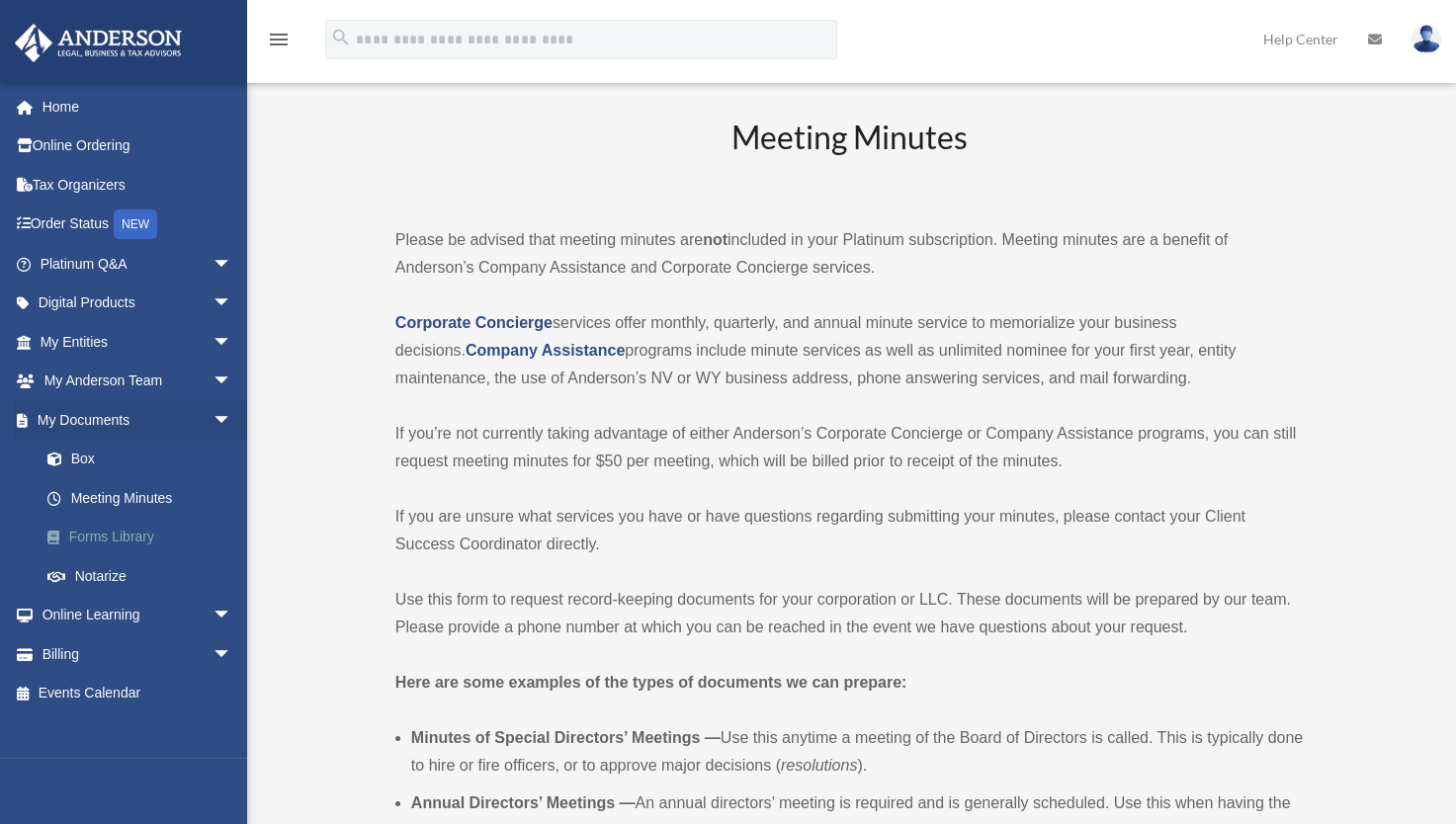 click on "Forms Library" at bounding box center [144, 537] 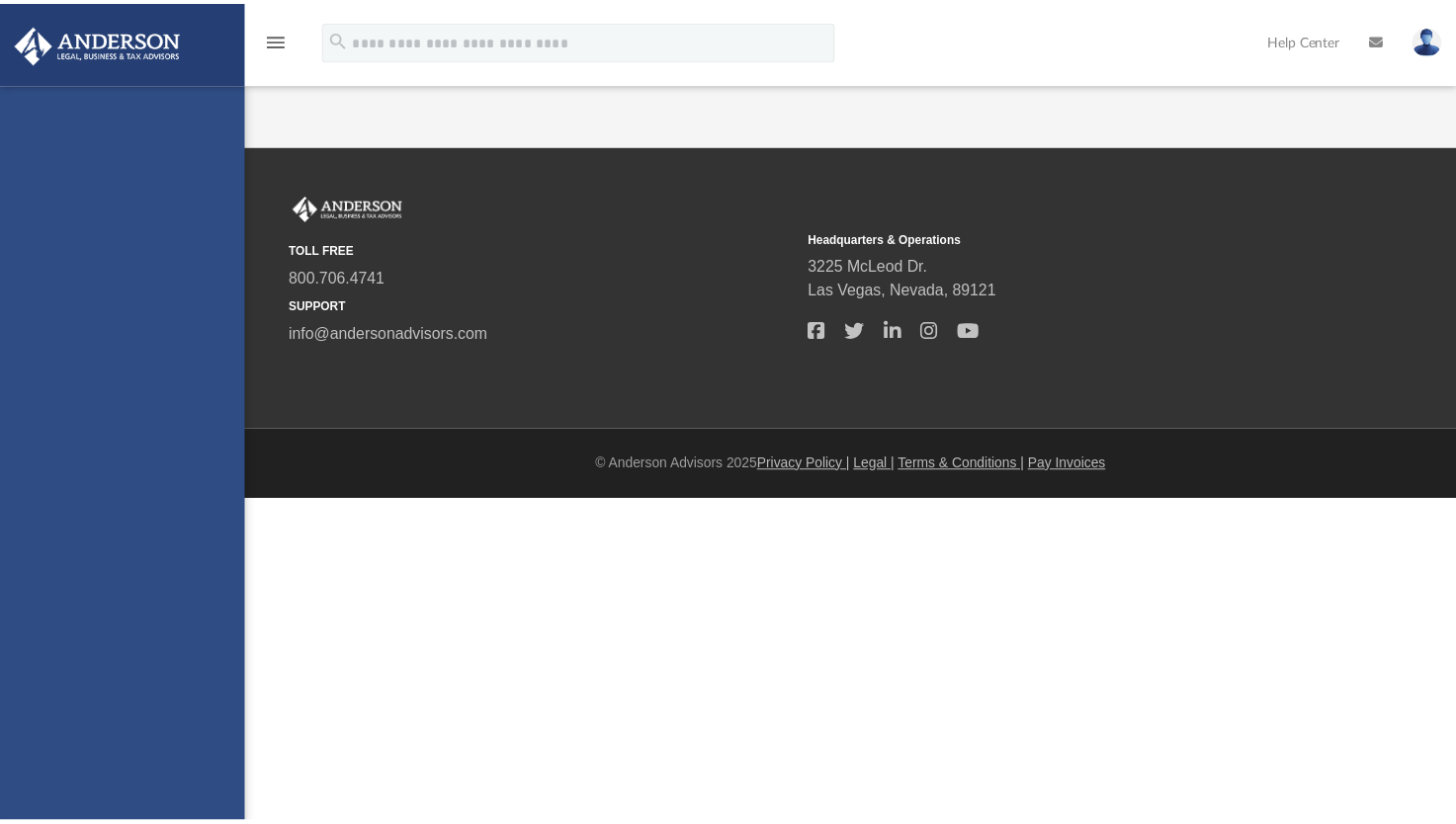 scroll, scrollTop: 0, scrollLeft: 0, axis: both 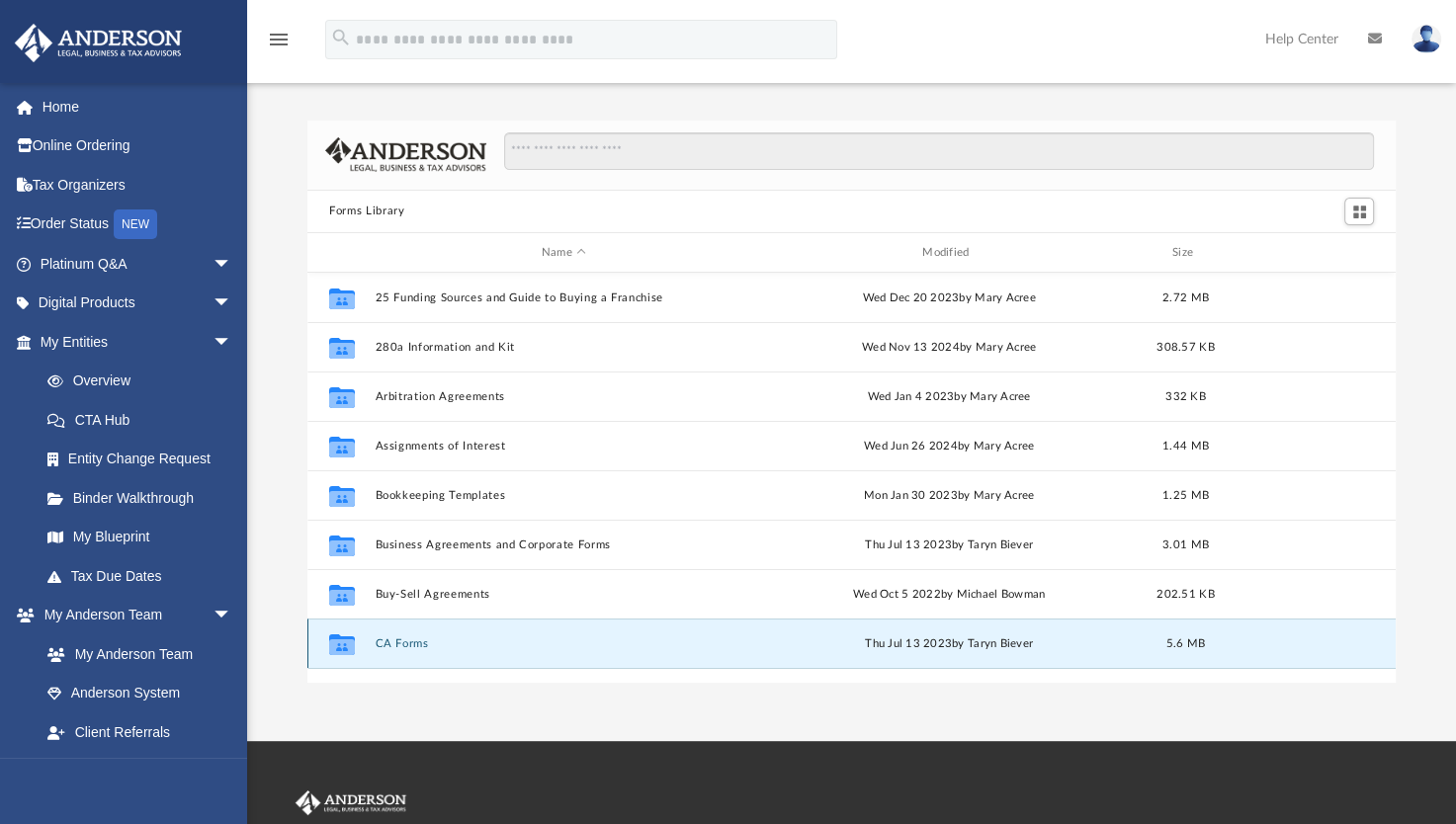 click on "CA Forms" at bounding box center [563, 643] 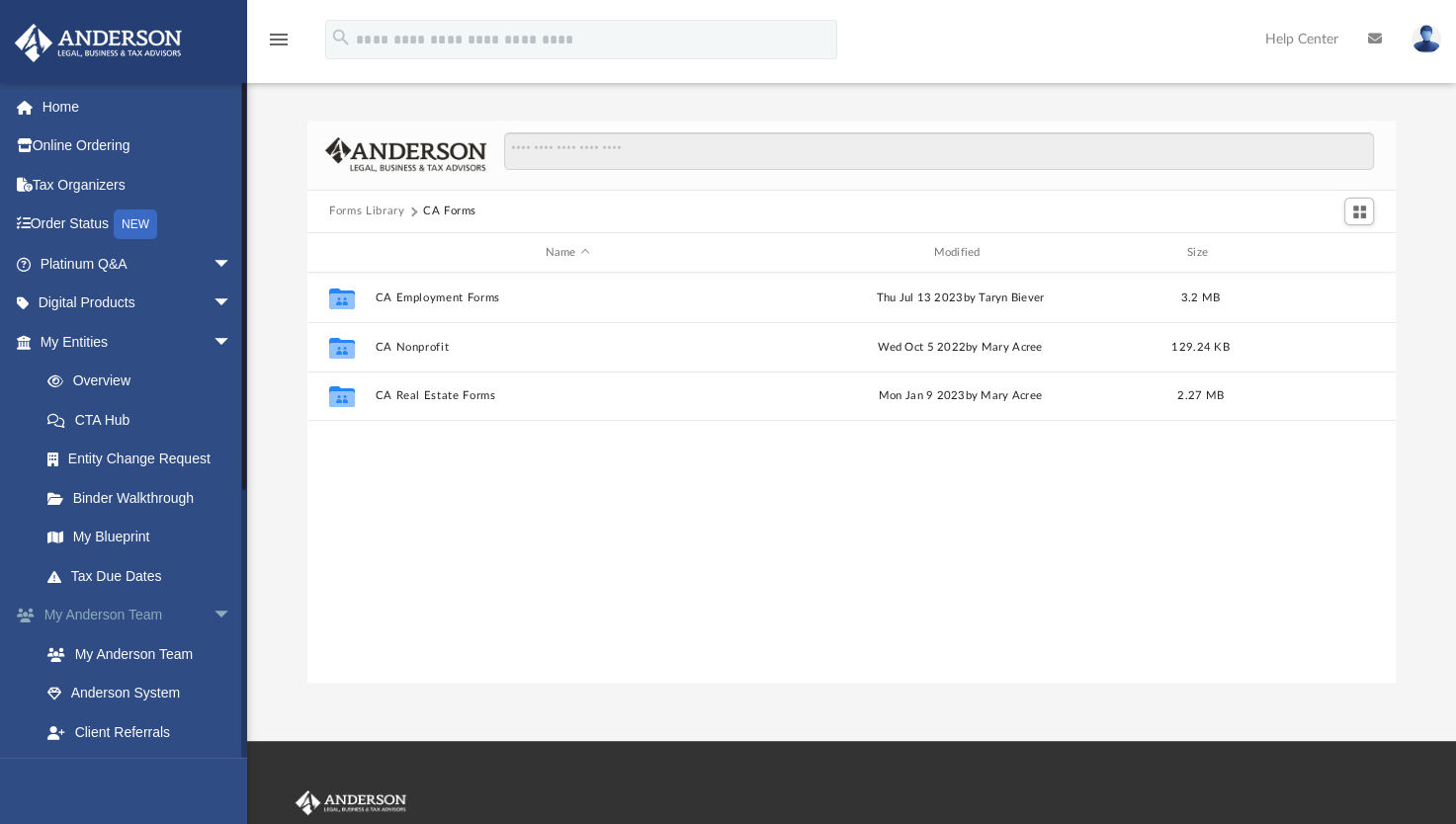 click on "arrow_drop_down" at bounding box center (232, 616) 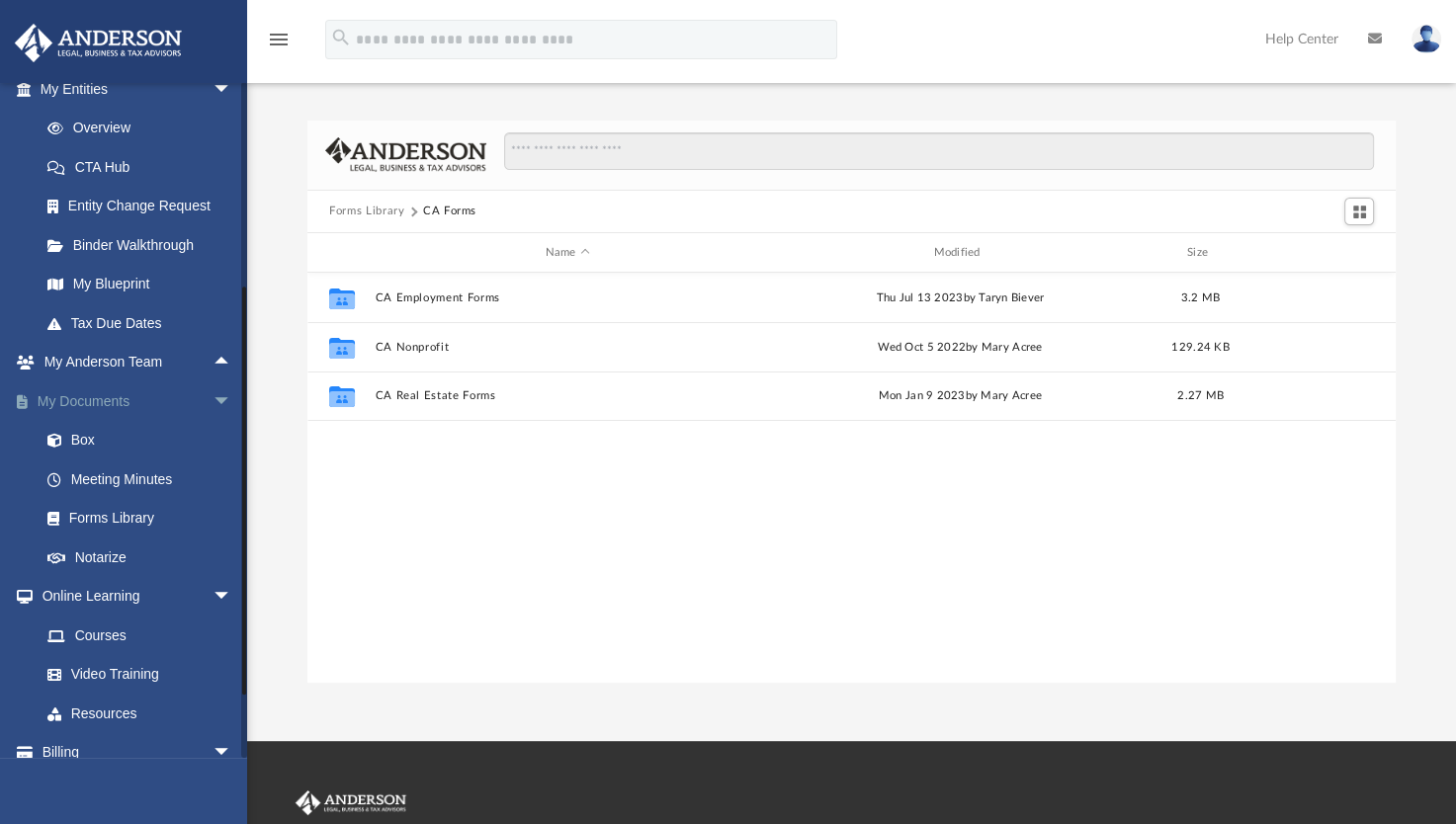 scroll, scrollTop: 277, scrollLeft: 0, axis: vertical 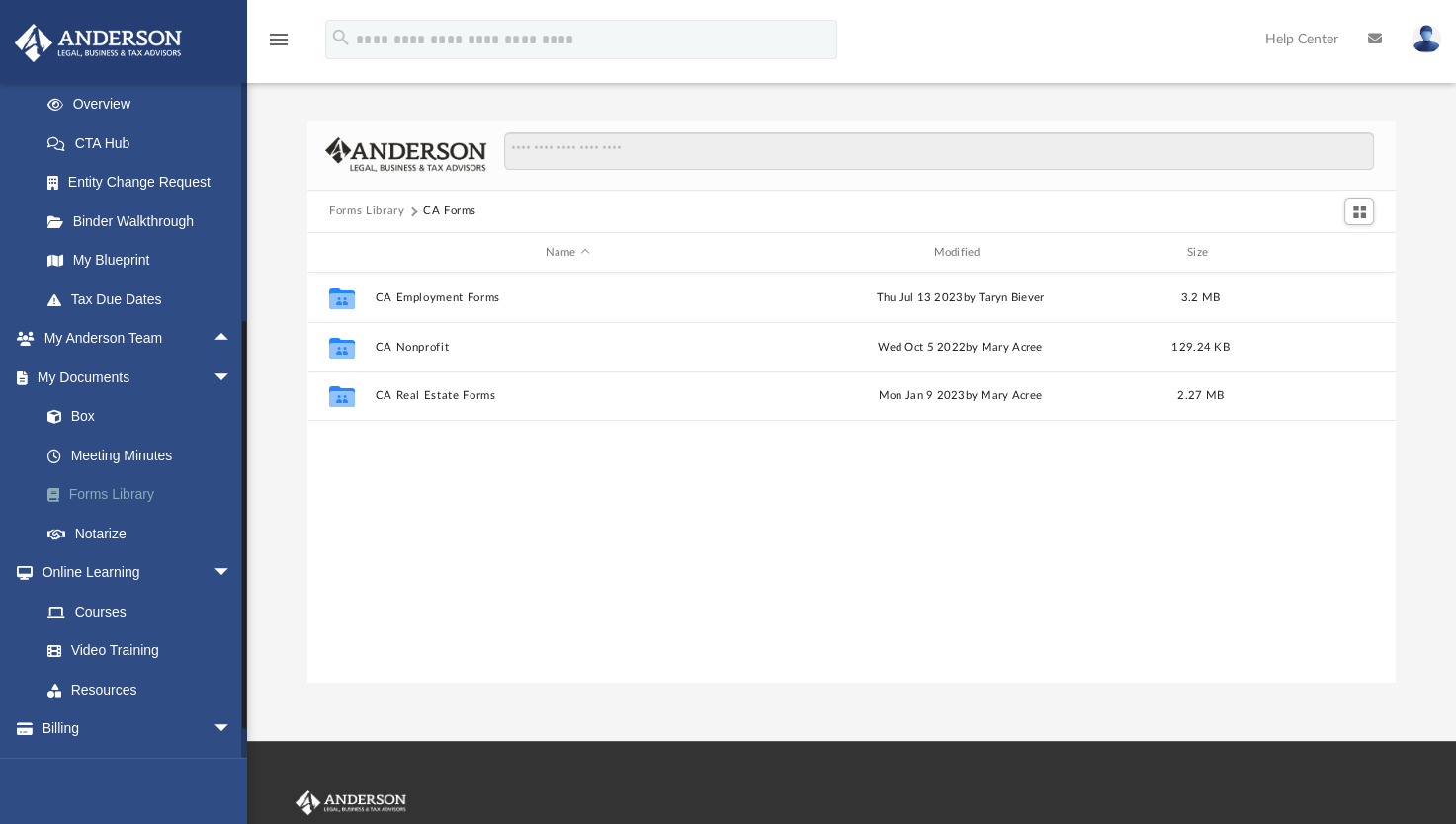 click on "Forms Library" at bounding box center [144, 495] 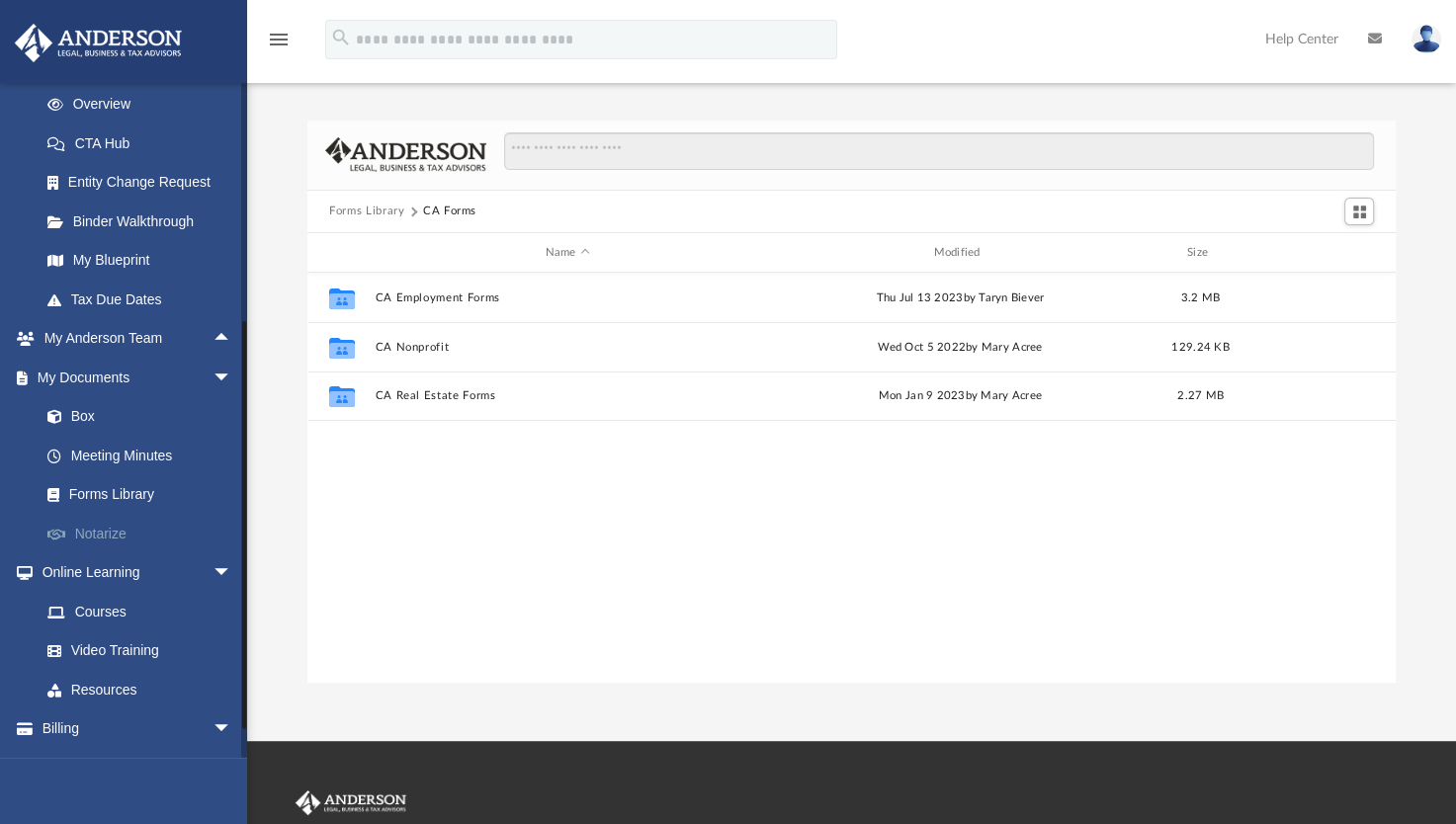 click on "Notarize" at bounding box center (144, 534) 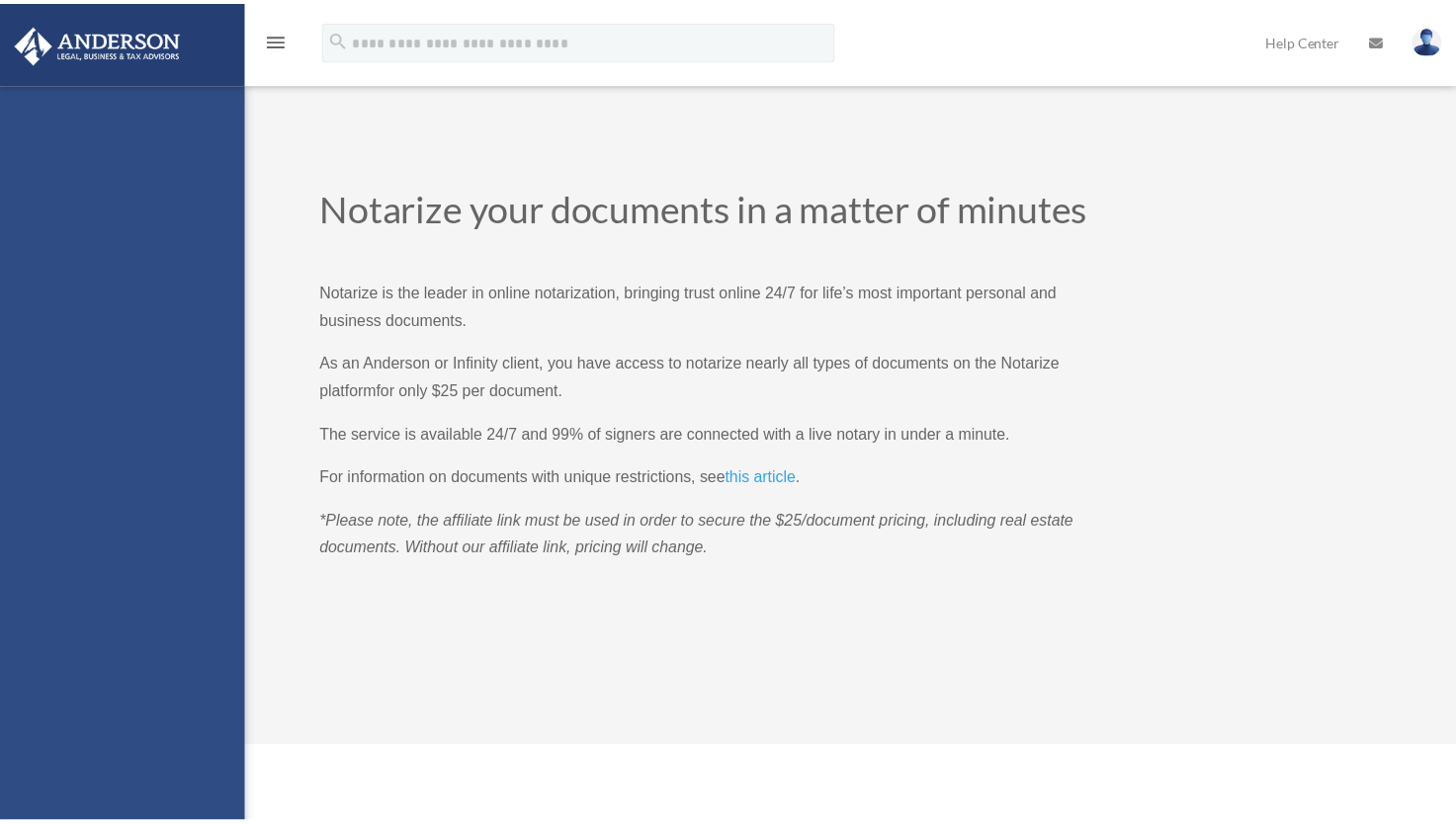 scroll, scrollTop: 0, scrollLeft: 0, axis: both 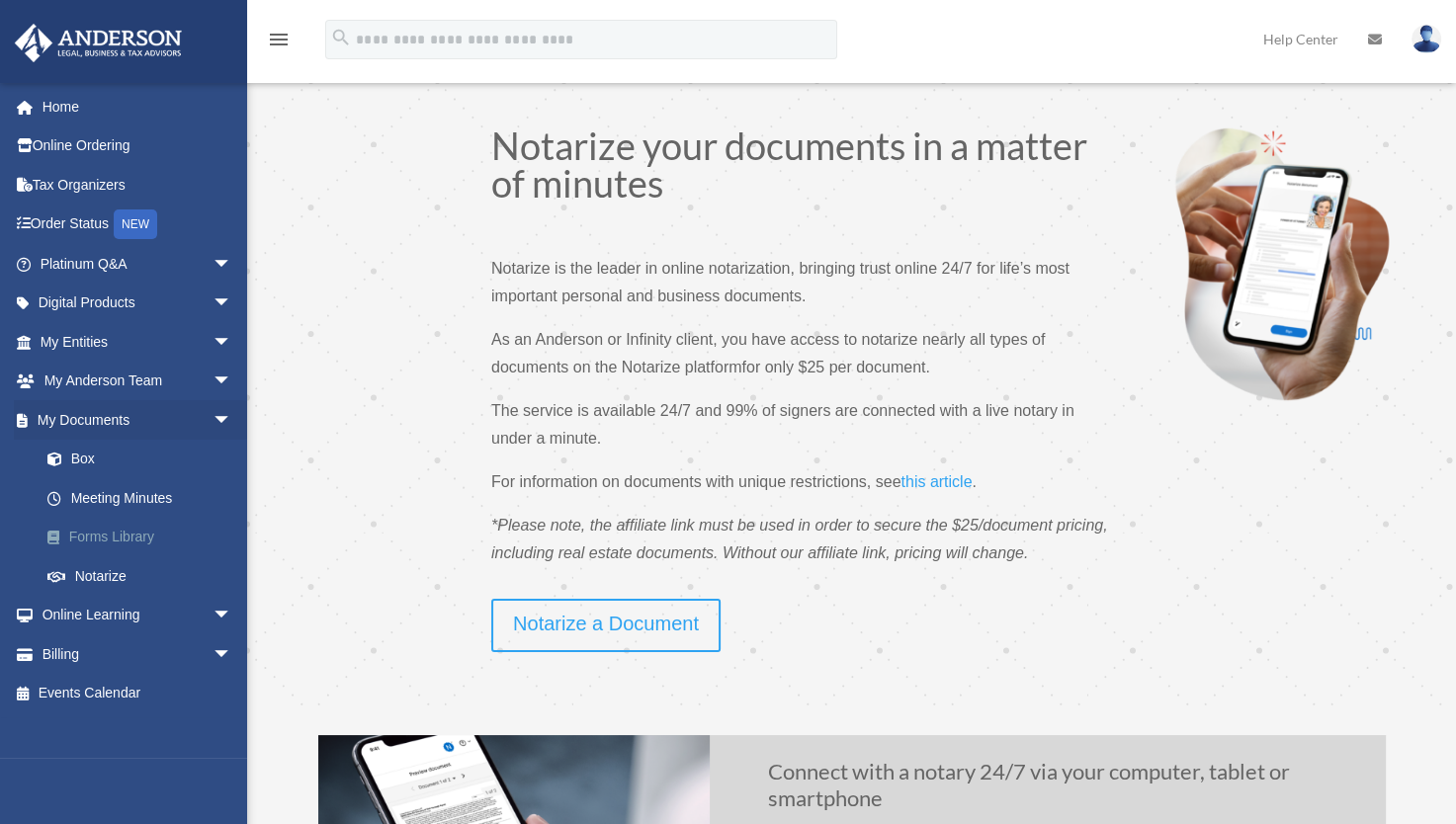 click on "Forms Library" at bounding box center (144, 537) 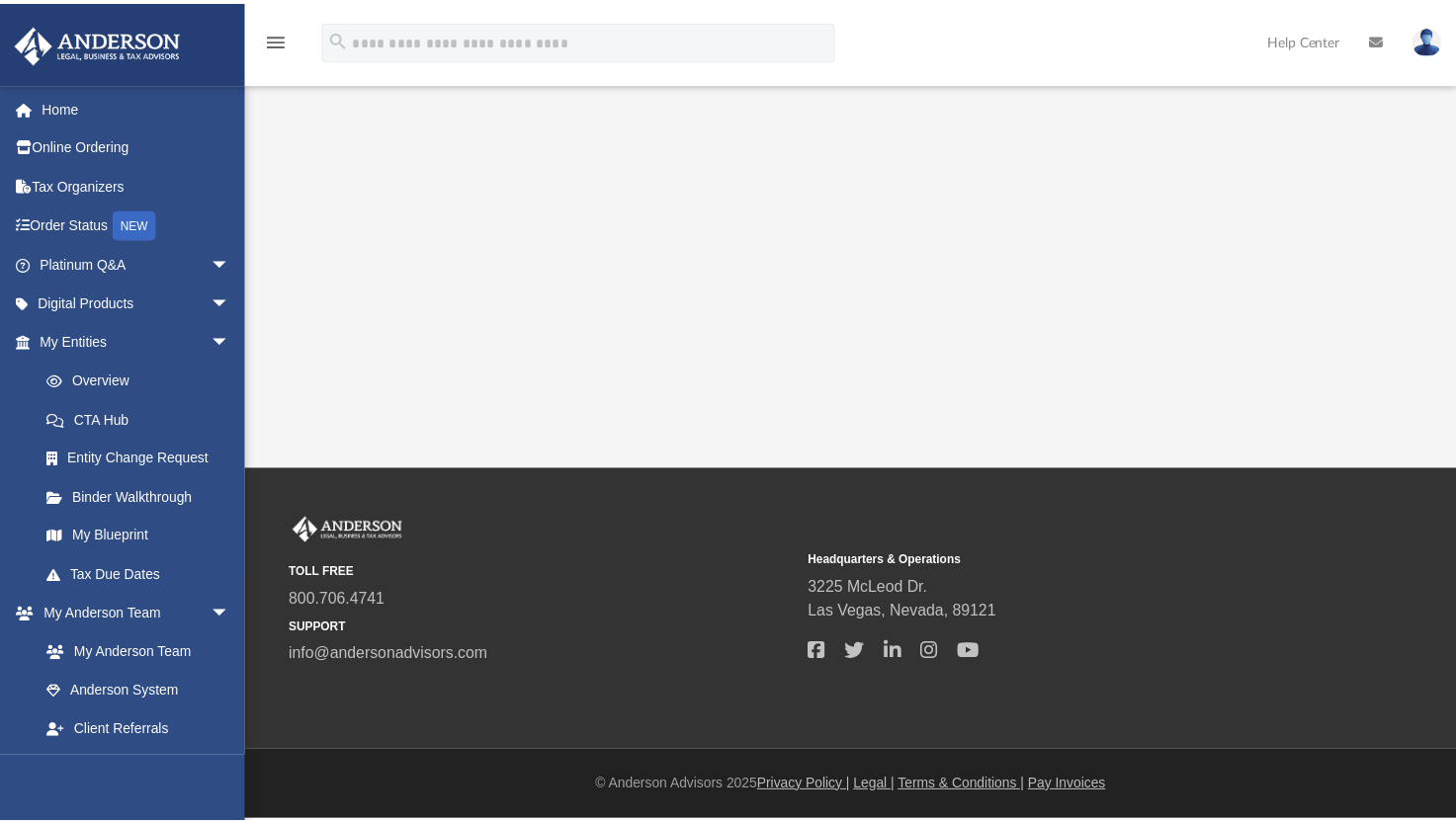 scroll, scrollTop: 0, scrollLeft: 0, axis: both 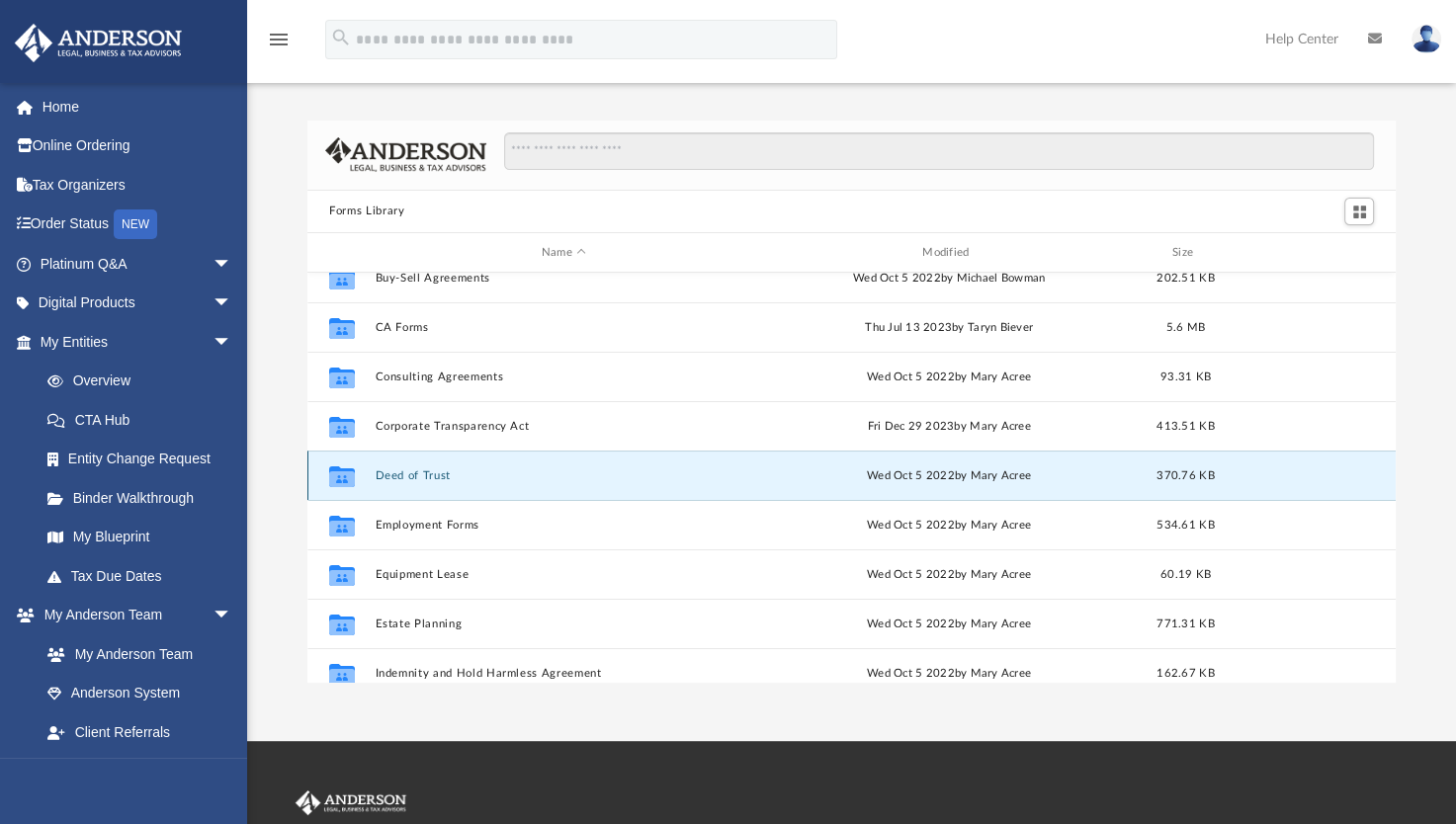 click on "Deed of Trust" at bounding box center (563, 475) 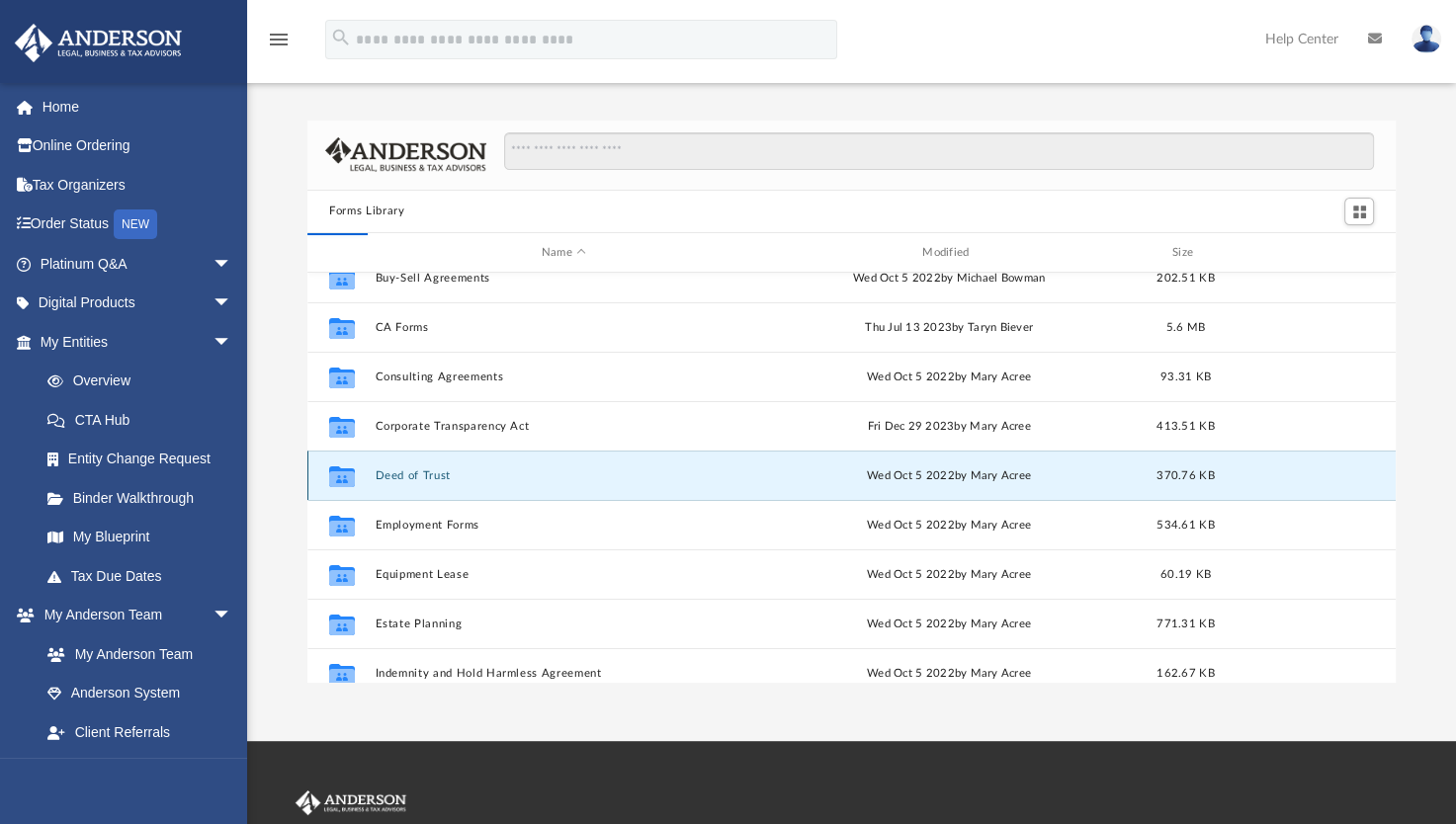 scroll, scrollTop: 0, scrollLeft: 0, axis: both 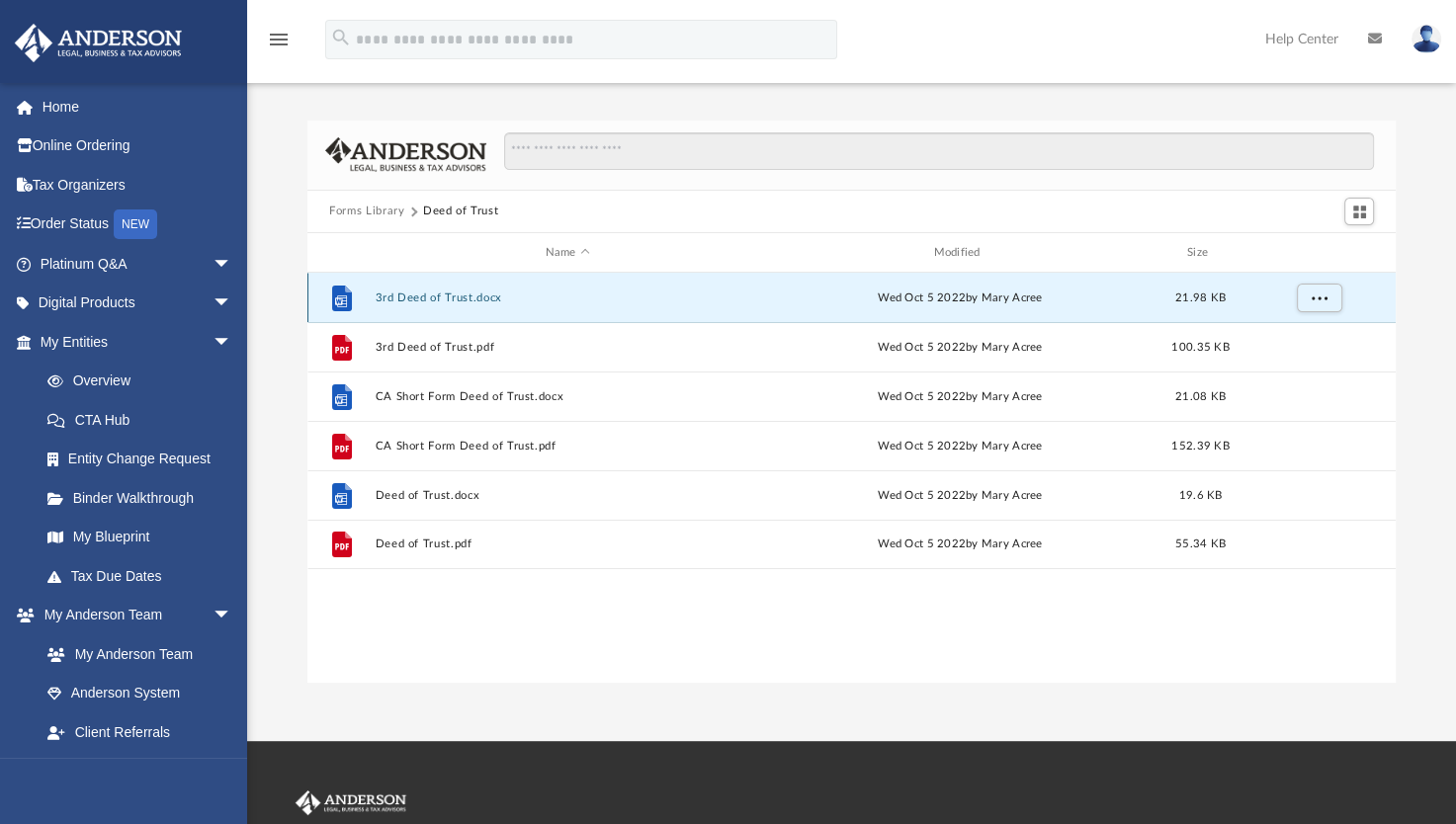 click on "3rd Deed of Trust.docx" at bounding box center (567, 297) 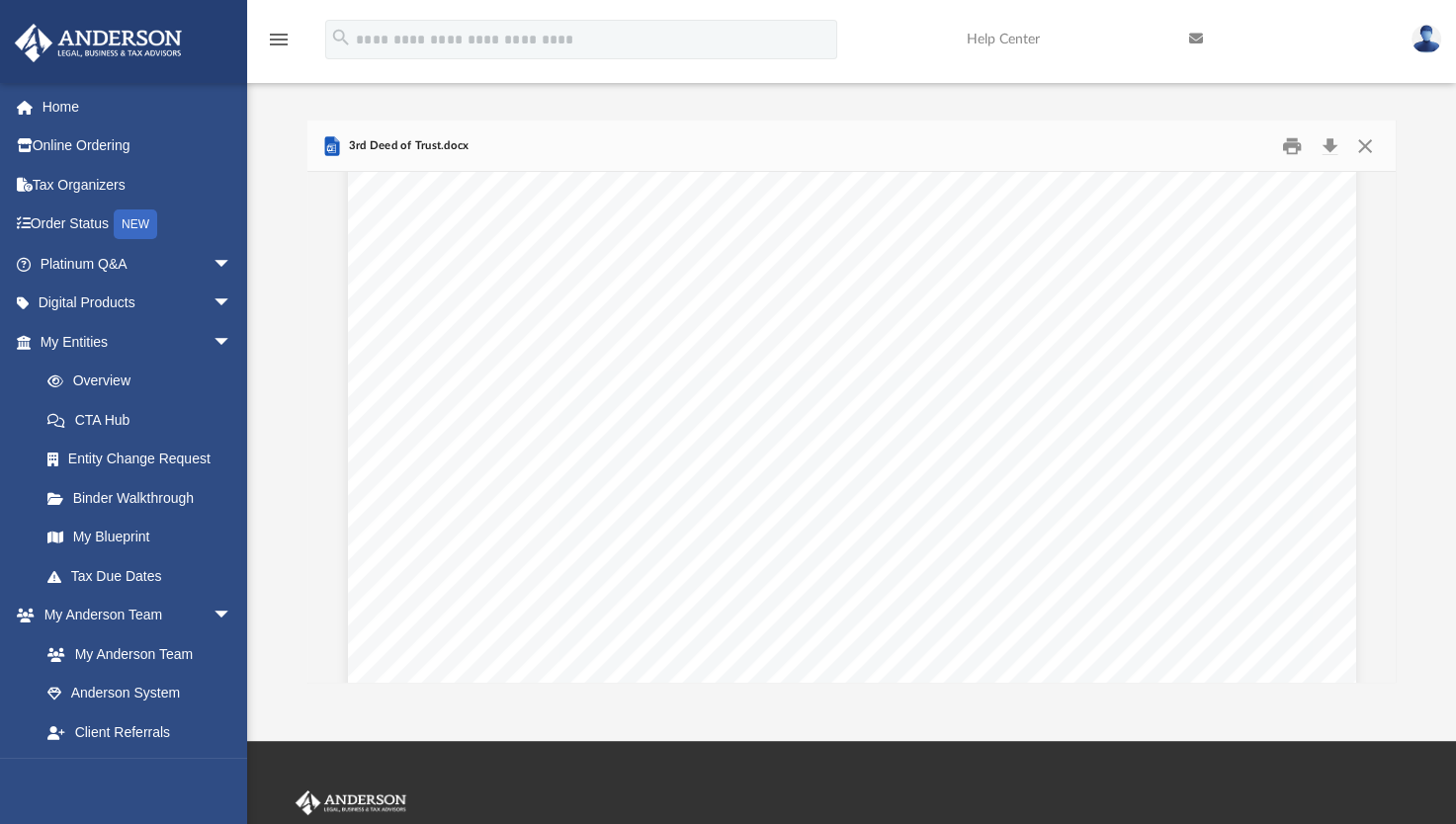 scroll, scrollTop: 198, scrollLeft: 0, axis: vertical 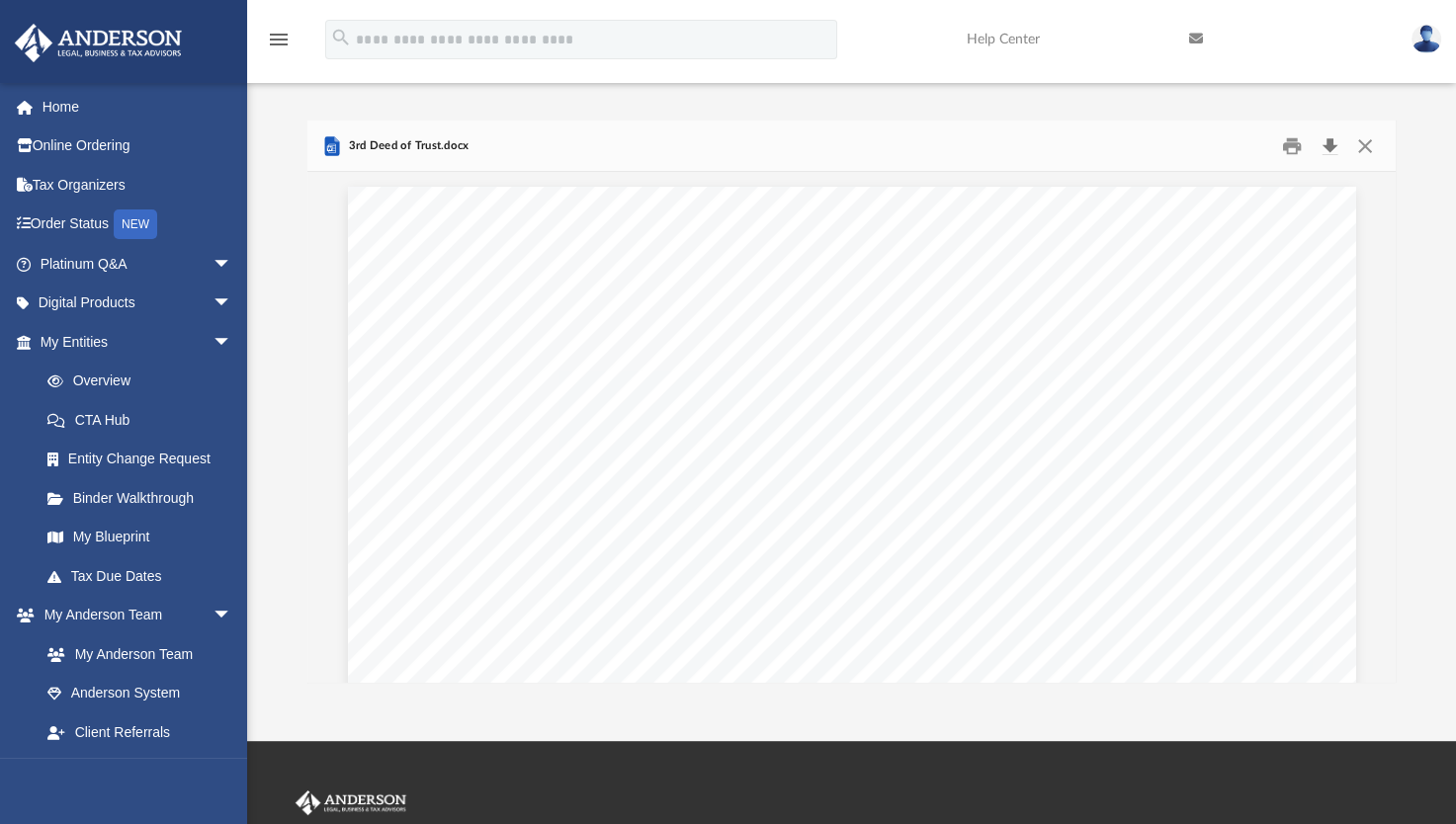 click at bounding box center [1329, 145] 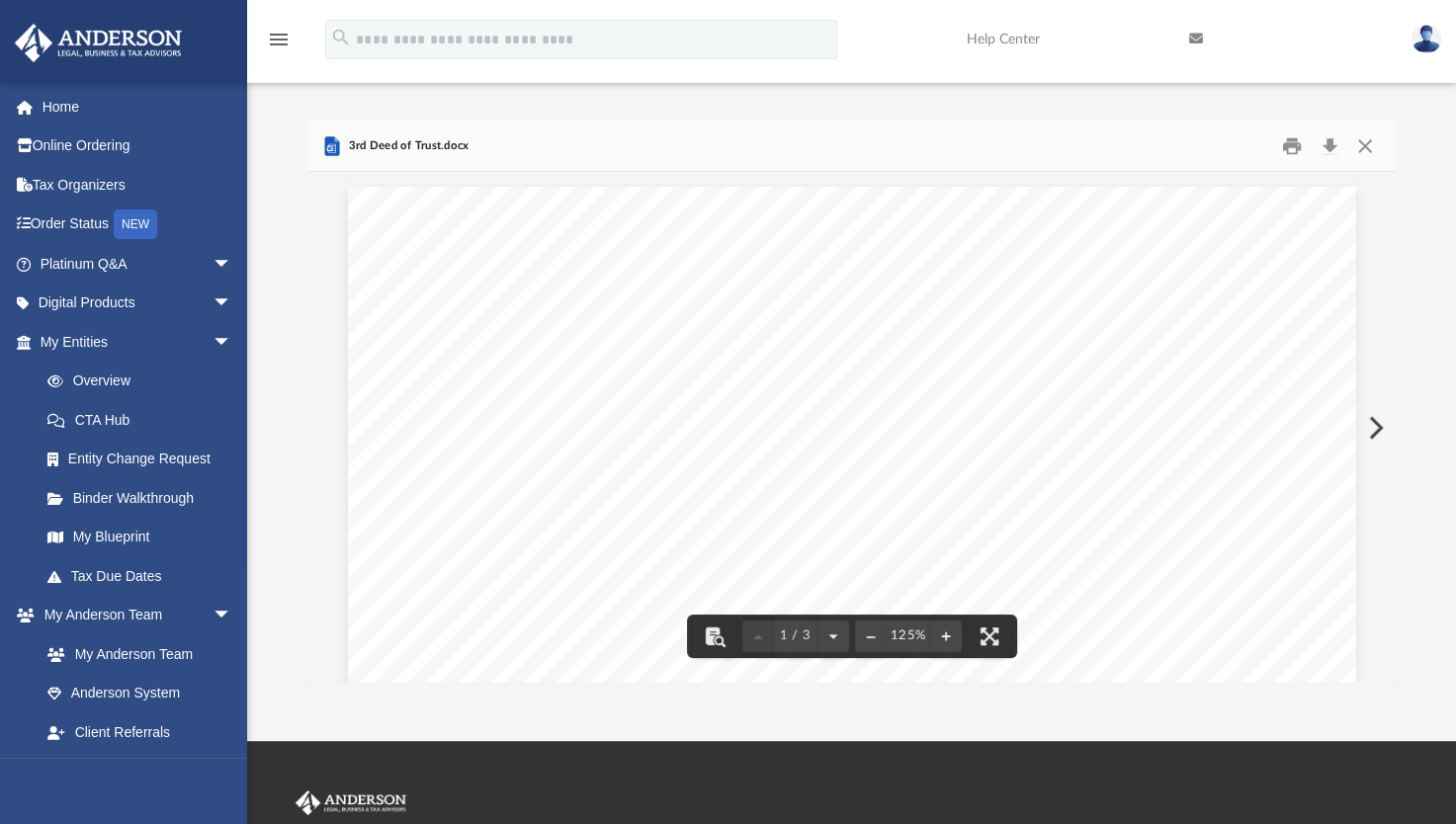 click on "3rd Deed of Trust.docx" at bounding box center [851, 146] 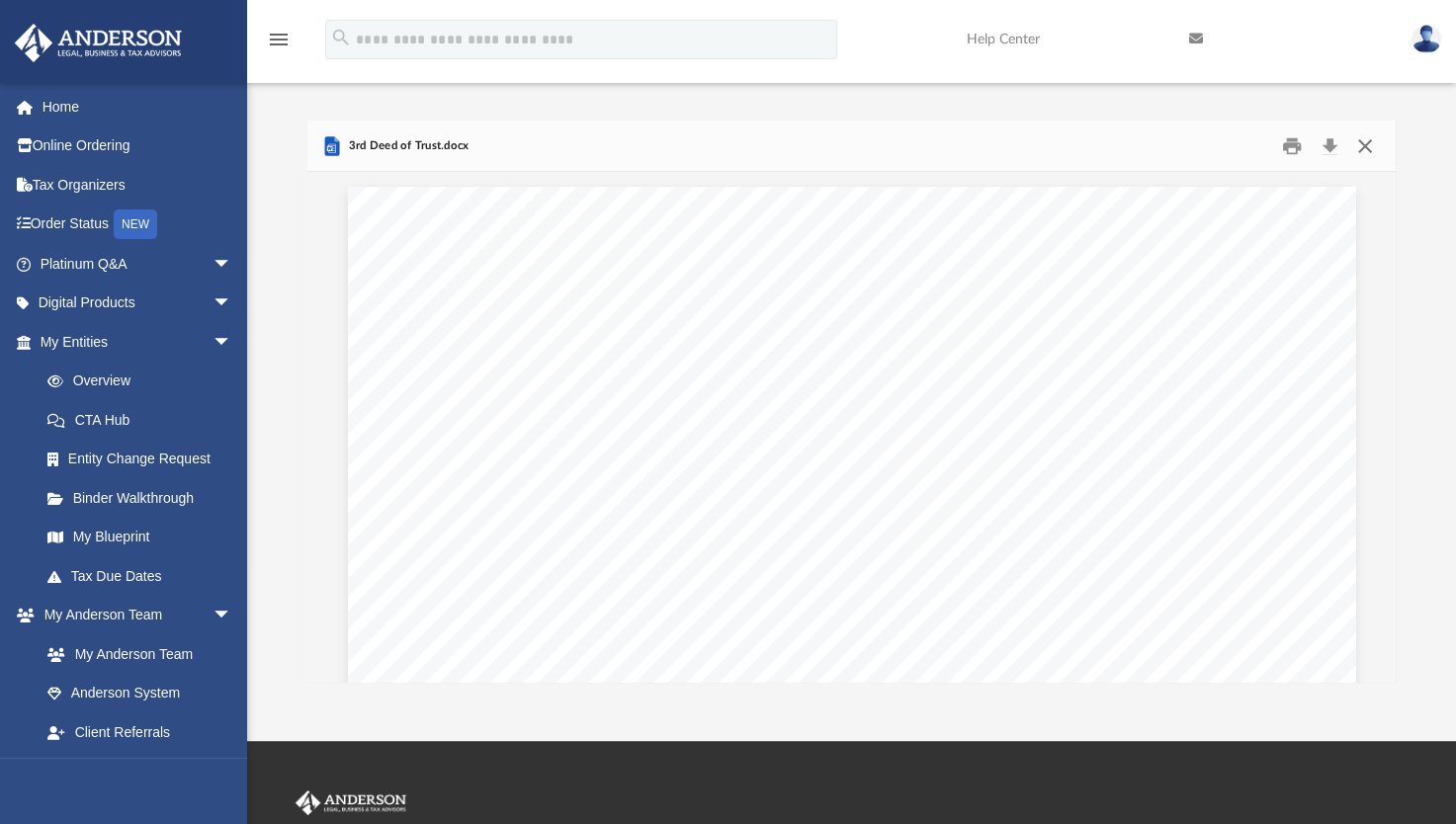 click at bounding box center [1364, 145] 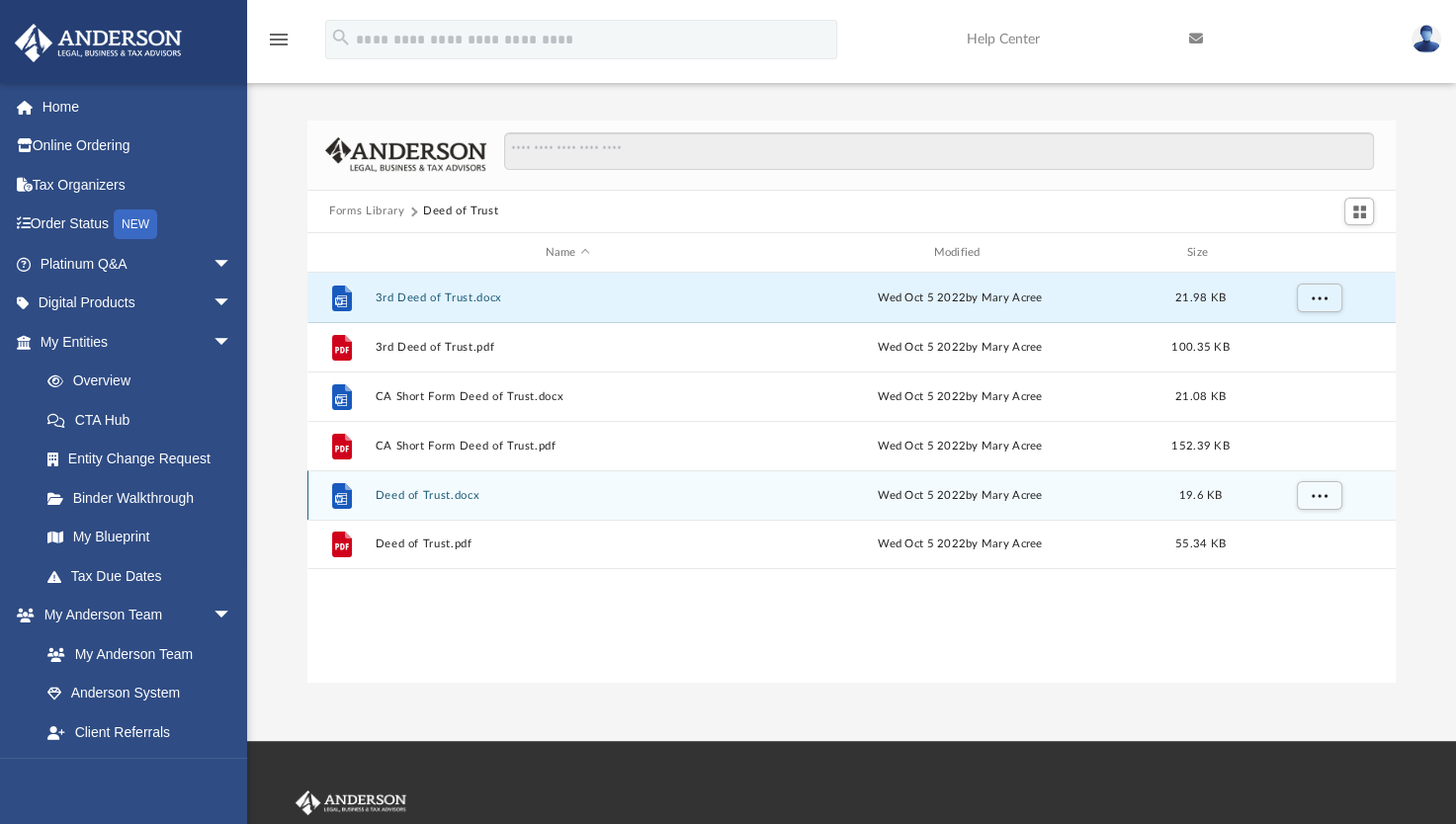 click on "Deed of Trust.docx" at bounding box center (567, 495) 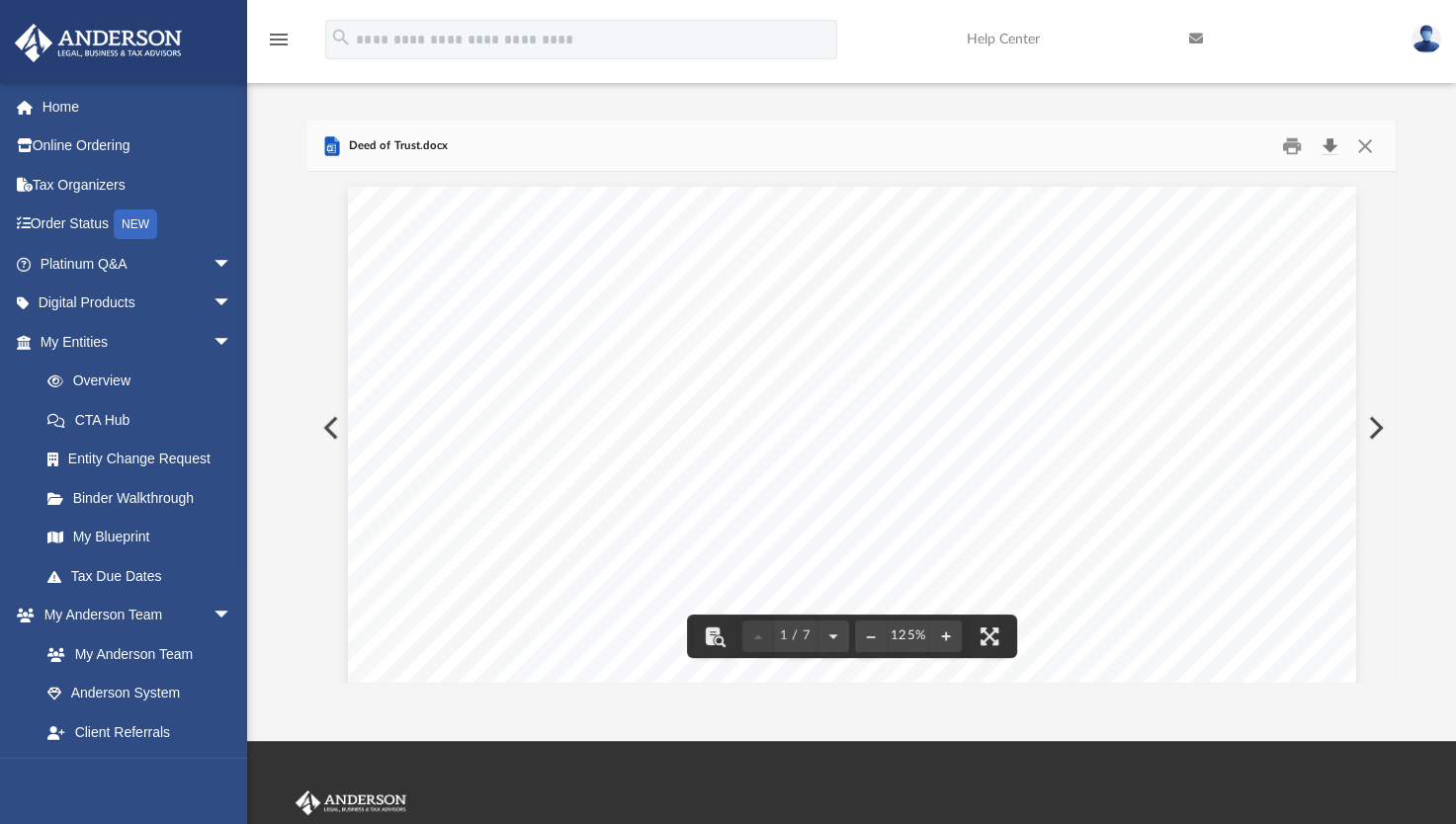 click at bounding box center (1329, 145) 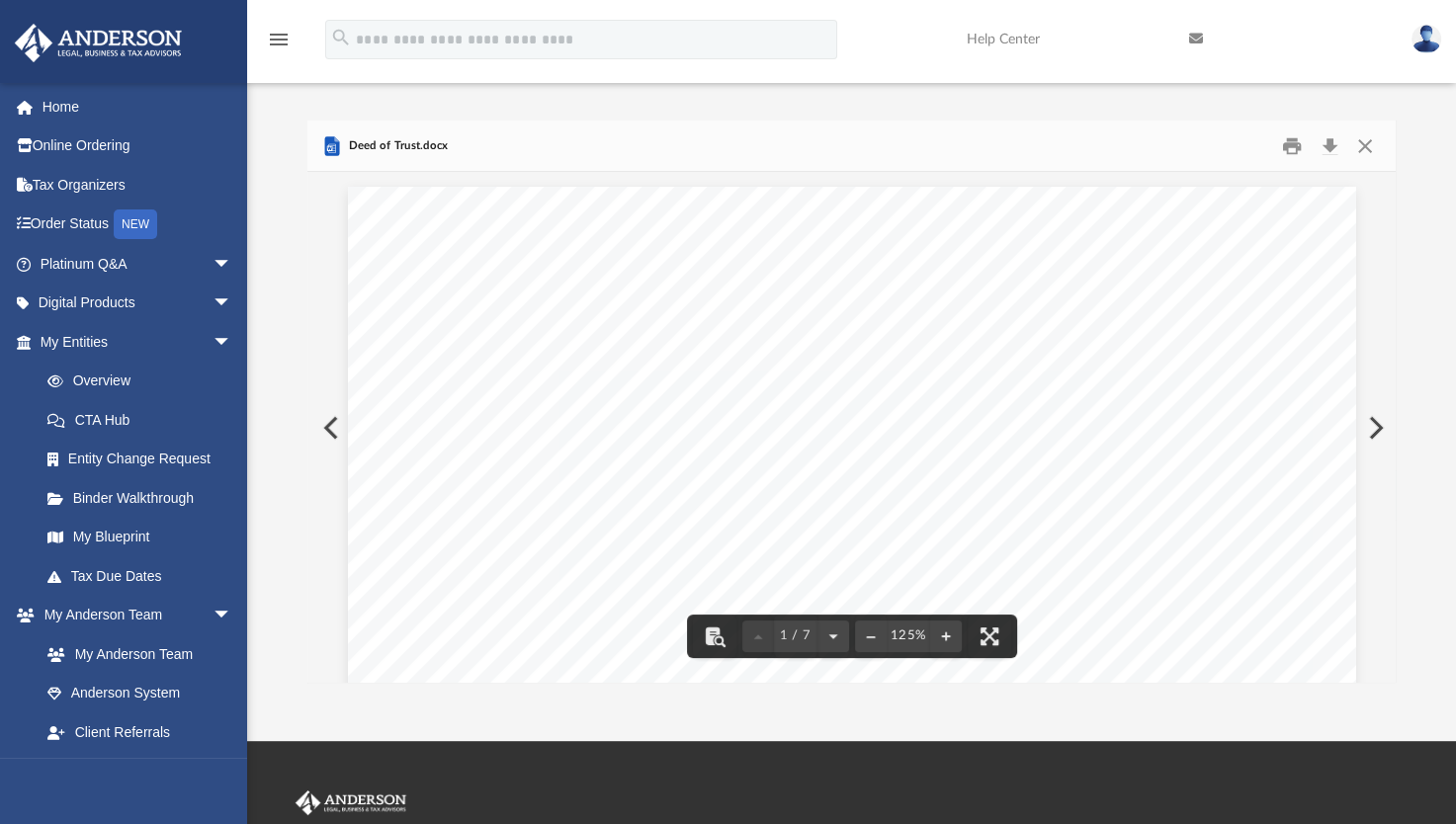 click on "Deed of Trust.docx" at bounding box center (851, 146) 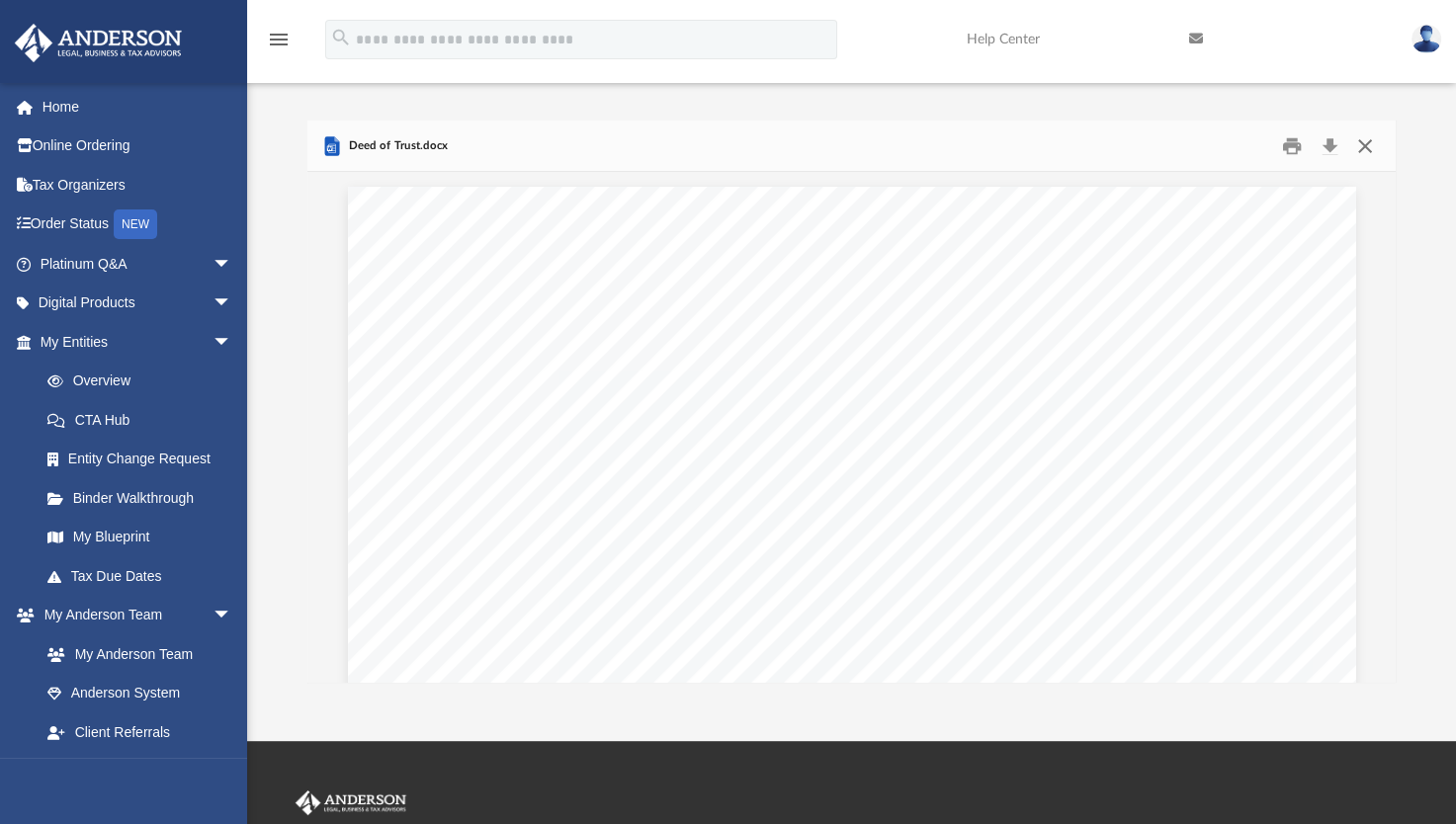 click at bounding box center (1364, 145) 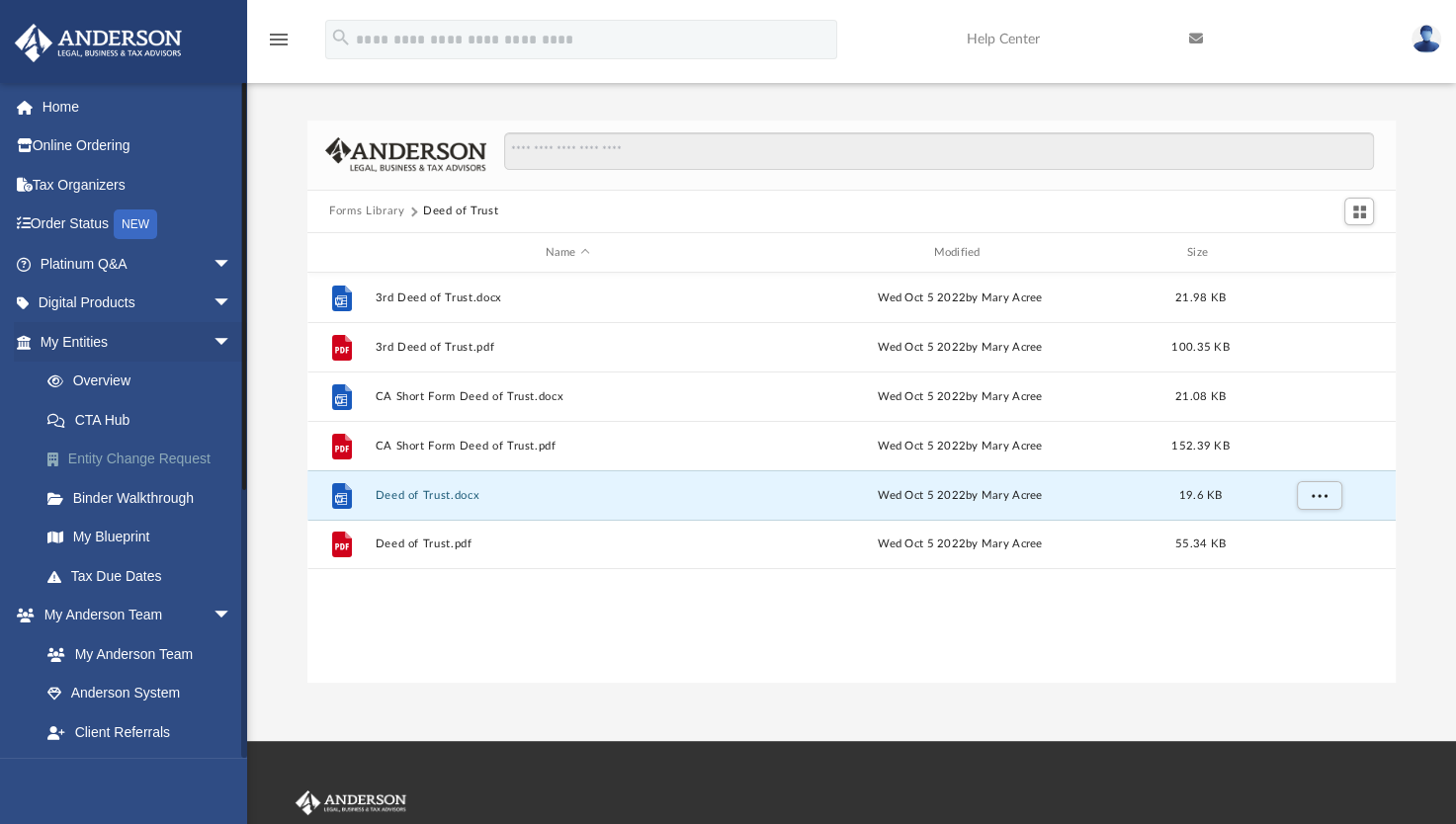 click on "Entity Change Request" at bounding box center [144, 459] 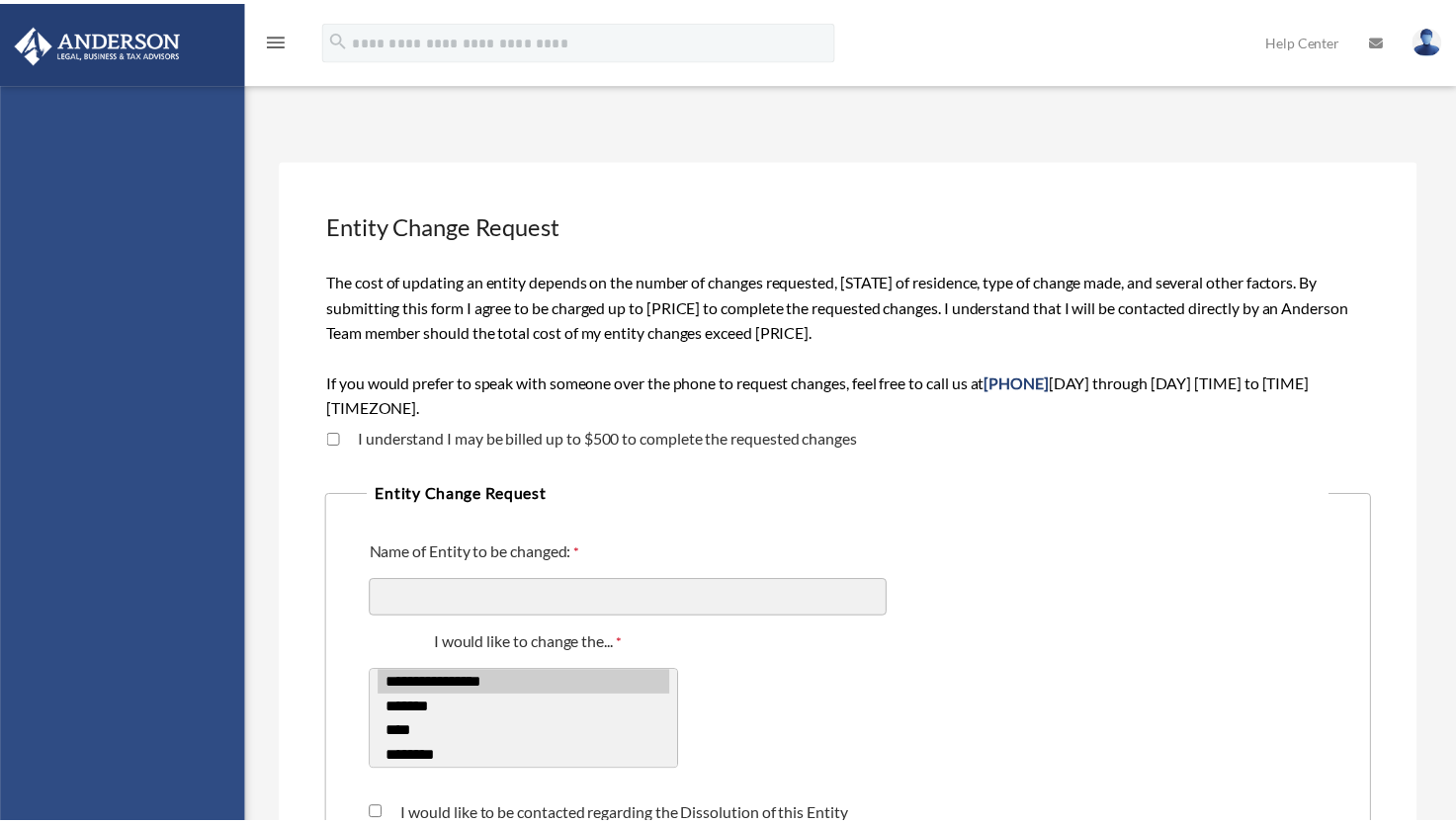 scroll, scrollTop: 0, scrollLeft: 0, axis: both 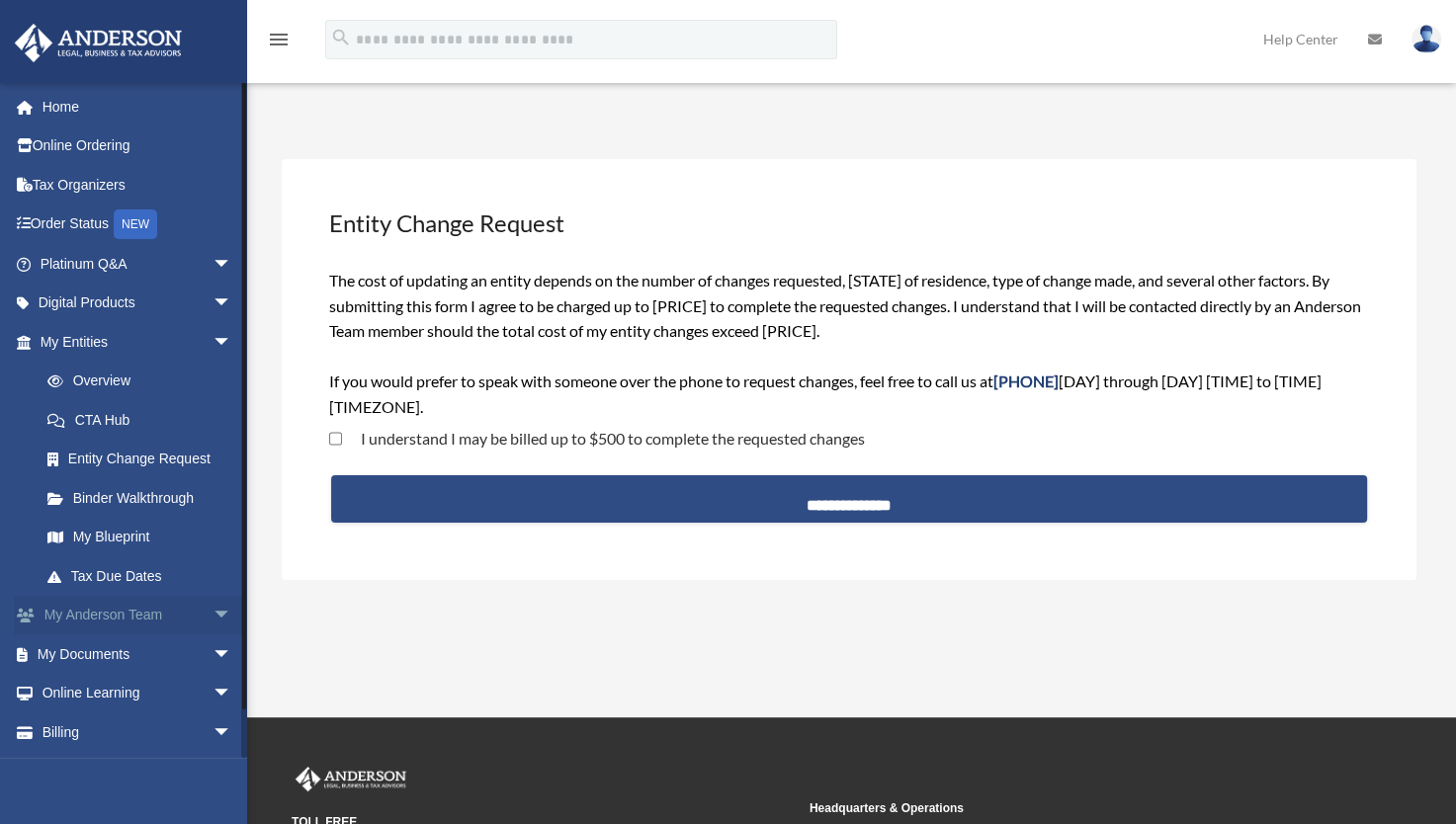 click on "arrow_drop_down" at bounding box center (232, 616) 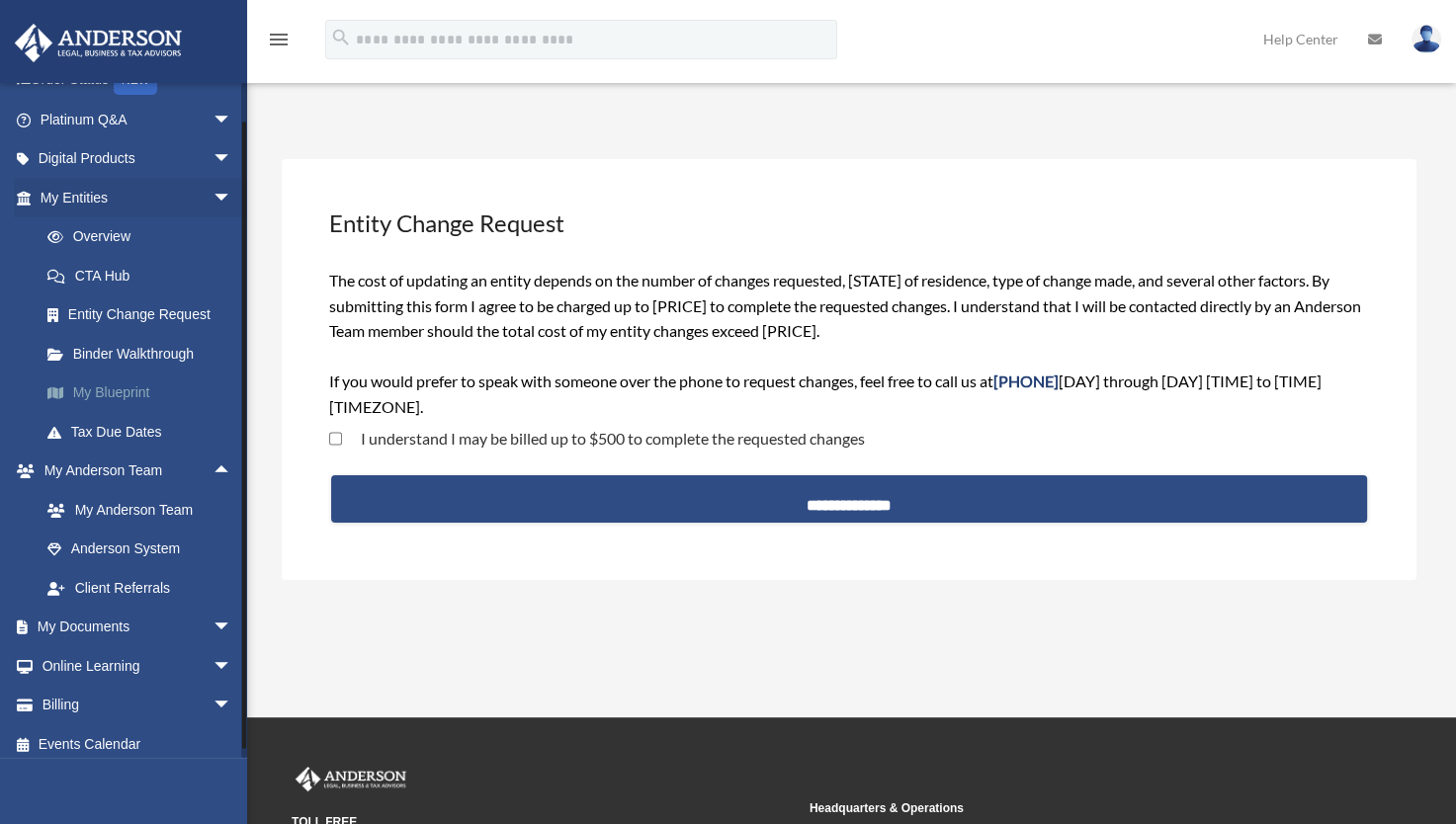 scroll, scrollTop: 154, scrollLeft: 0, axis: vertical 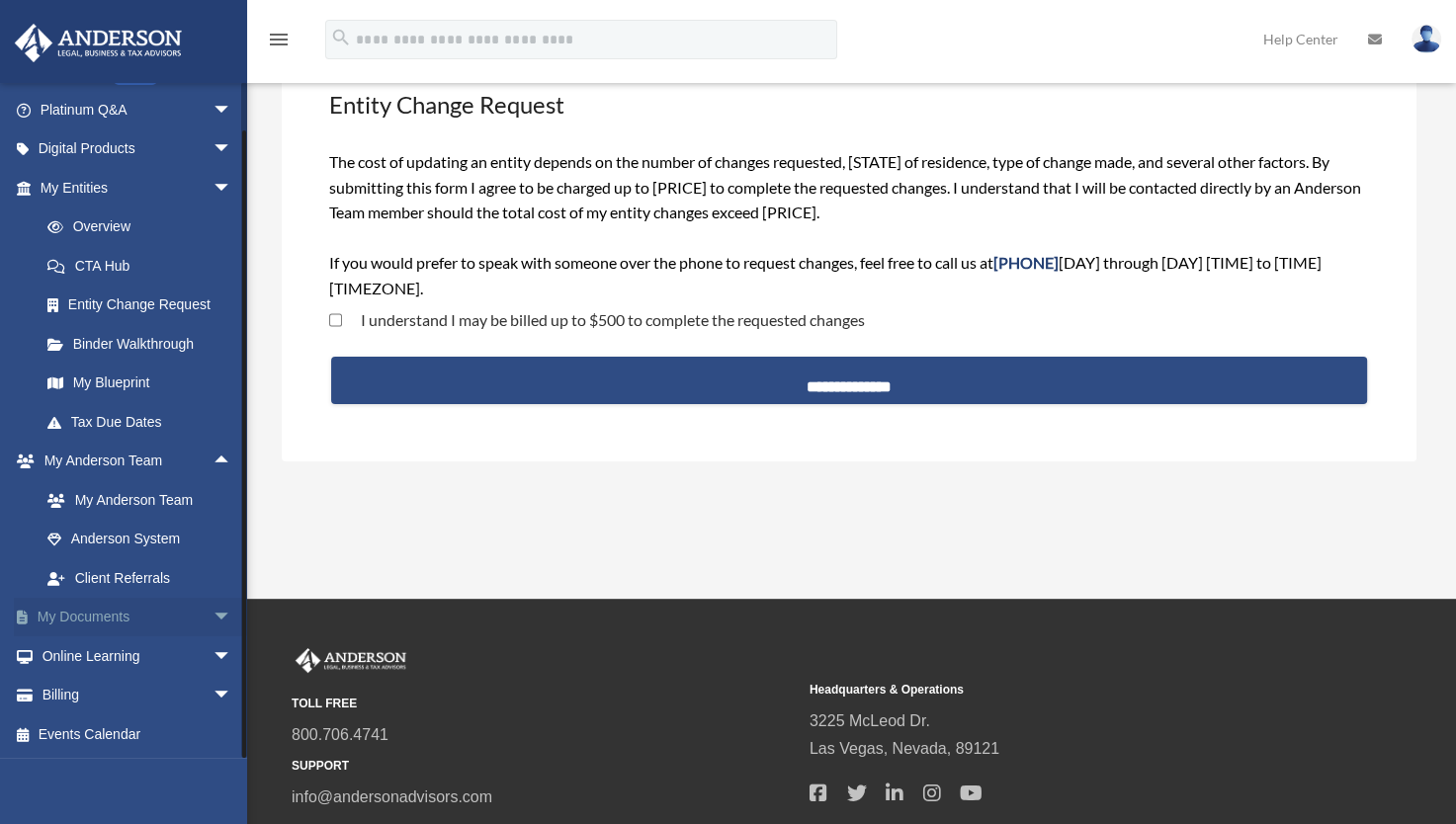 click on "arrow_drop_down" at bounding box center (232, 618) 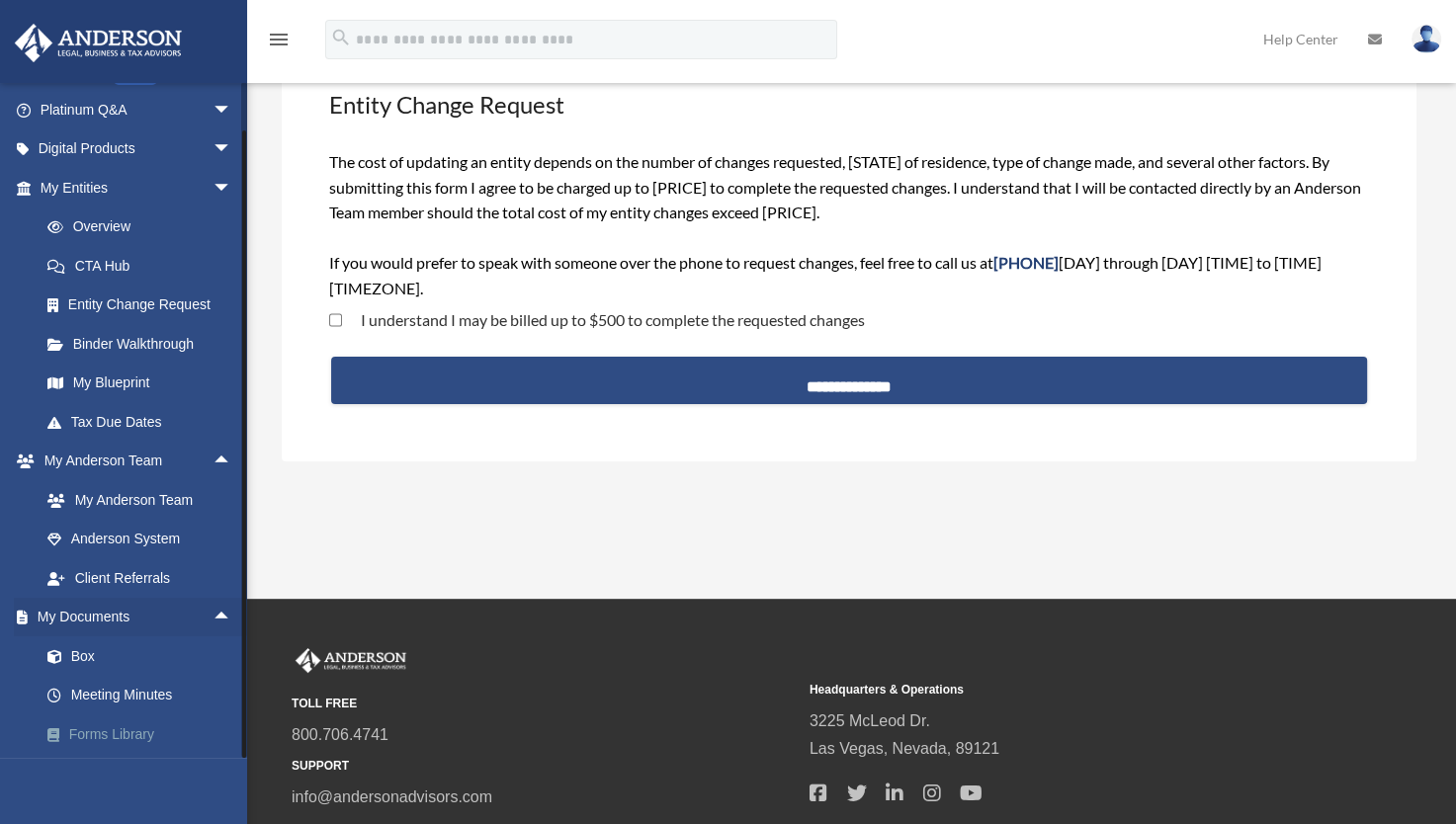 click on "Forms Library" at bounding box center [144, 734] 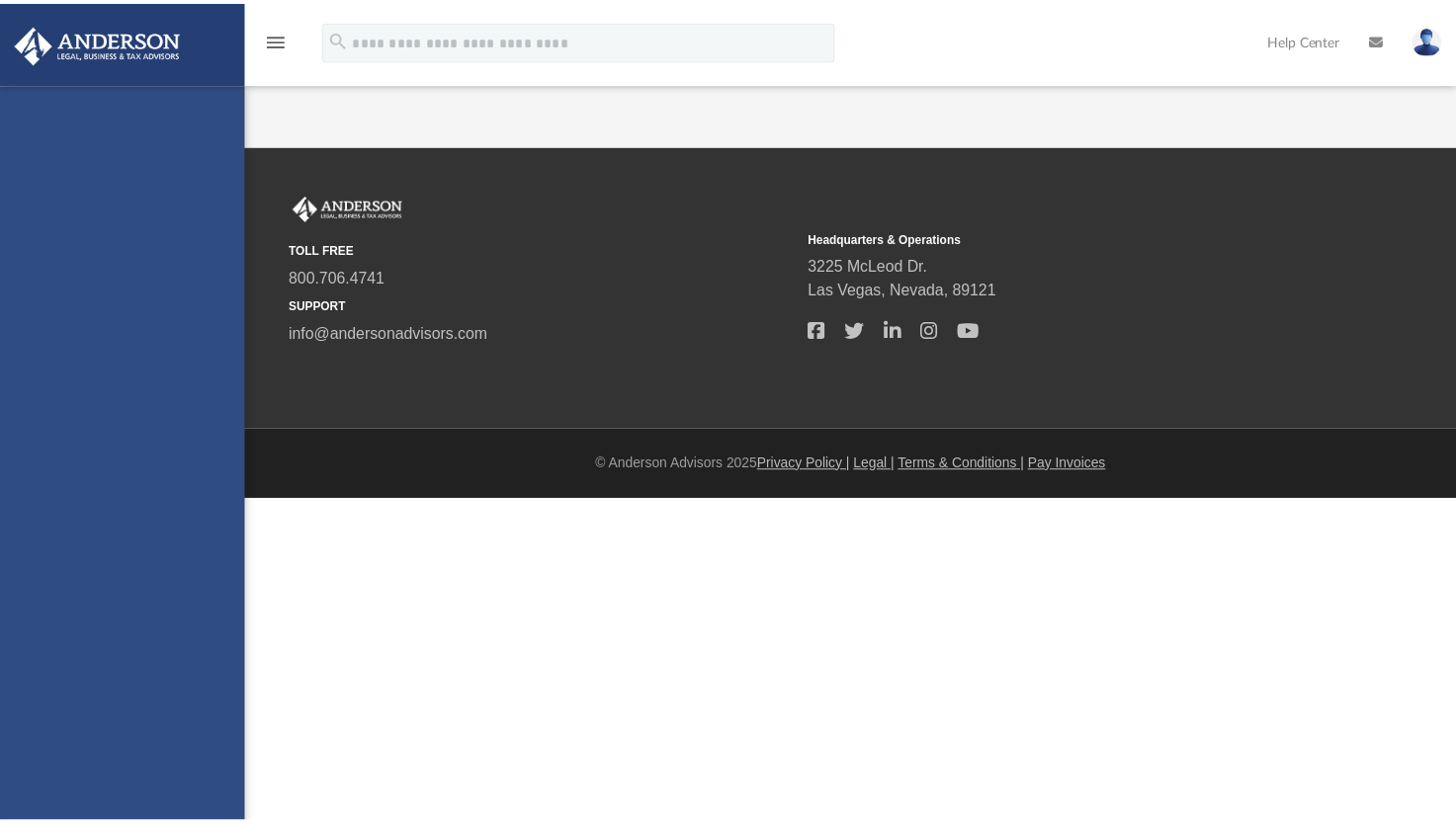 scroll, scrollTop: 0, scrollLeft: 0, axis: both 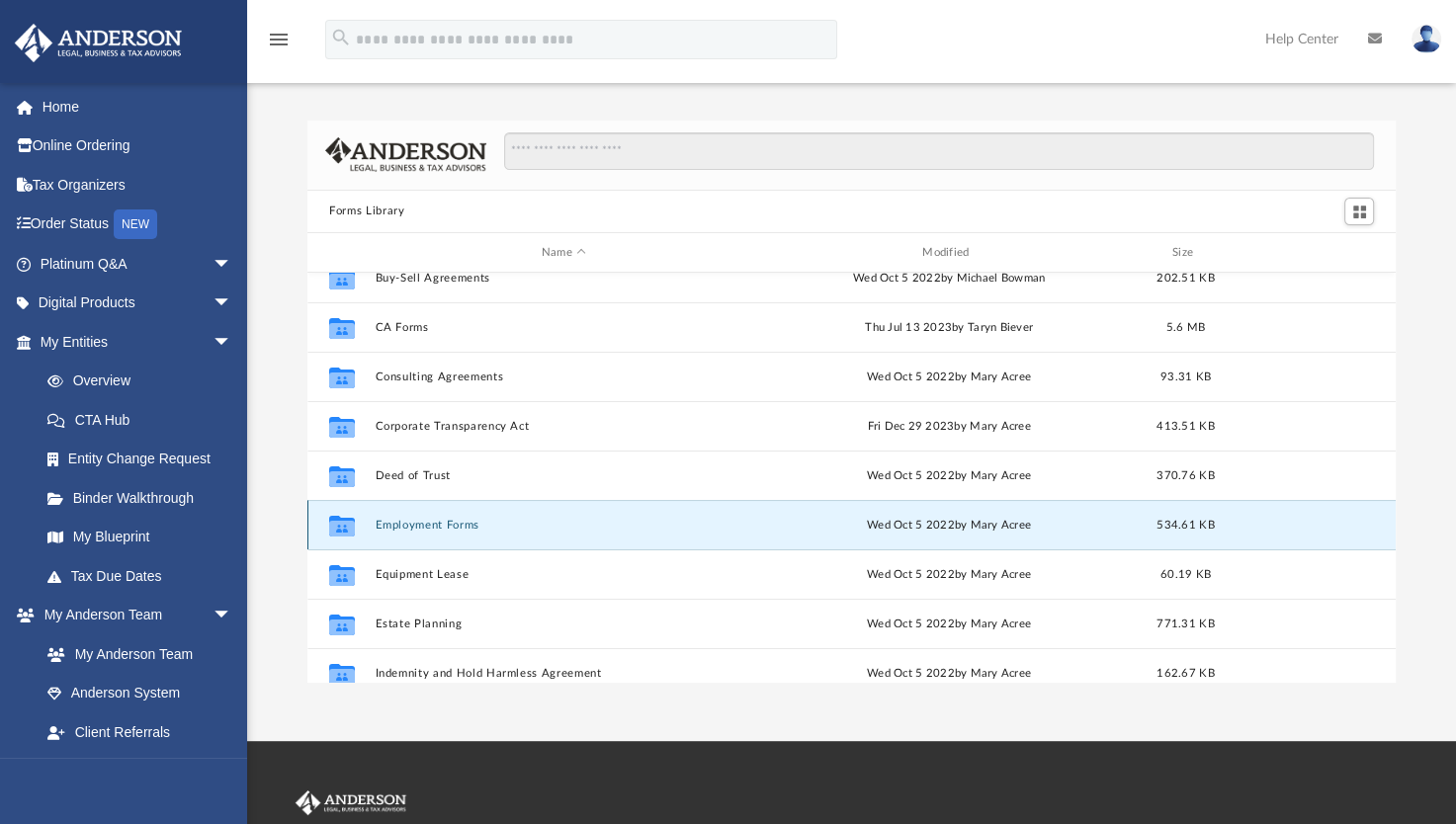 click on "Employment Forms" at bounding box center (563, 525) 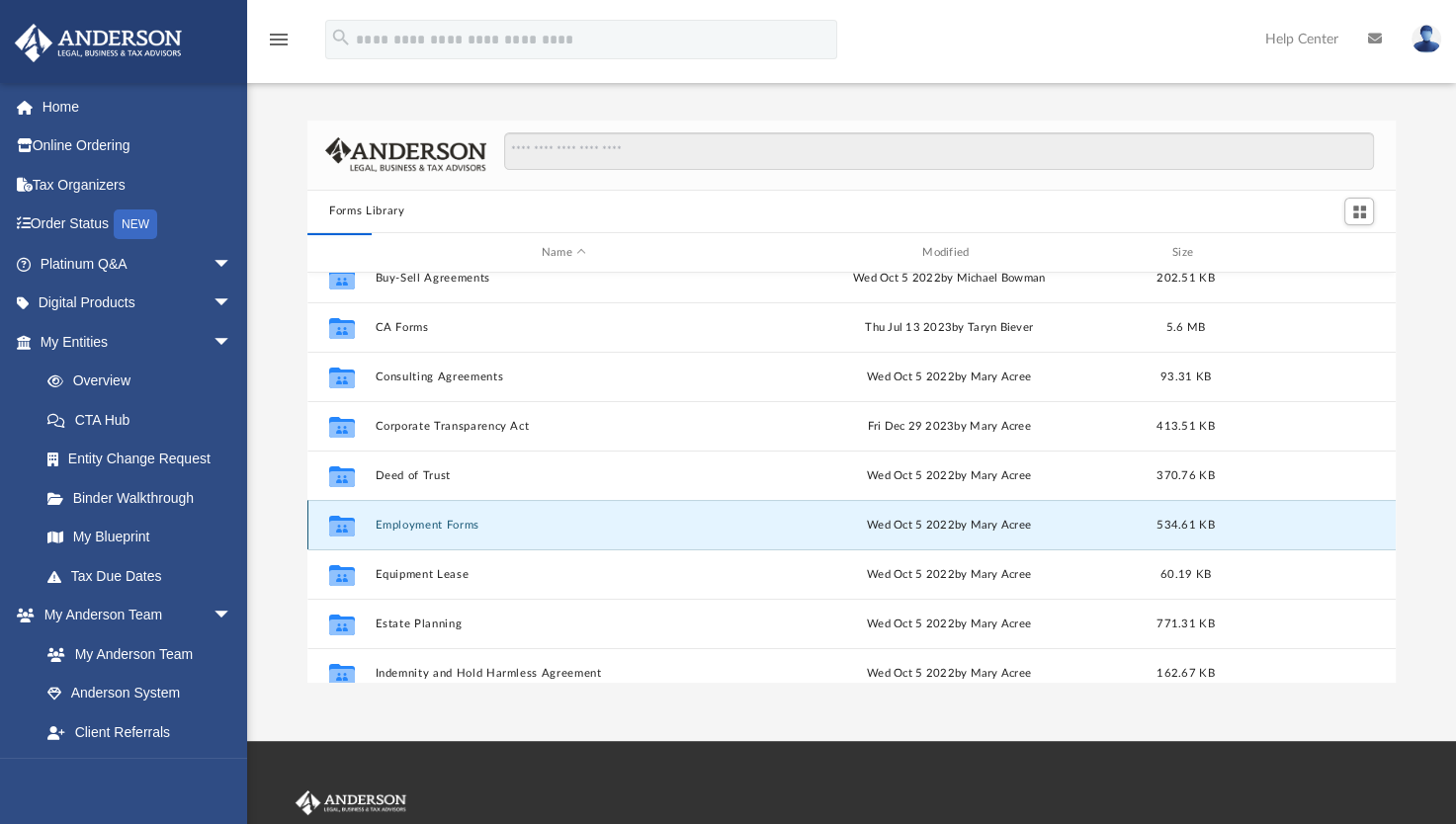 scroll, scrollTop: 0, scrollLeft: 0, axis: both 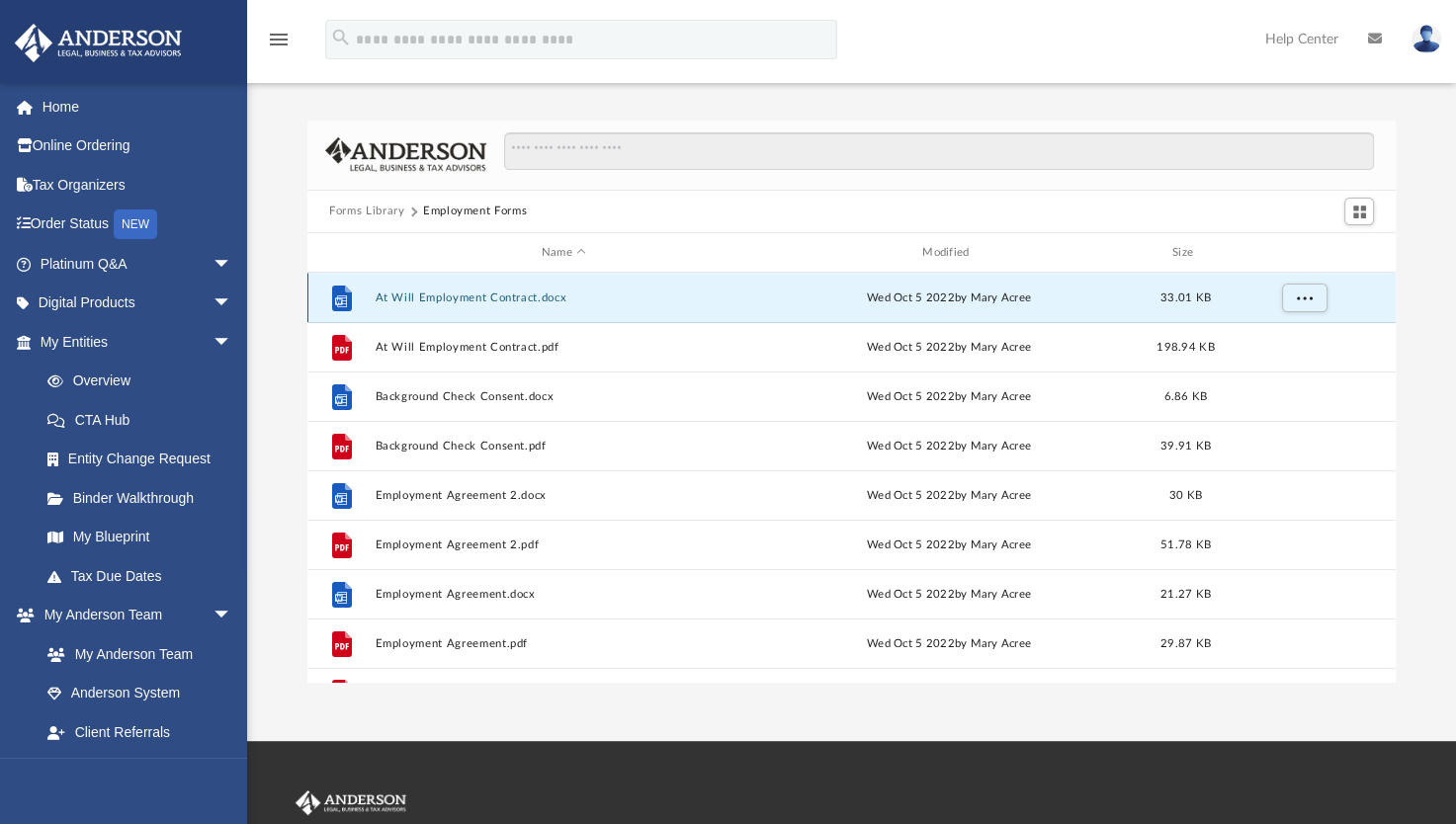 click on "At Will Employment Contract.docx" at bounding box center (563, 297) 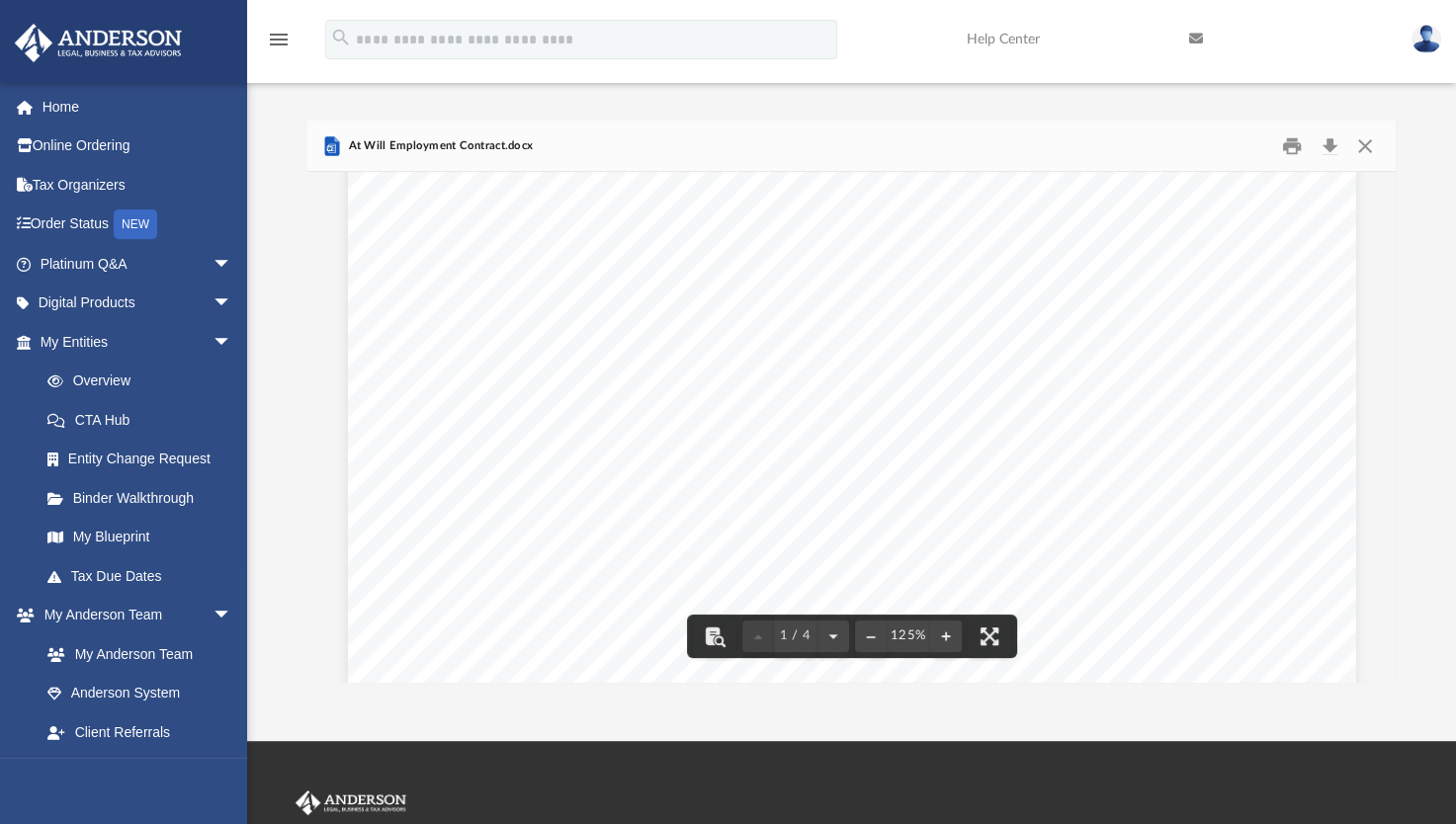scroll, scrollTop: 395, scrollLeft: 0, axis: vertical 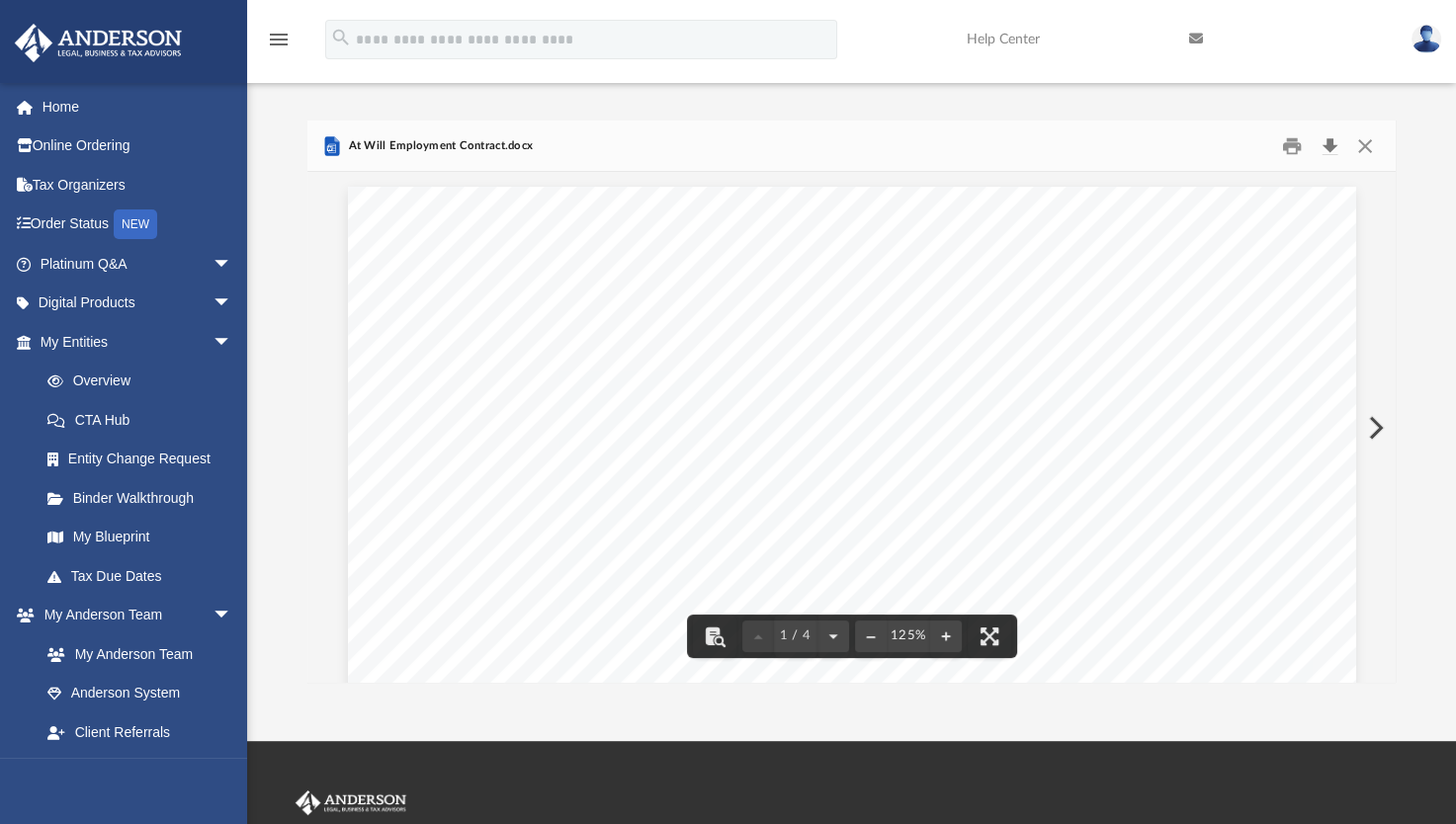 click at bounding box center (1329, 145) 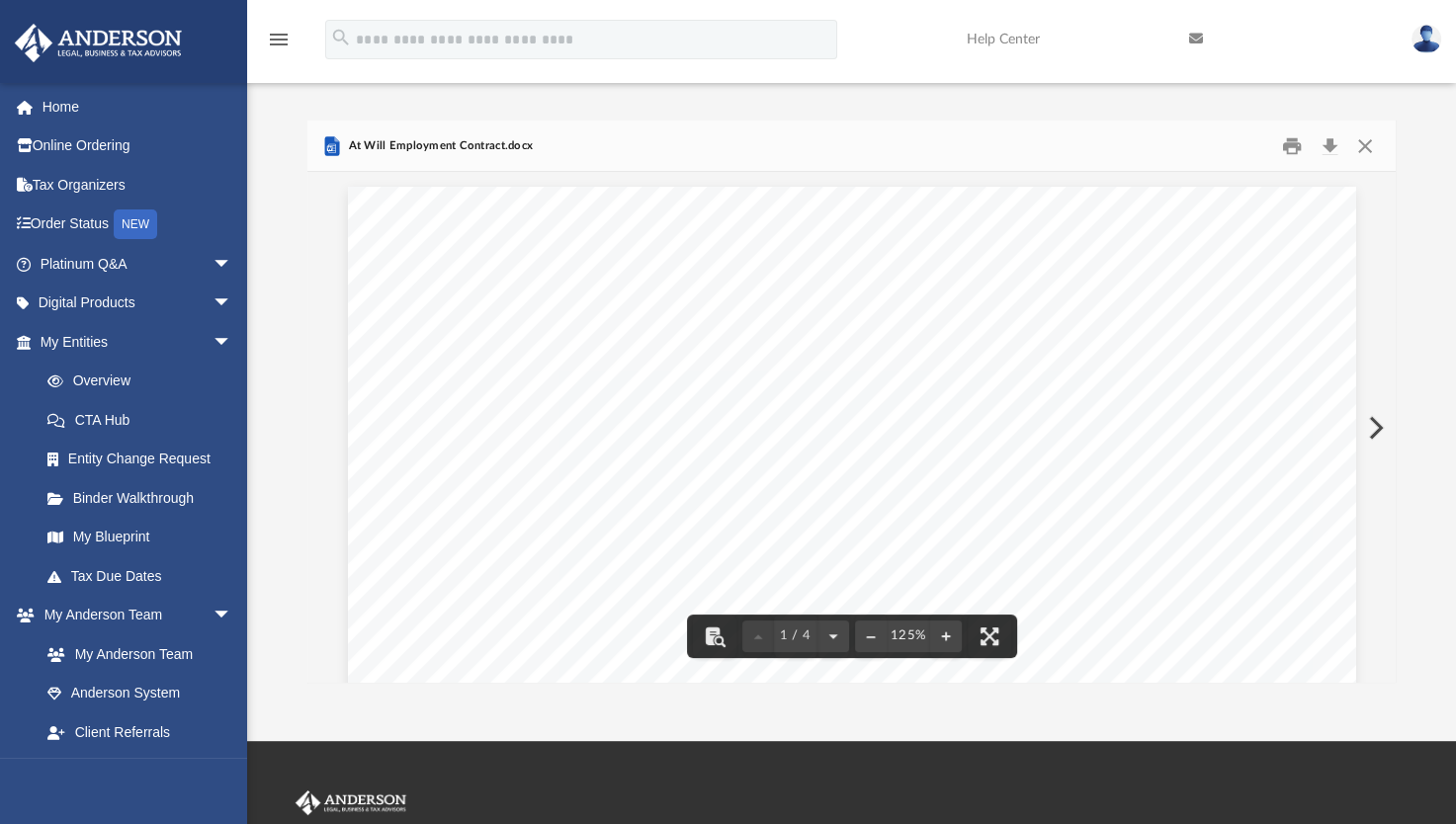 click on "At Will Employment Contract.docx" at bounding box center (851, 146) 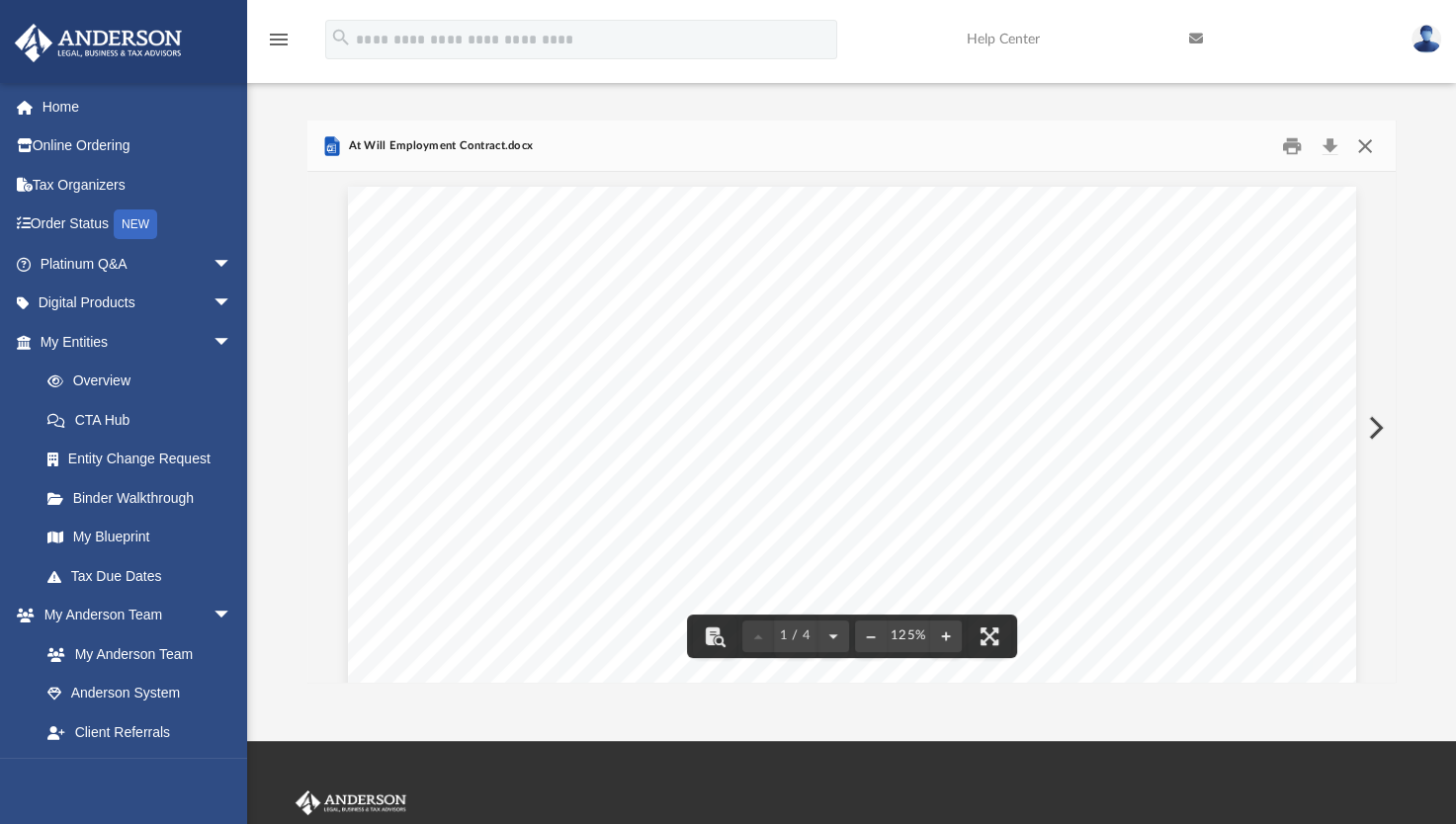 click at bounding box center (1364, 145) 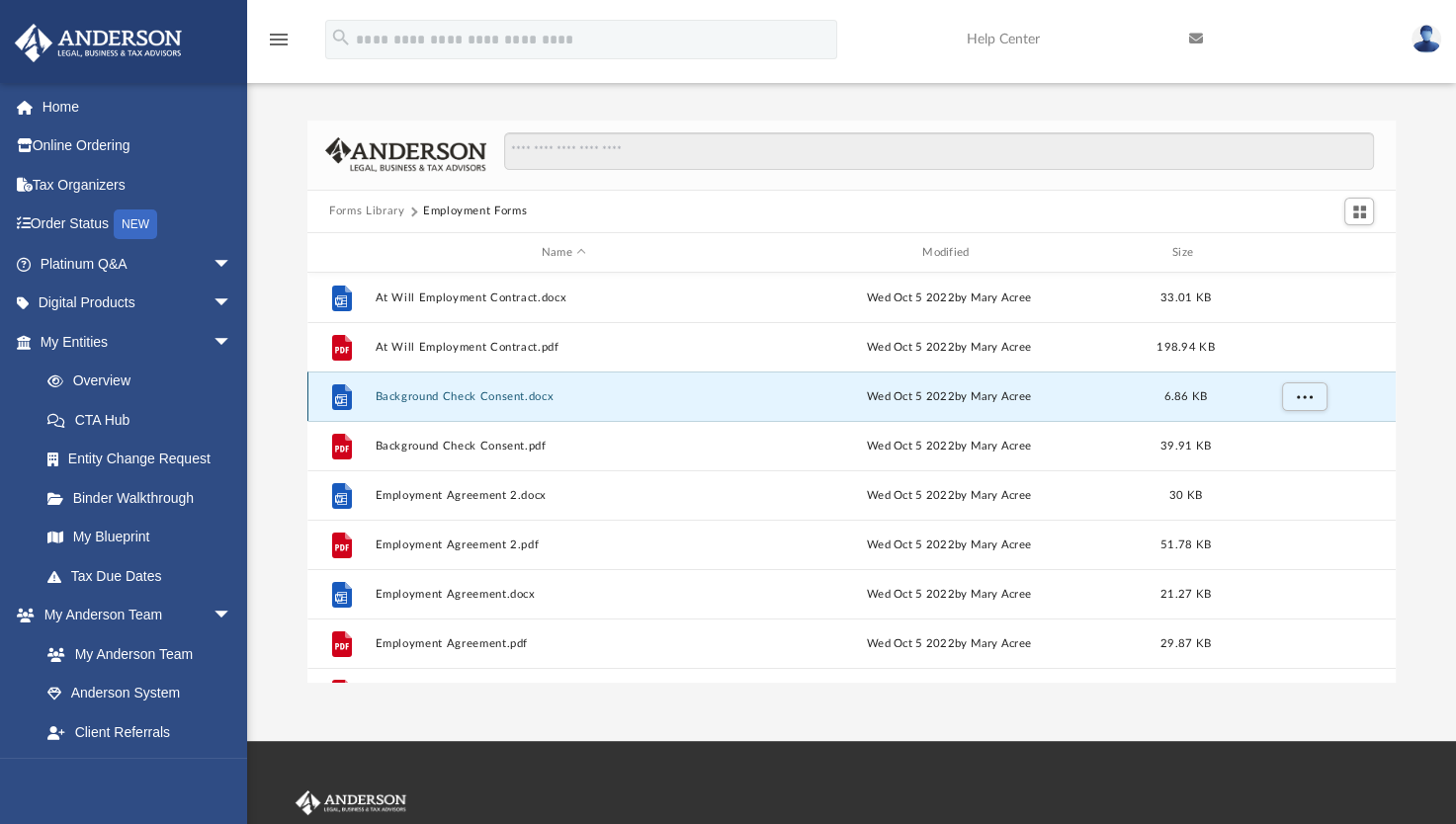 click on "Background Check Consent.docx" at bounding box center (563, 396) 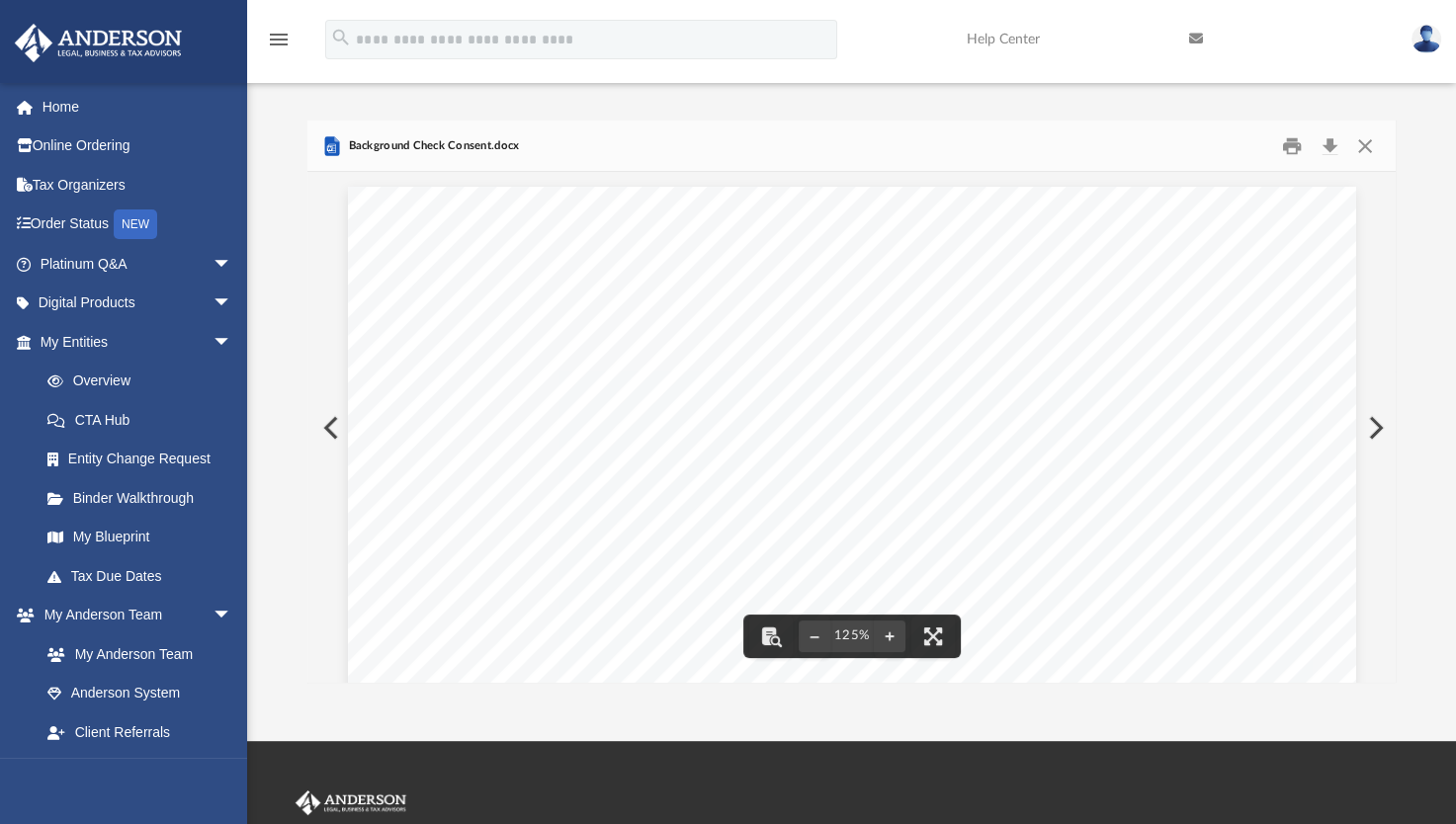 click at bounding box center (851, 234) 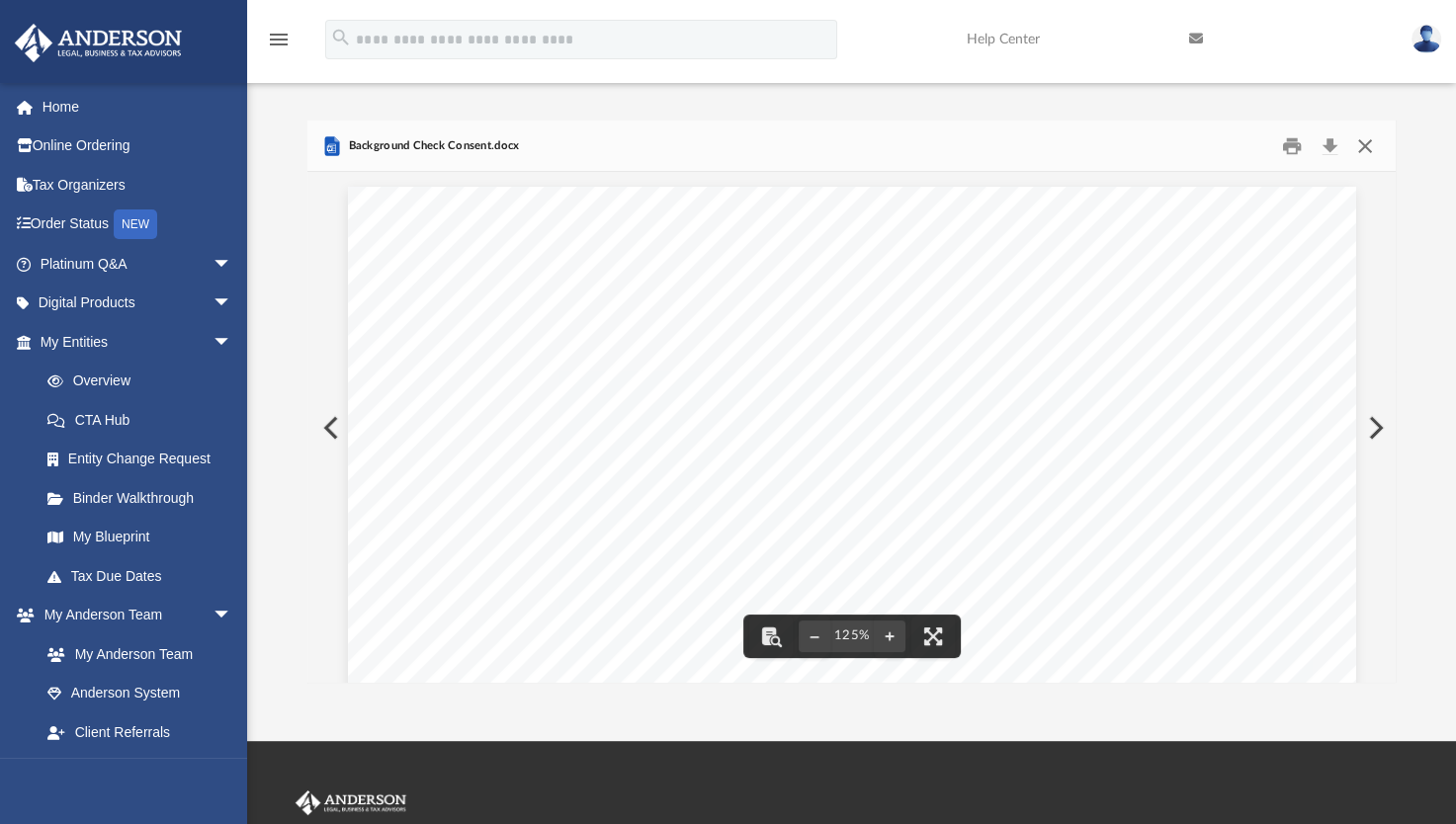 click at bounding box center [1364, 145] 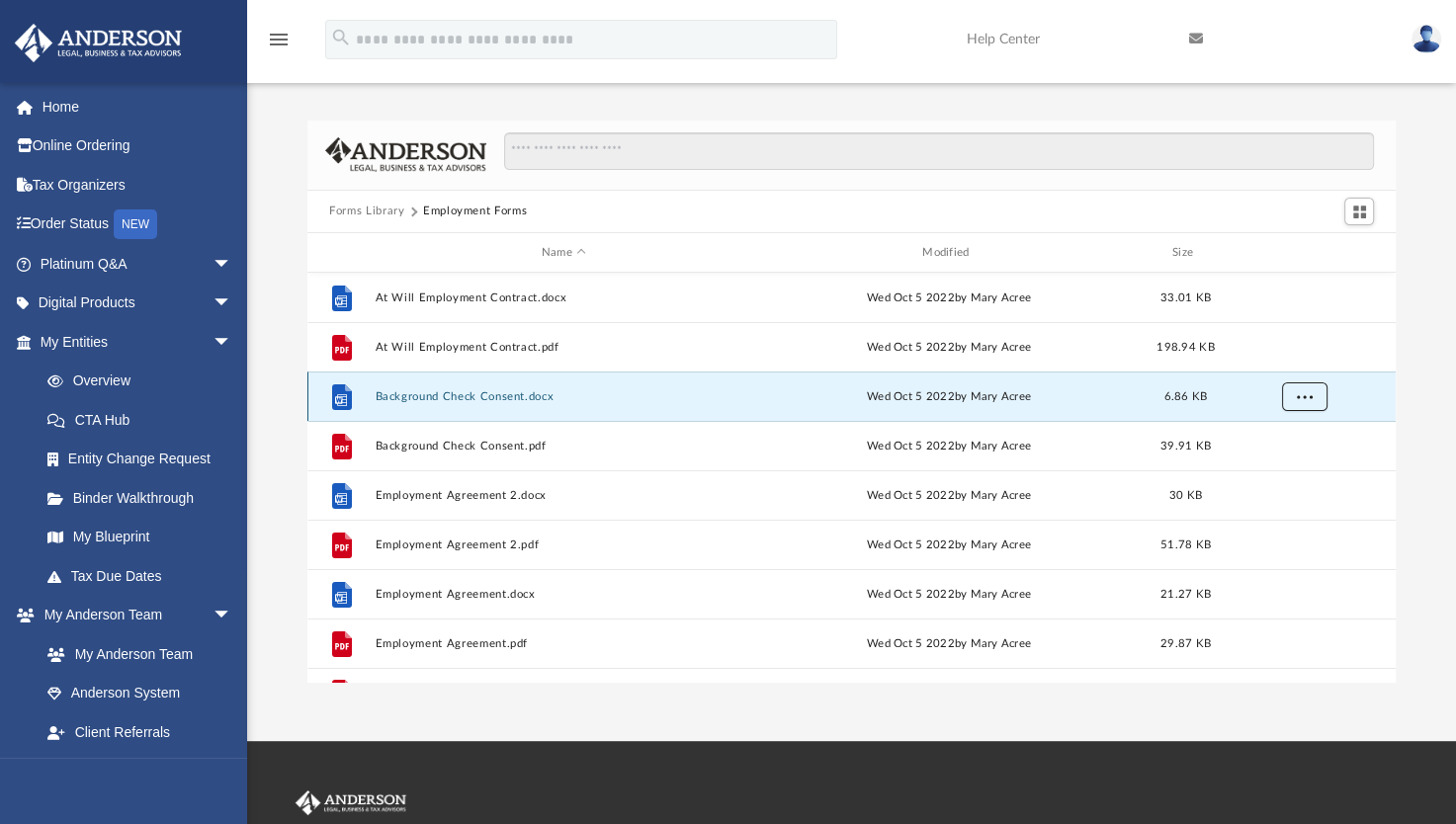 click at bounding box center (1305, 396) 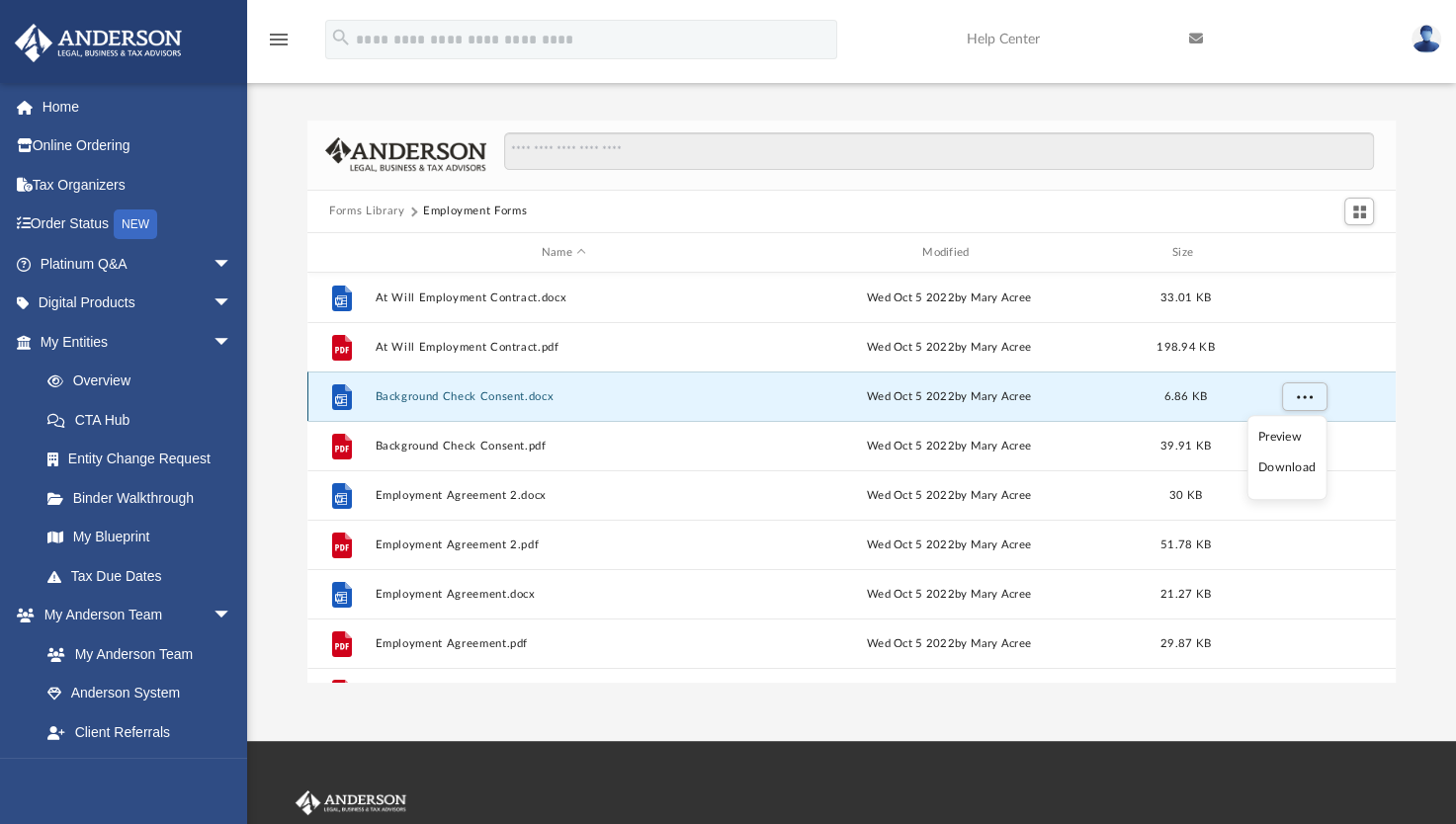 click on "Background Check Consent.docx" at bounding box center [563, 396] 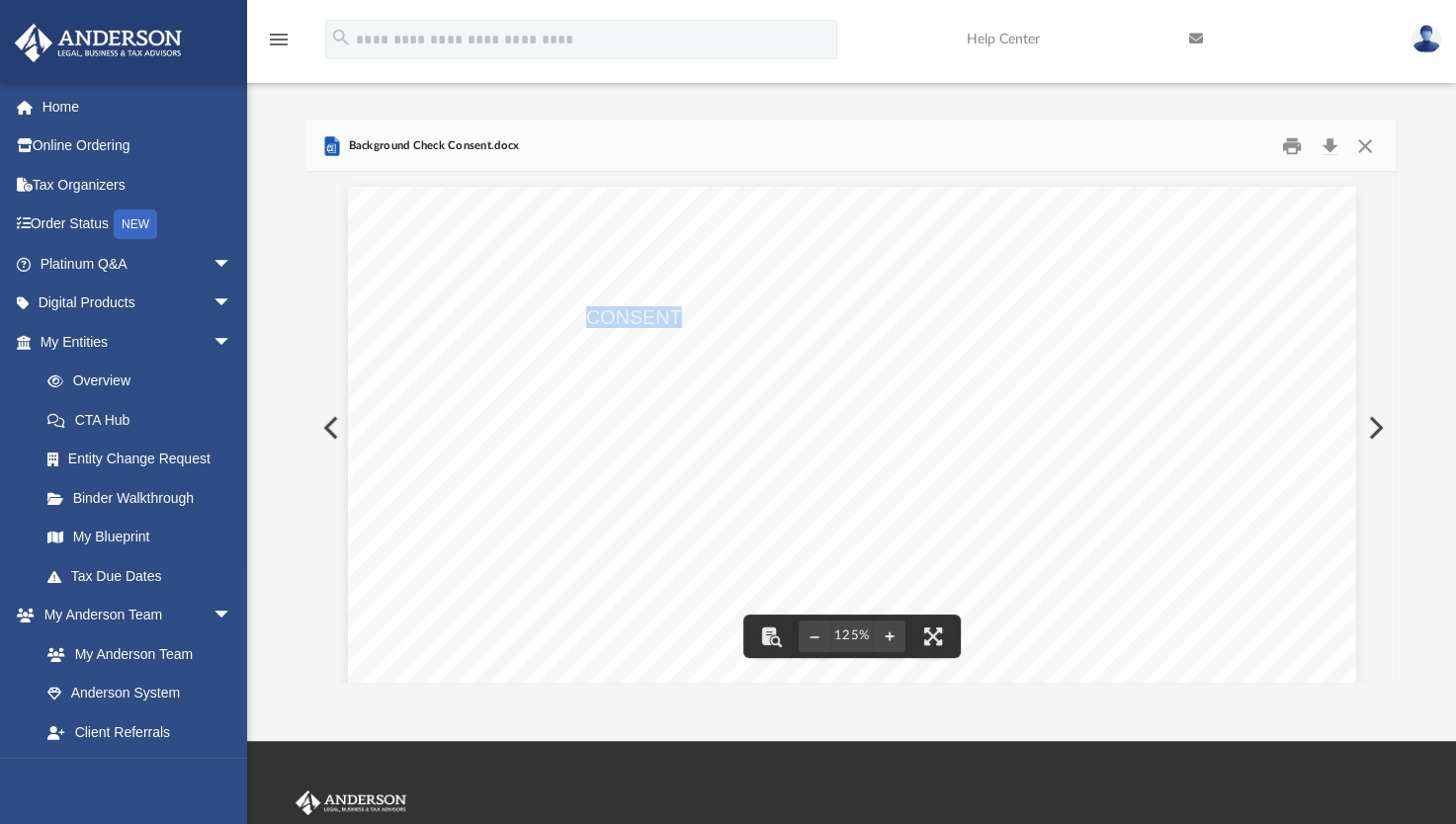 drag, startPoint x: 583, startPoint y: 306, endPoint x: 671, endPoint y: 314, distance: 88.362888 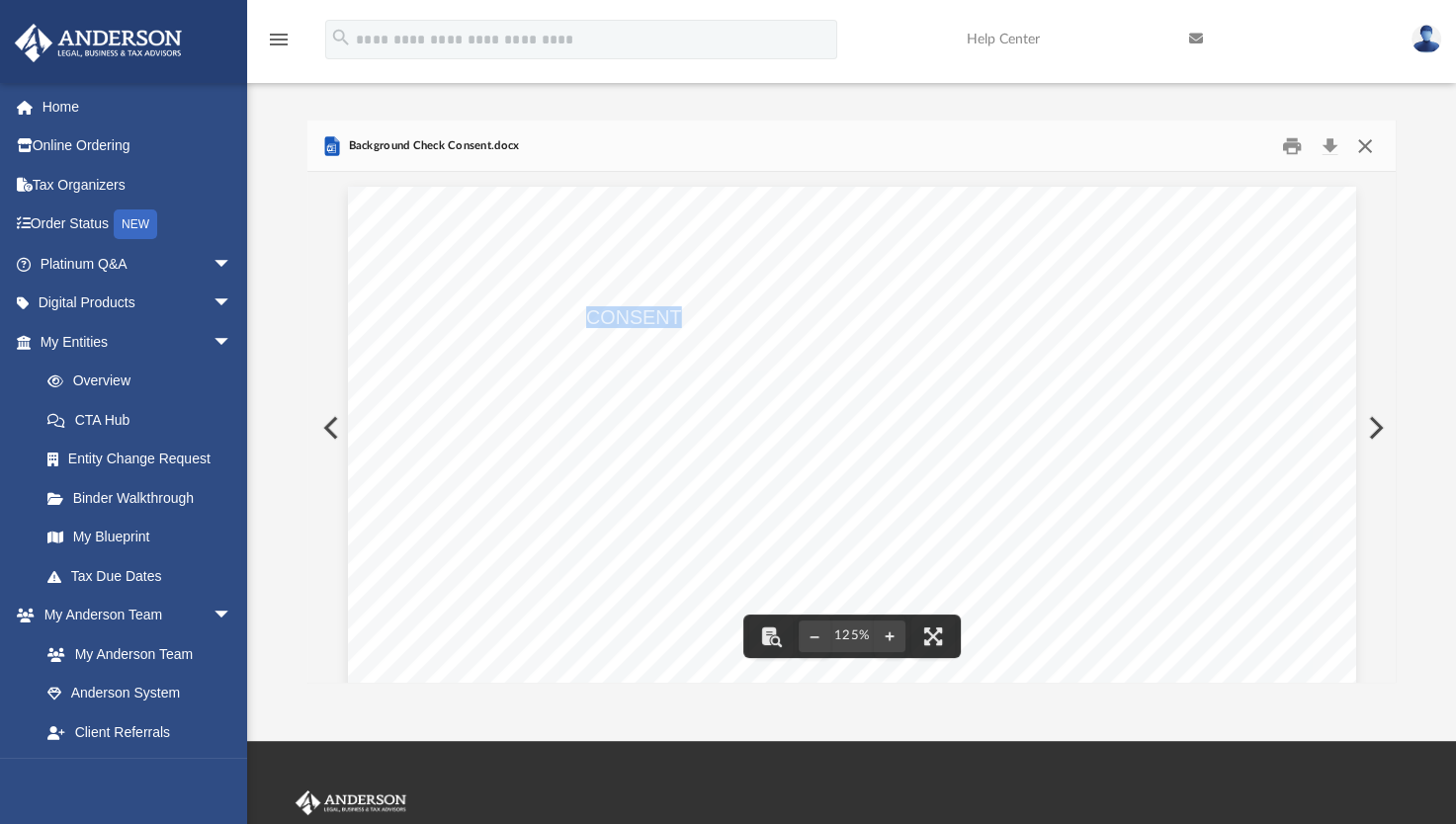 click at bounding box center [1364, 145] 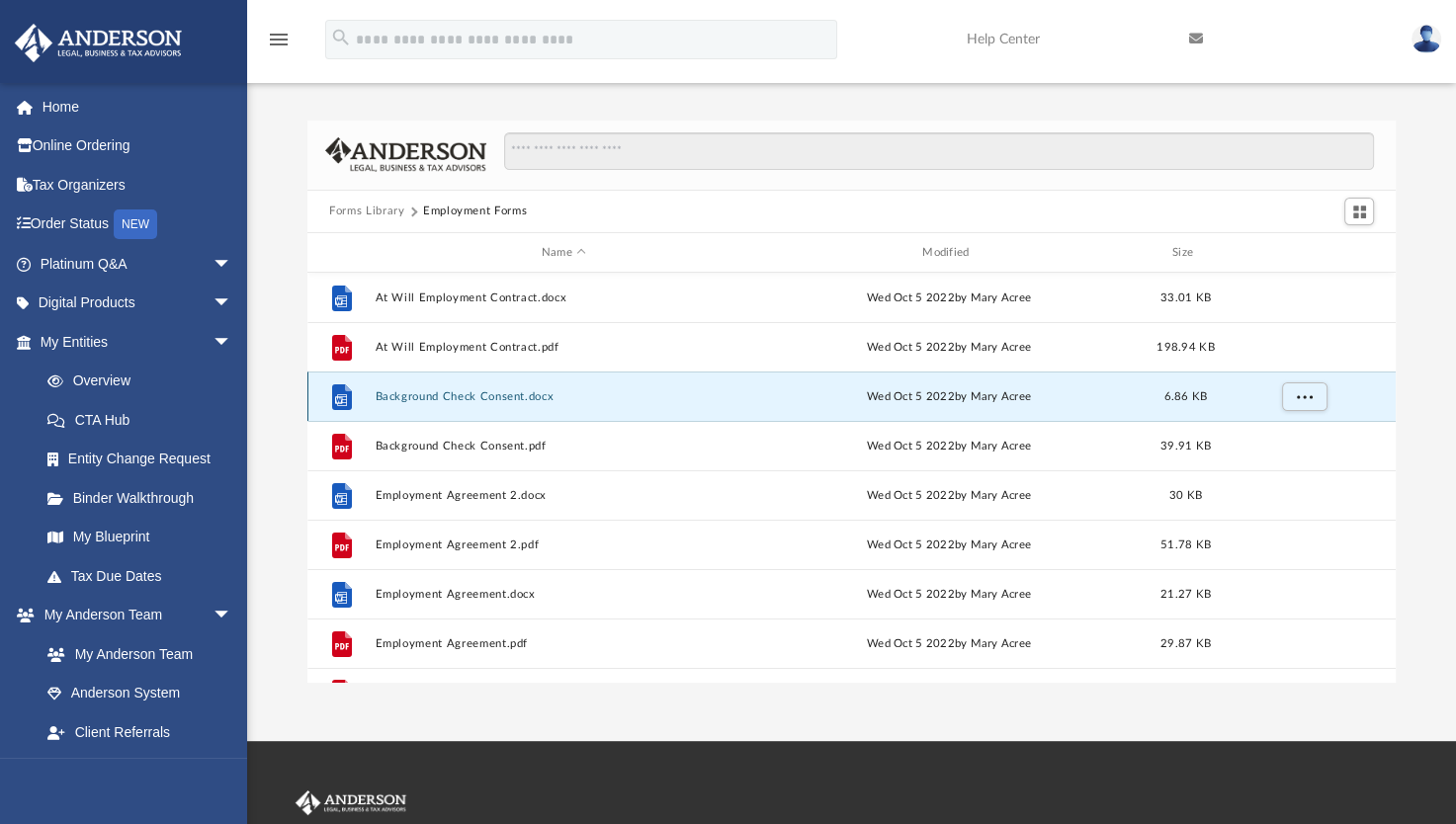type 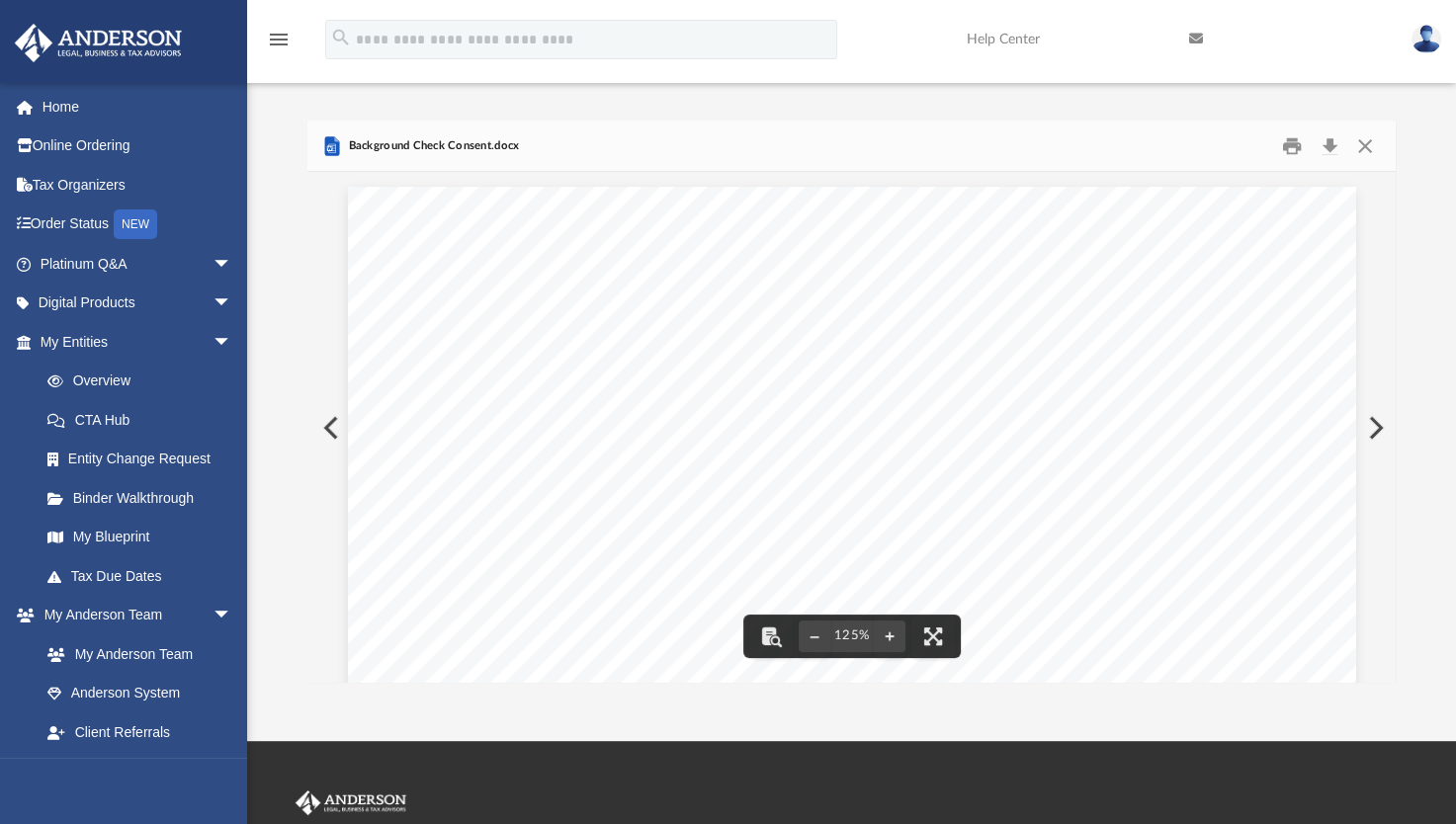 click on "CONSENT   TO   BACKGROUND   AND   REFERENCE   CHECK In   consideration   of   solicitation   of   my   application   for   employment,   or   application   for   lease of   premises,   I,   ,   do   hereby   give   my   consent   to   ,   and the   authorized   agents   thereof,   to   check   the   references   listed   on   my   application,   and   to check   my   background   in   any   way,   including   but   not   limited   to   contacting   any   and   all persons   and   business   entities   in   order   to   inquire   regarding   any   and   all   information relating   to   myself,   provided   that   said   inquiries   be   limited   solely   to   the   purpose   of consideration   of   myself   for   possible   employment   or   tenancy. Signed:   Date: Print: (print   name)" at bounding box center [852, 839] 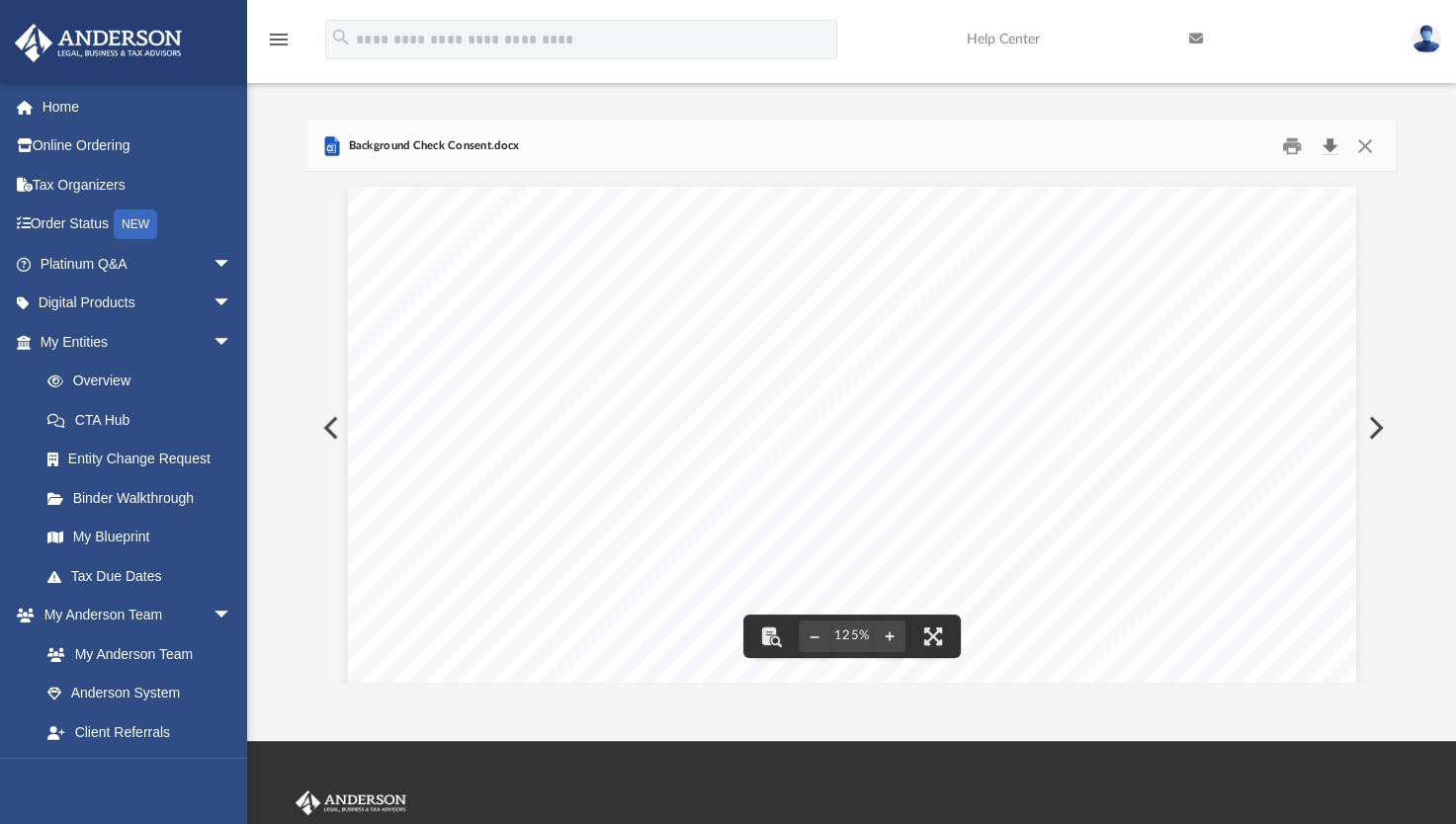 click at bounding box center (1329, 145) 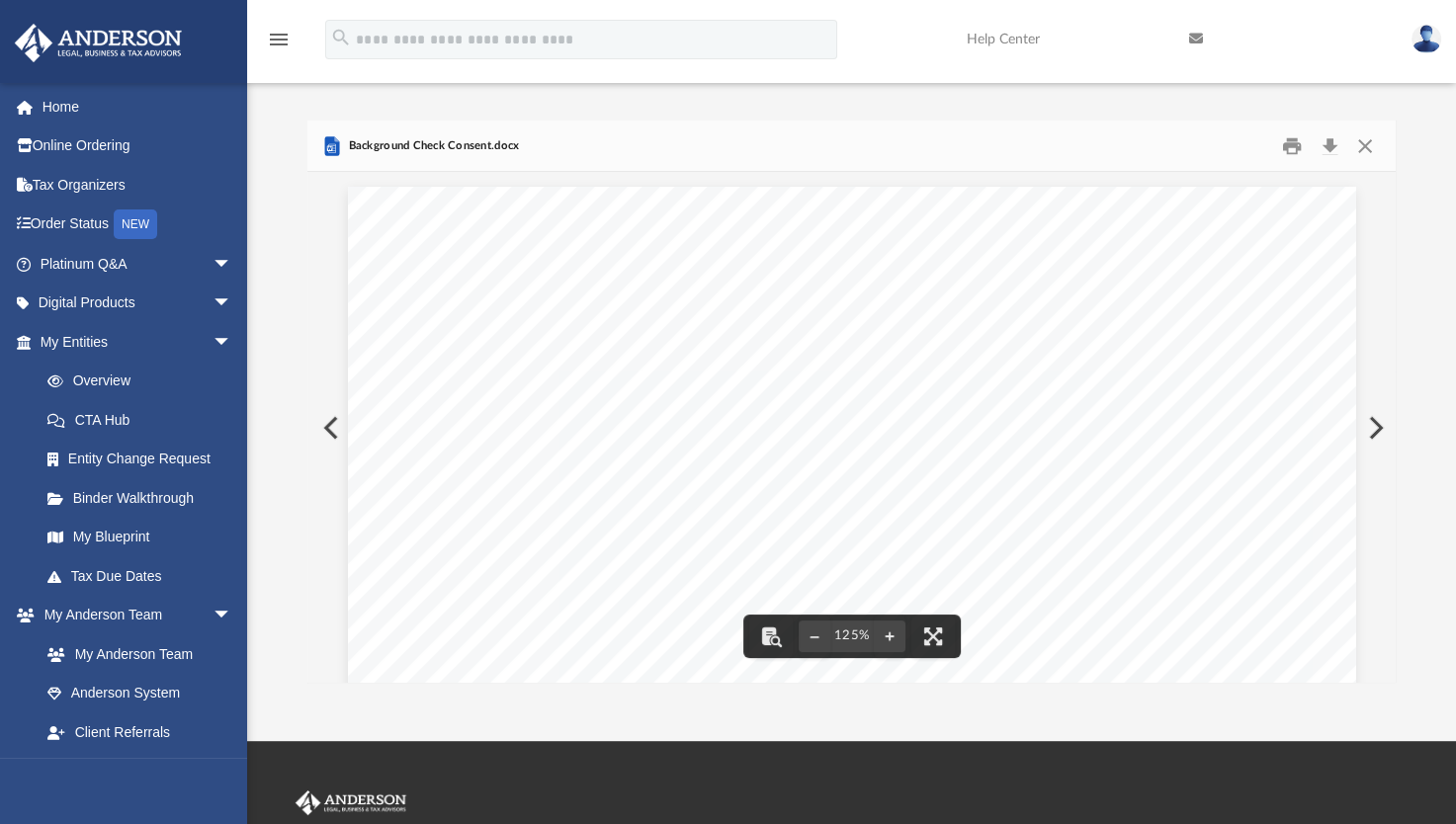 click on "Background Check Consent.docx" at bounding box center (851, 146) 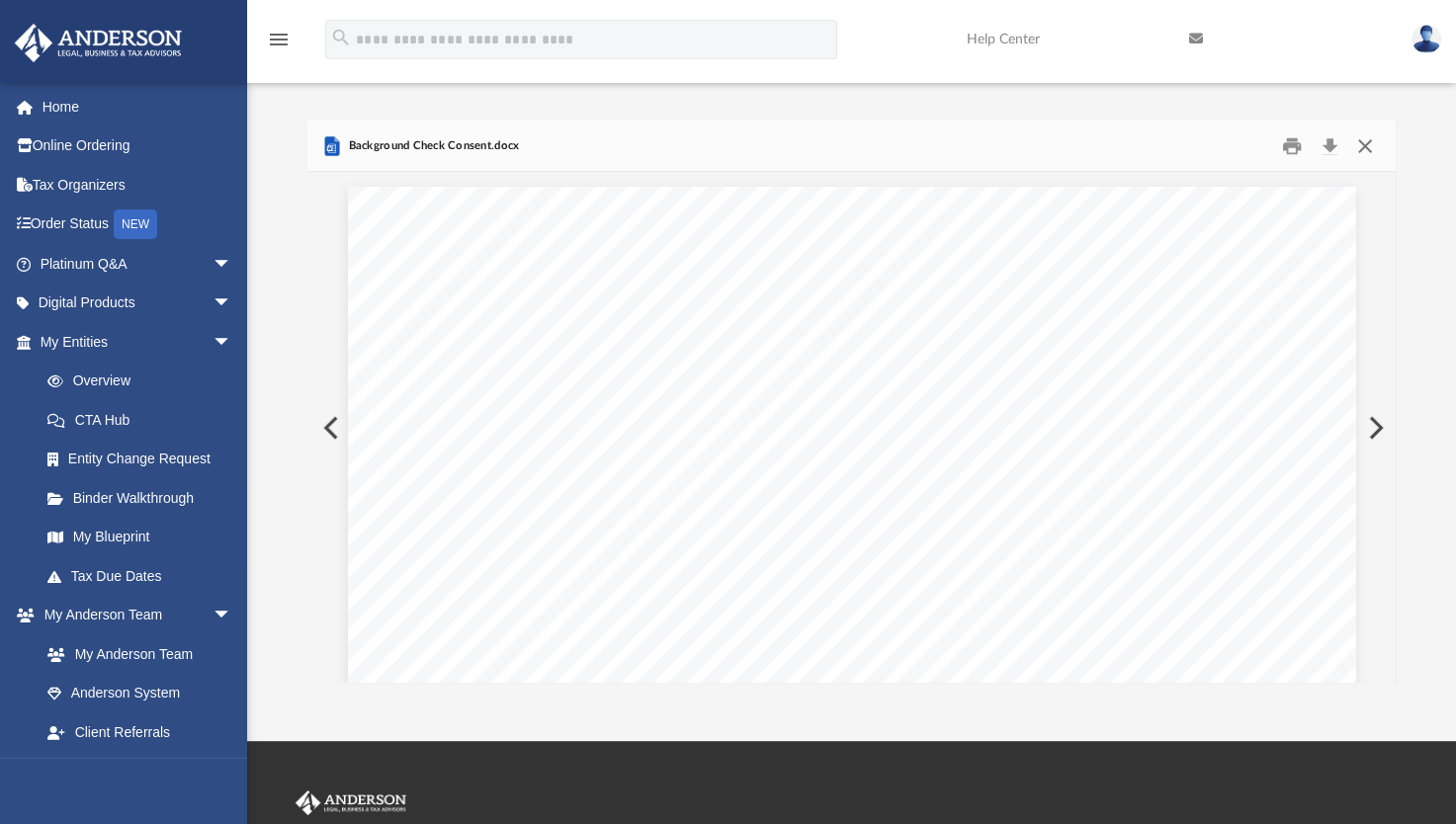 click at bounding box center (1364, 145) 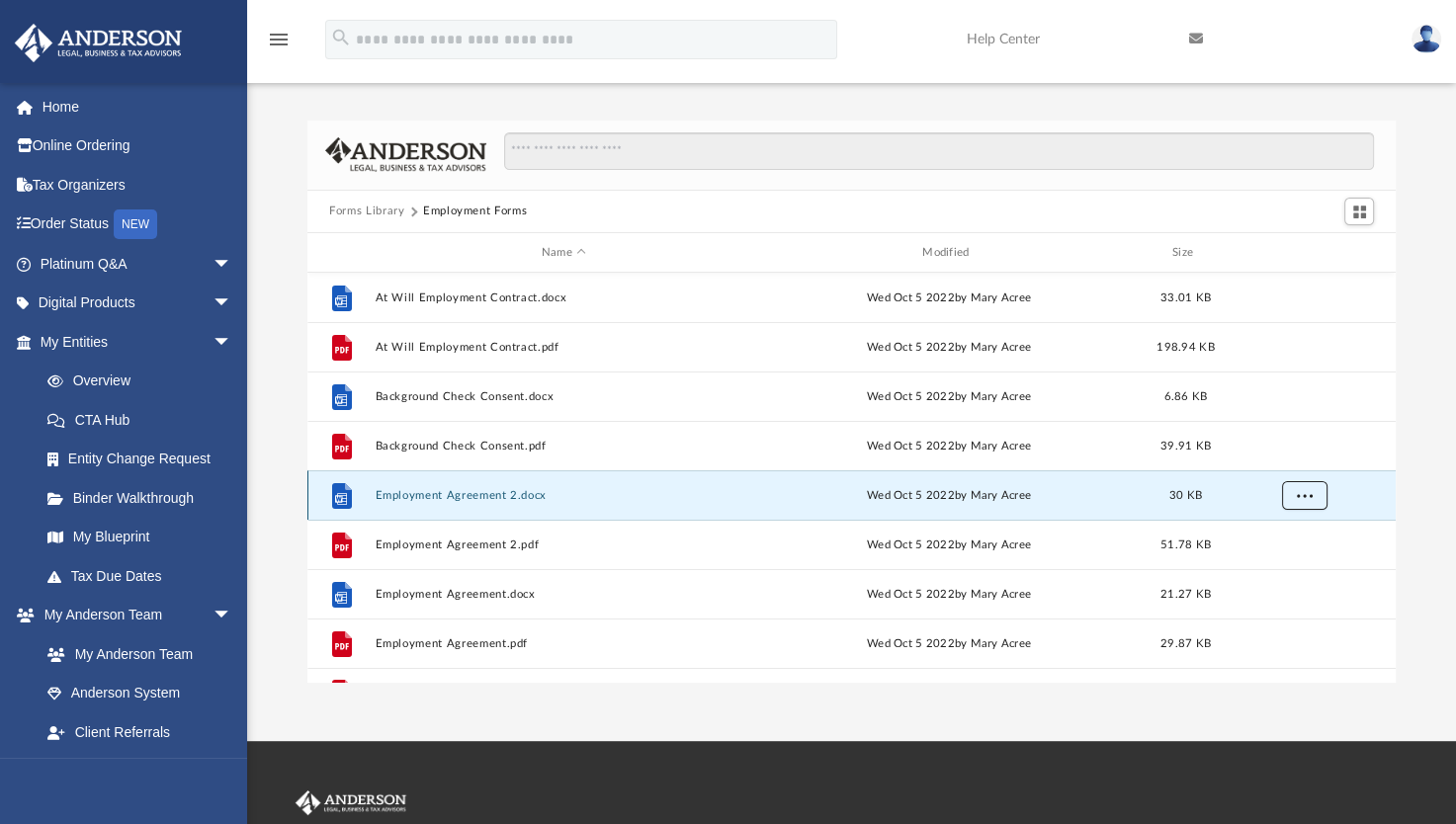 click at bounding box center (1305, 495) 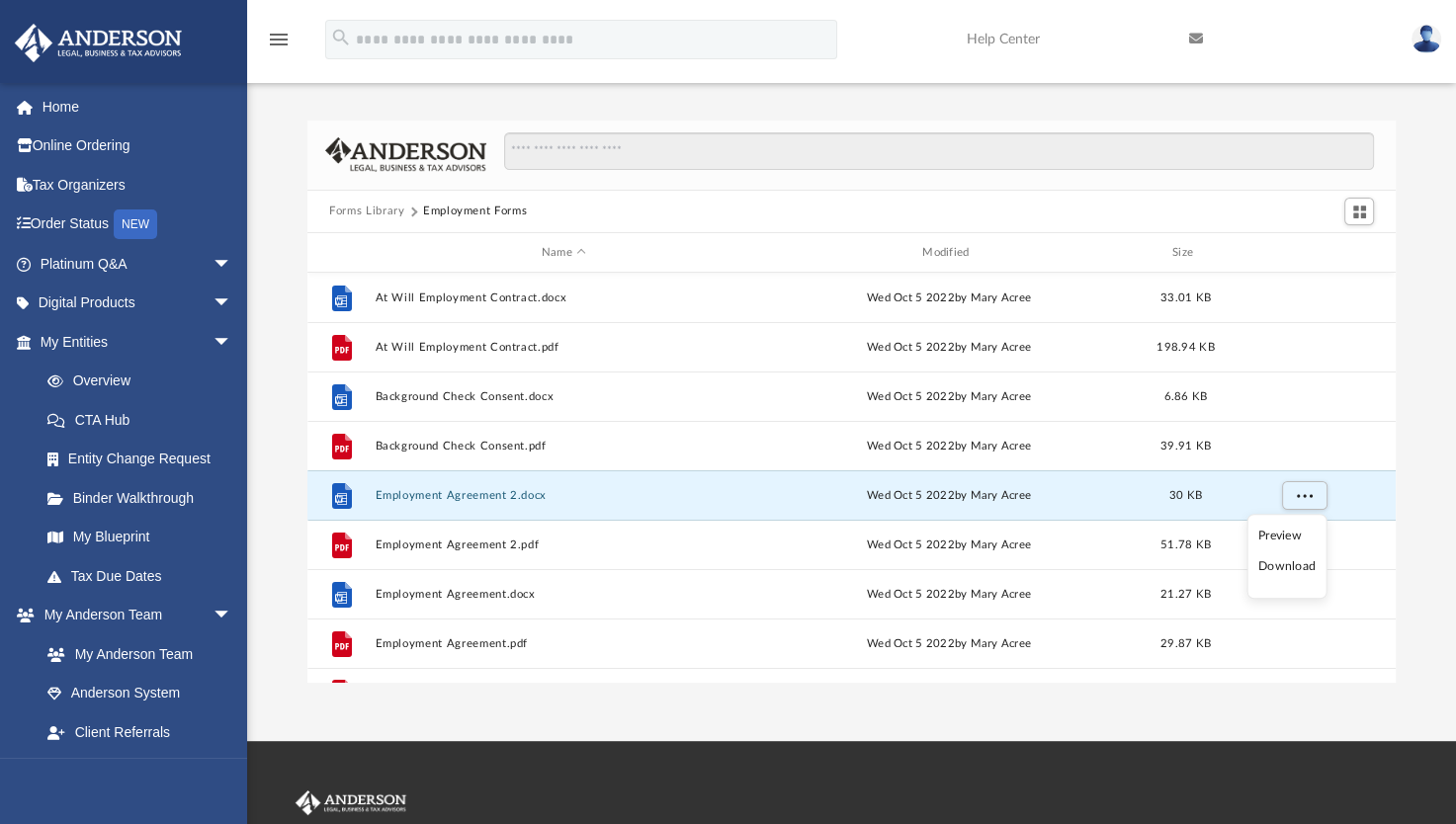 click on "Download" at bounding box center [1287, 566] 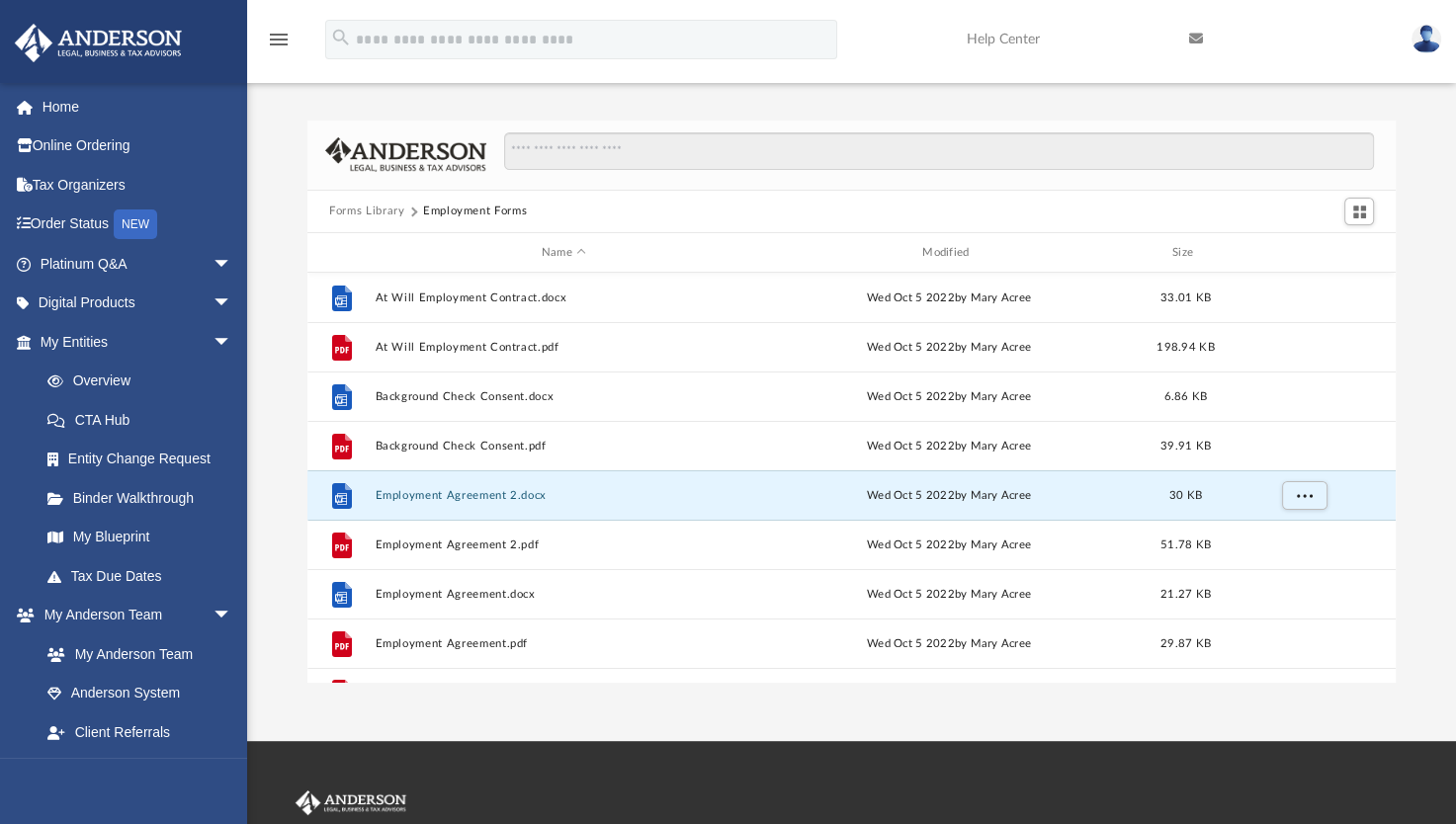 click on "Forms Library Employment Forms Name    Modified    Size    File At Will Employment Contract.docx Wed Oct 5 2022  by Mary Acree 33.01 KB File At Will Employment Contract.pdf Wed Oct 5 2022  by Mary Acree 198.94 KB File Background Check Consent.docx Wed Oct 5 2022  by Mary Acree 6.86 KB File Background Check Consent.pdf Wed Oct 5 2022  by Mary Acree 39.91 KB File Employment Agreement 2.docx Wed Oct 5 2022  by Mary Acree 30 KB File Employment Agreement 2.pdf Wed Oct 5 2022  by Mary Acree 51.78 KB File Employment Agreement.docx Wed Oct 5 2022  by Mary Acree 21.27 KB File Employment Agreement.pdf Wed Oct 5 2022  by Mary Acree 29.87 KB File Handbook Memorandum (Spanish).pdf Wed Oct 5 2022  by Mary Acree 122.97 KB" at bounding box center [851, 380] 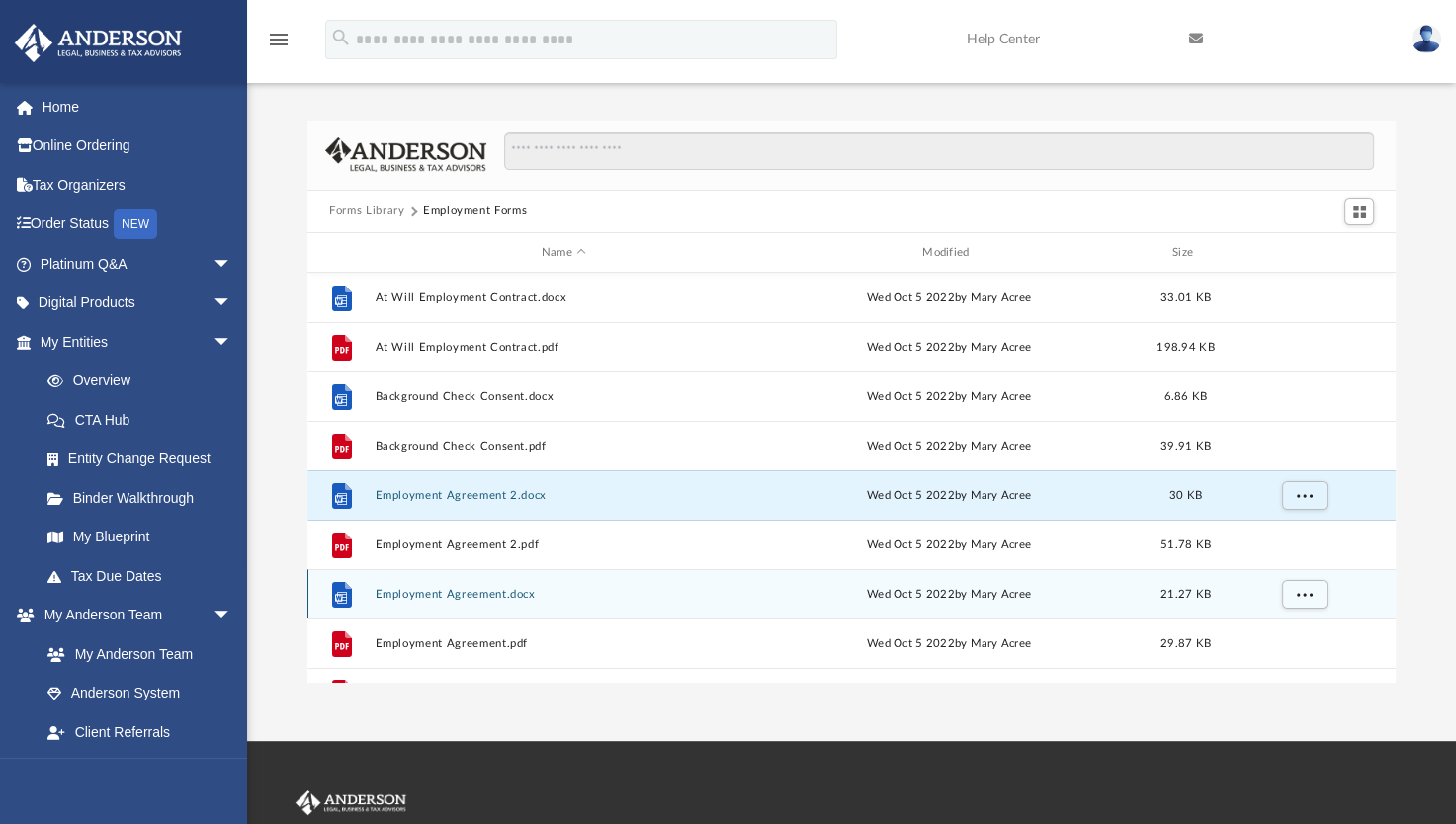 click on "File Employment Agreement.docx Wed Oct 5 2022  by Mary Acree 21.27 KB" at bounding box center [851, 594] 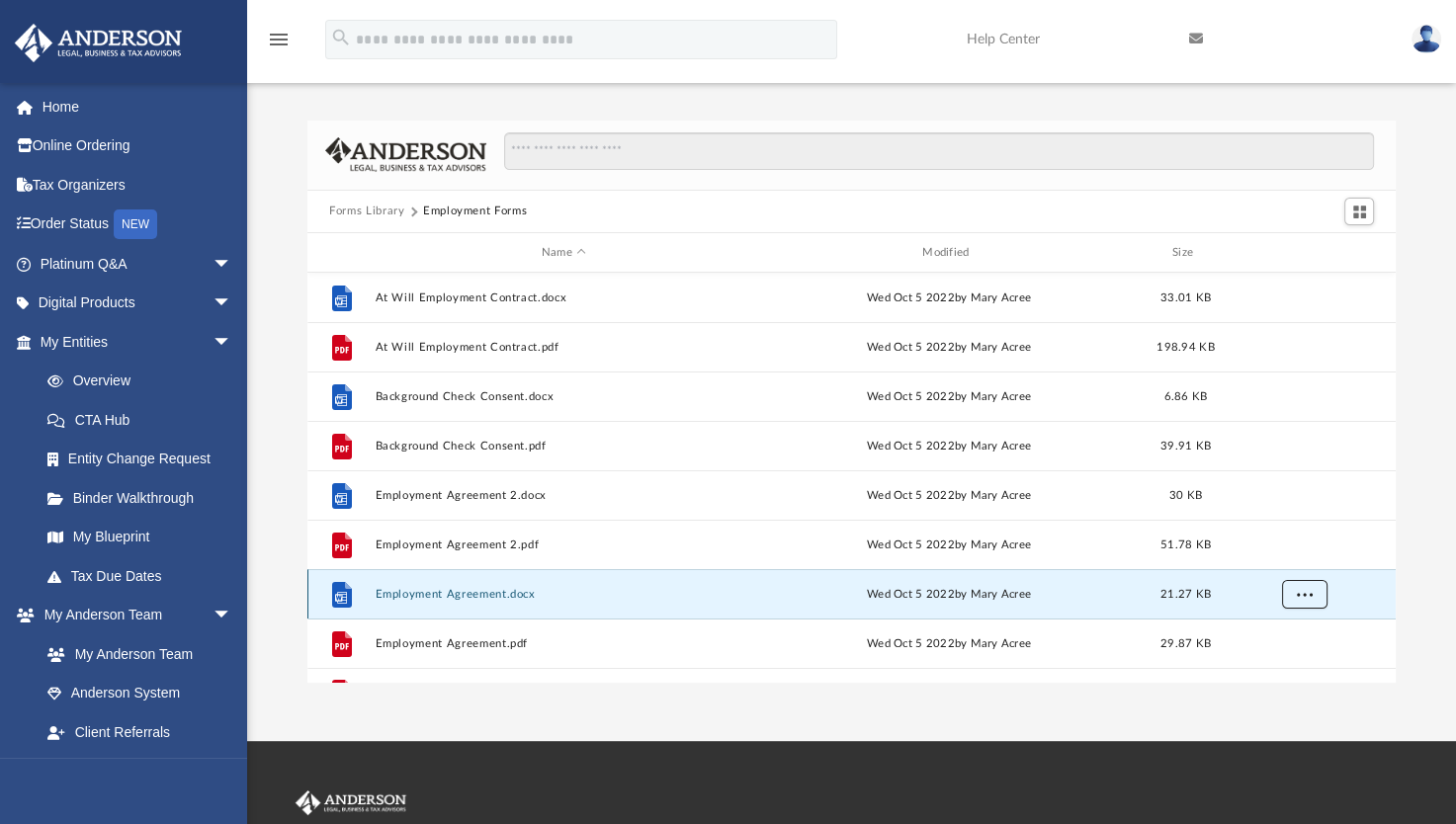 click at bounding box center (1305, 595) 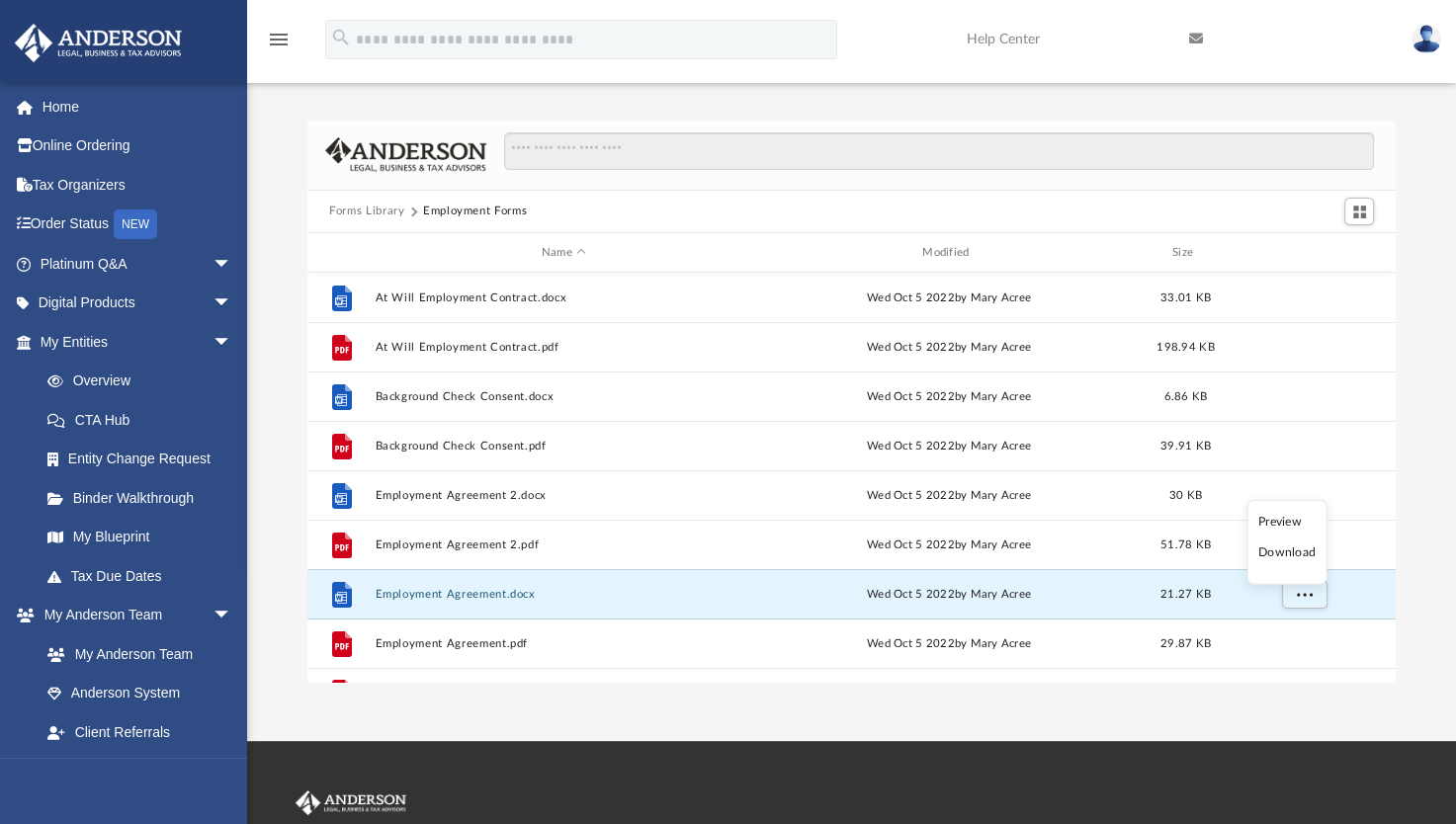 click on "Preview" at bounding box center (1287, 521) 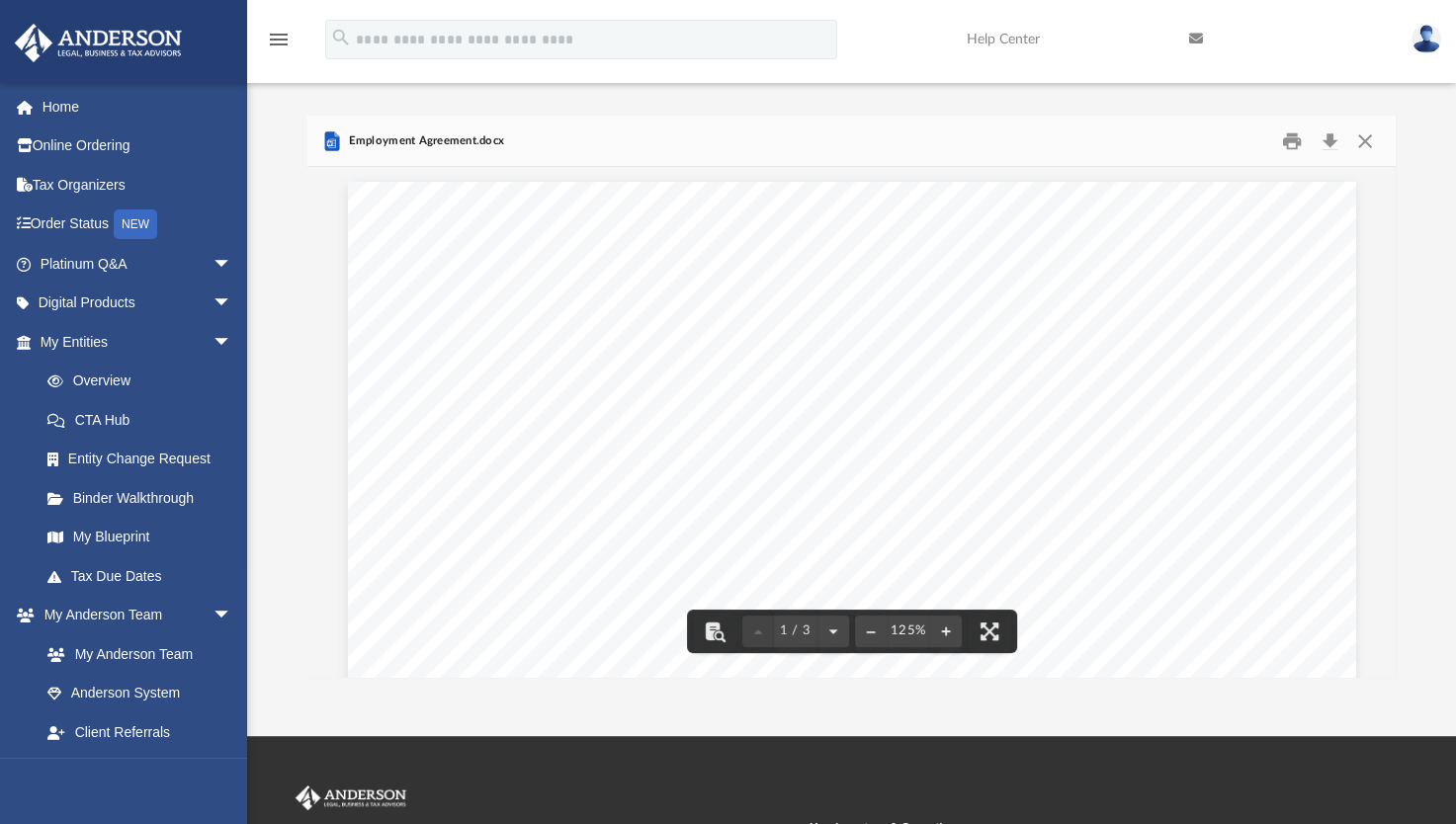 scroll, scrollTop: 0, scrollLeft: 0, axis: both 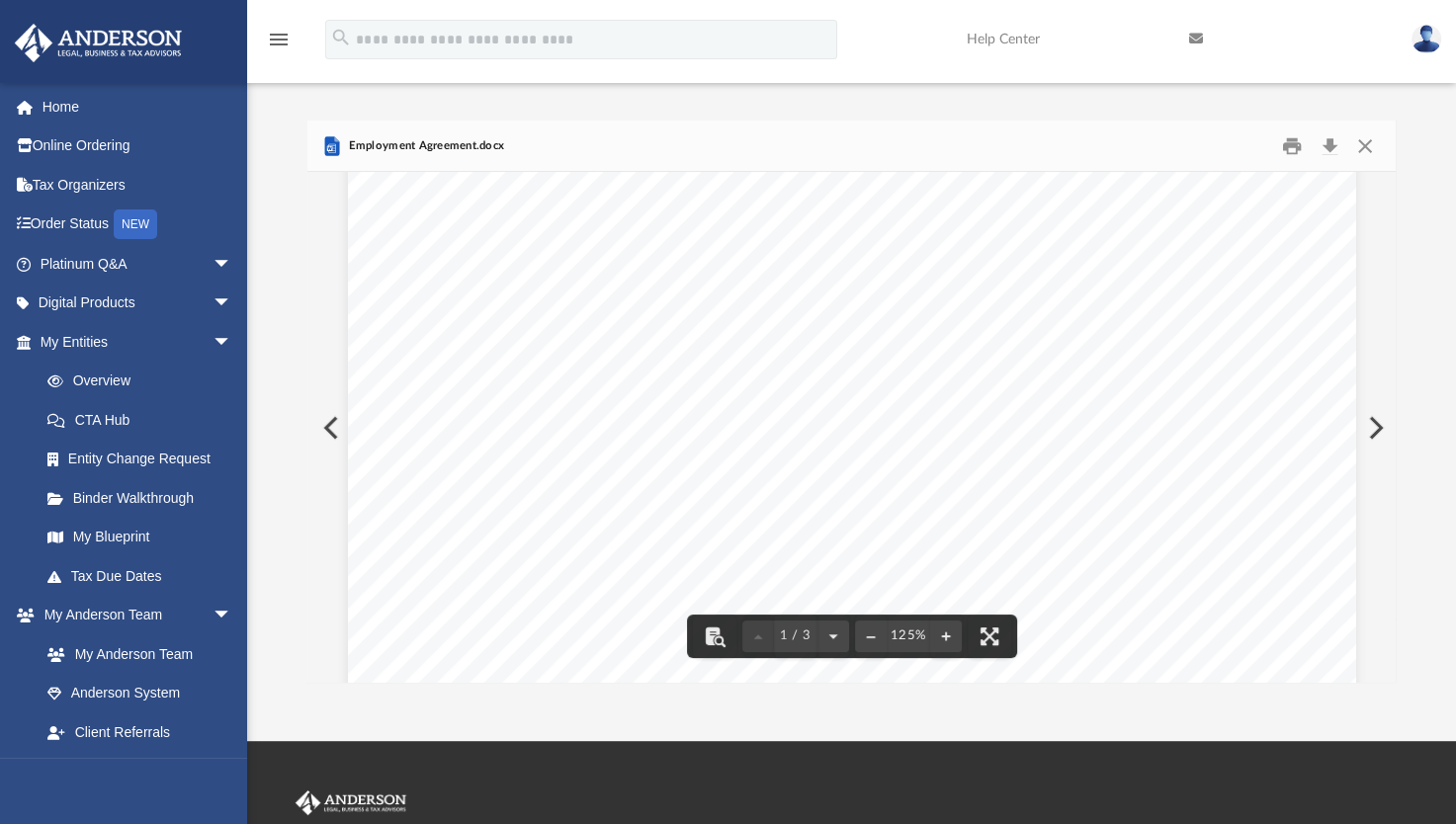click on "consideration" at bounding box center (799, 426) 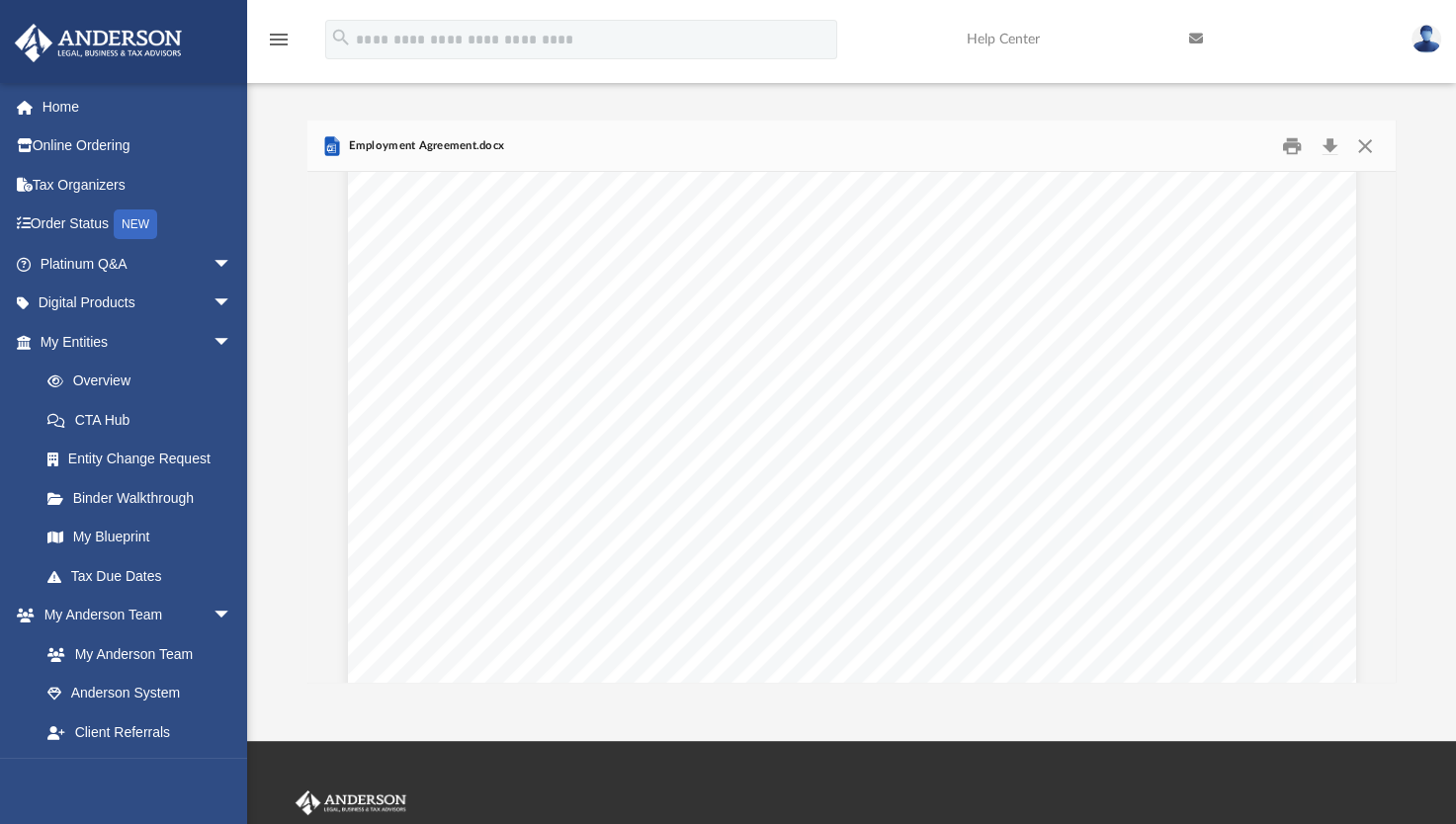 scroll, scrollTop: 0, scrollLeft: 0, axis: both 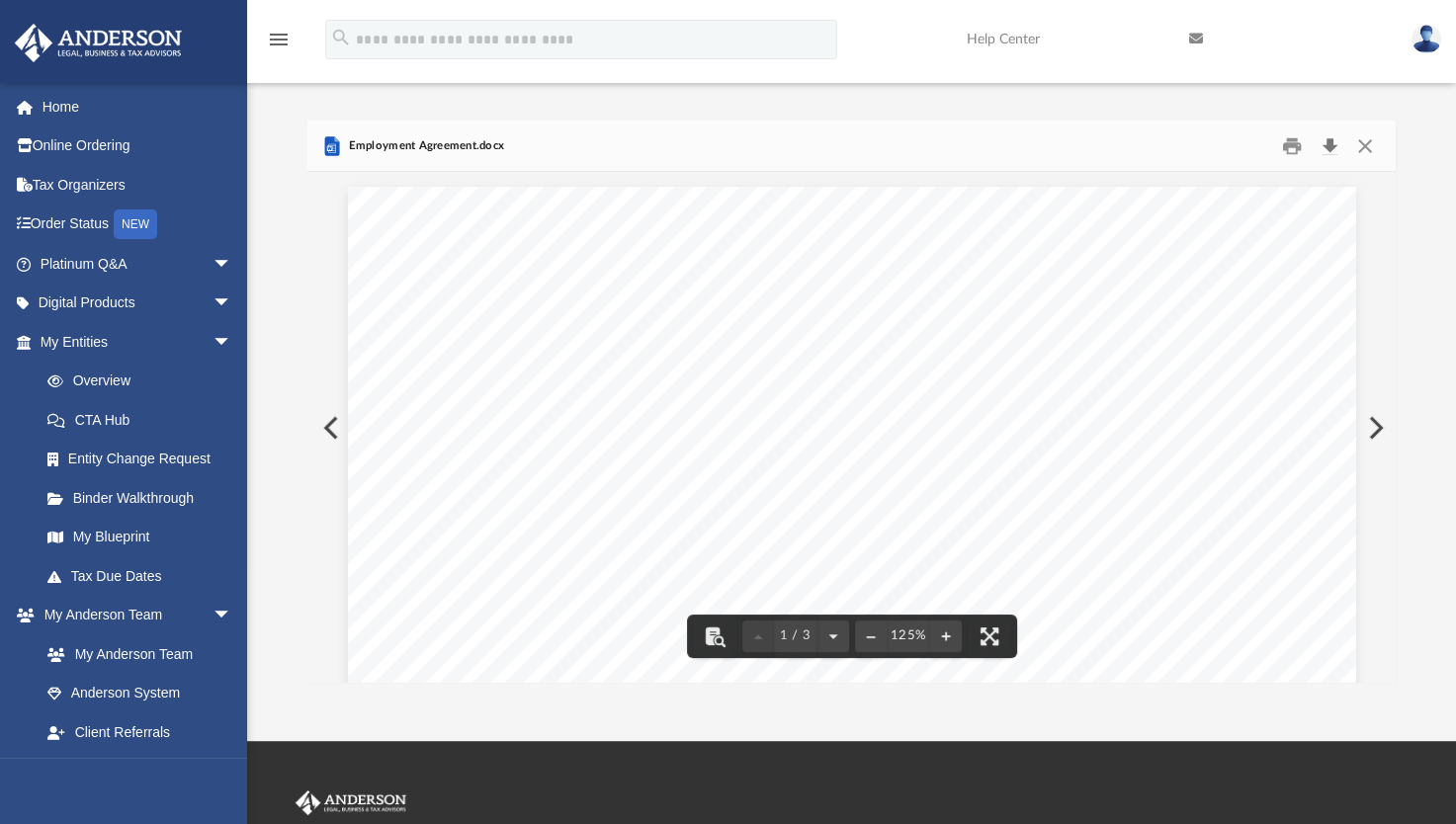 click at bounding box center (1329, 145) 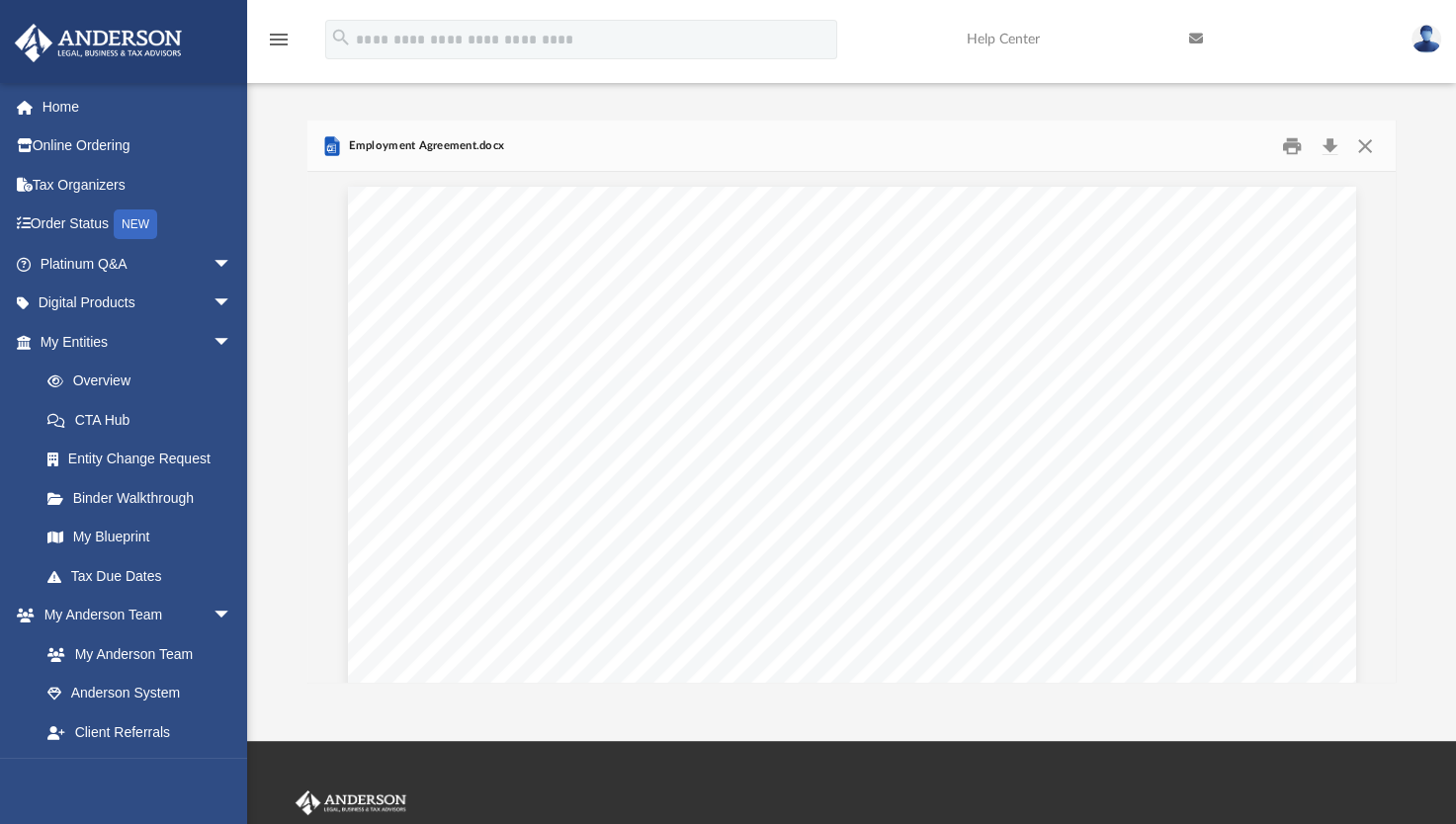 click on "Employment Agreement.docx" at bounding box center (851, 146) 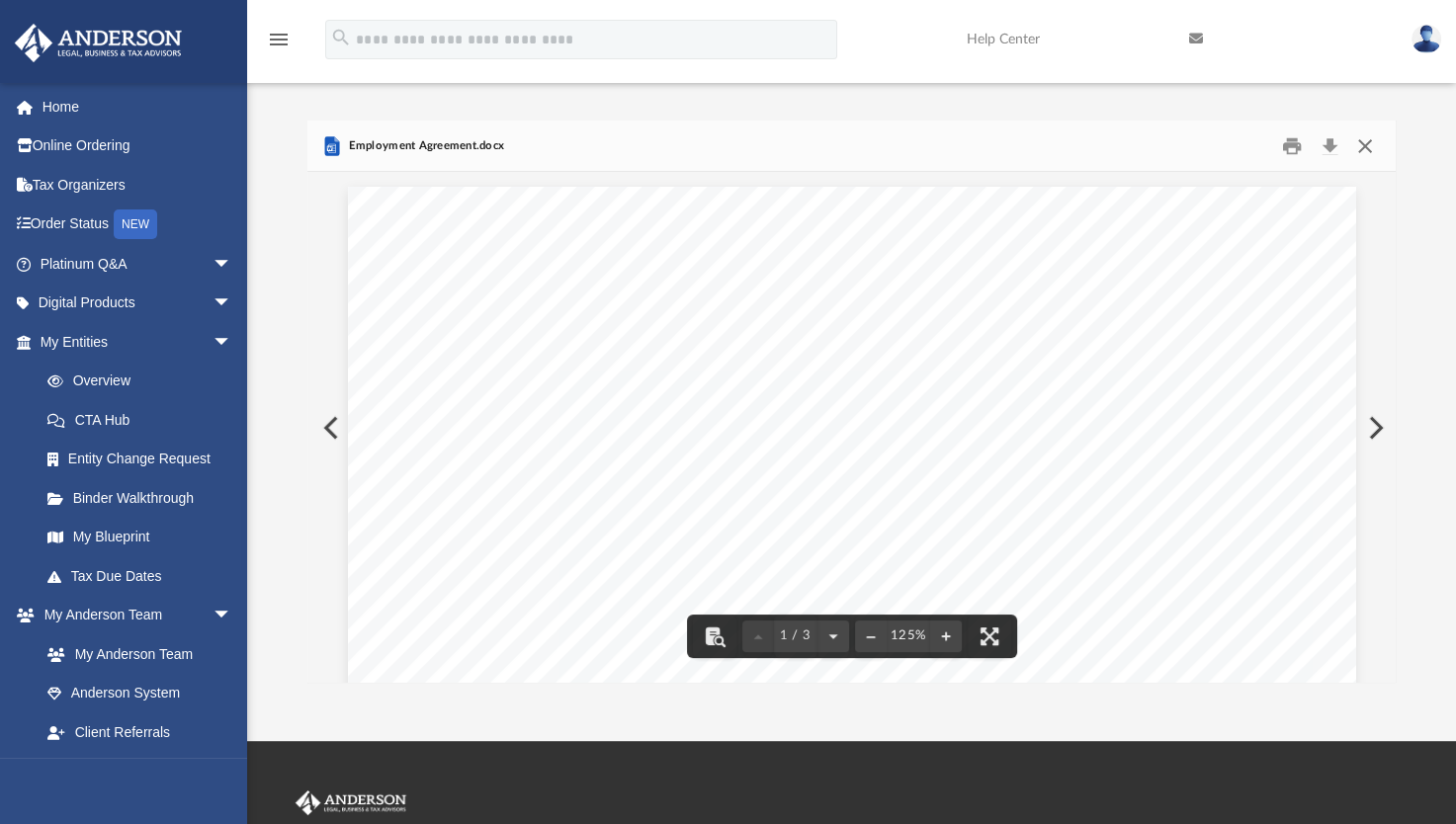 click at bounding box center [1364, 145] 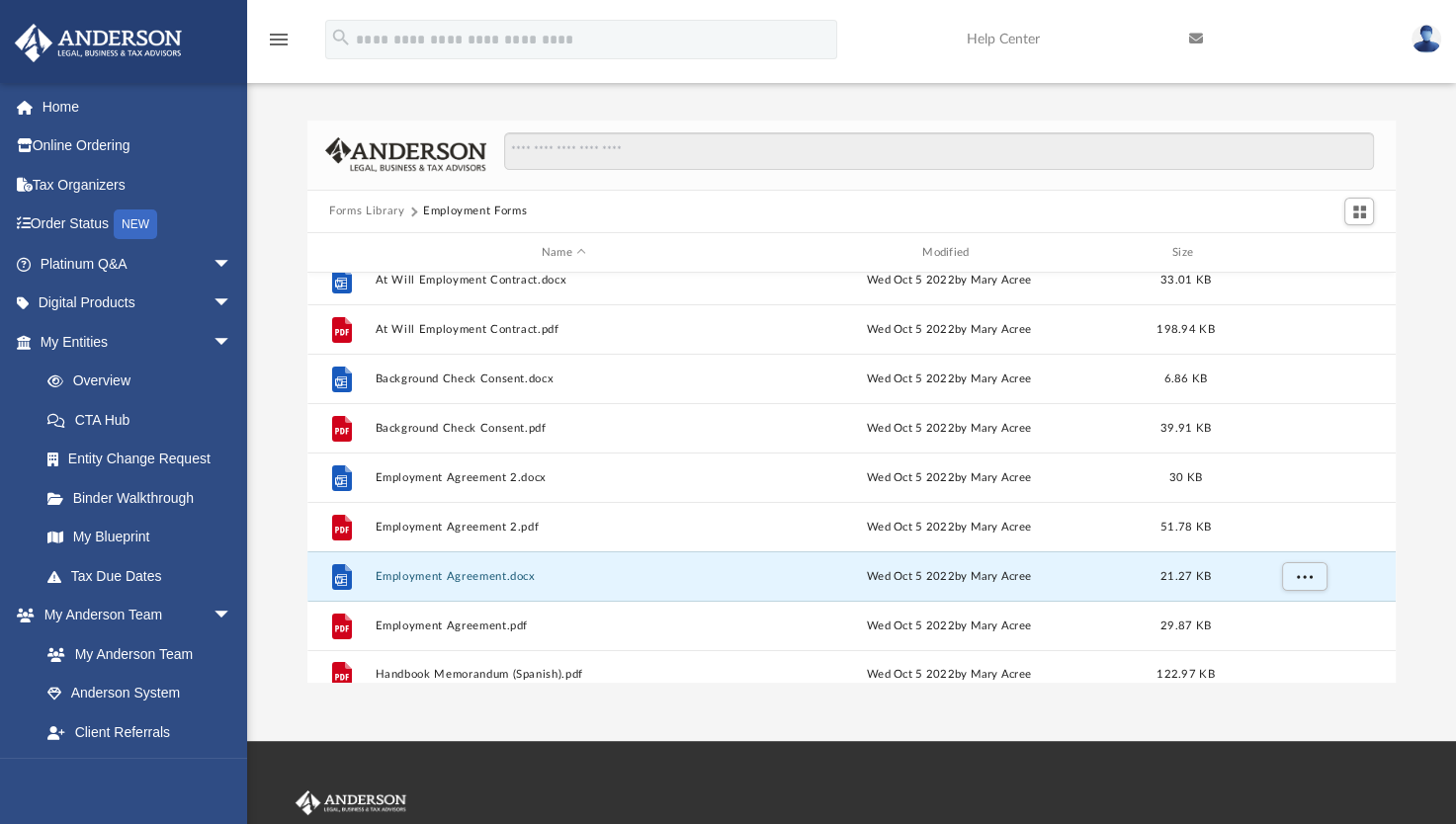 scroll, scrollTop: 36, scrollLeft: 0, axis: vertical 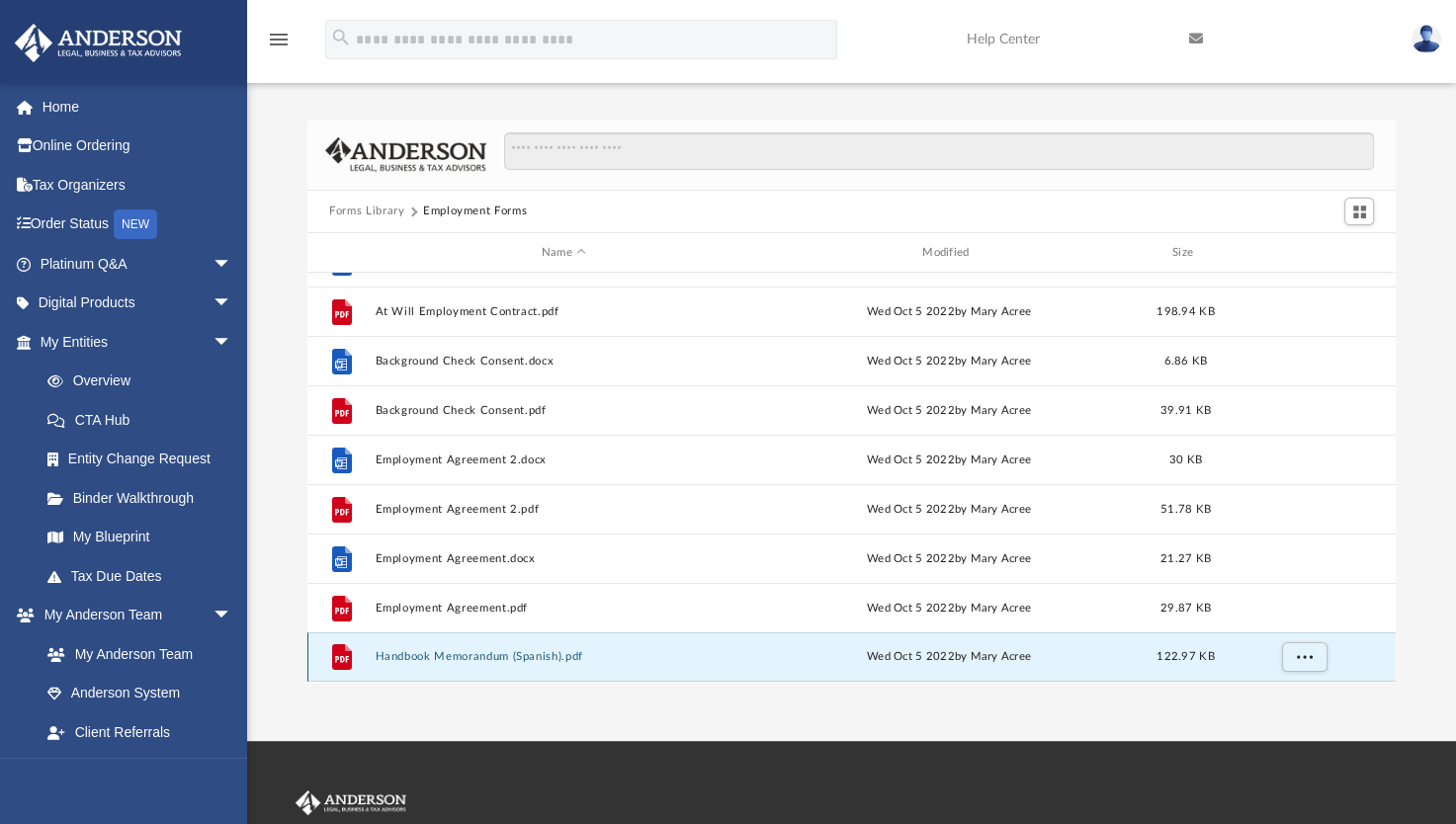 click on "Handbook Memorandum (Spanish).pdf" at bounding box center [563, 657] 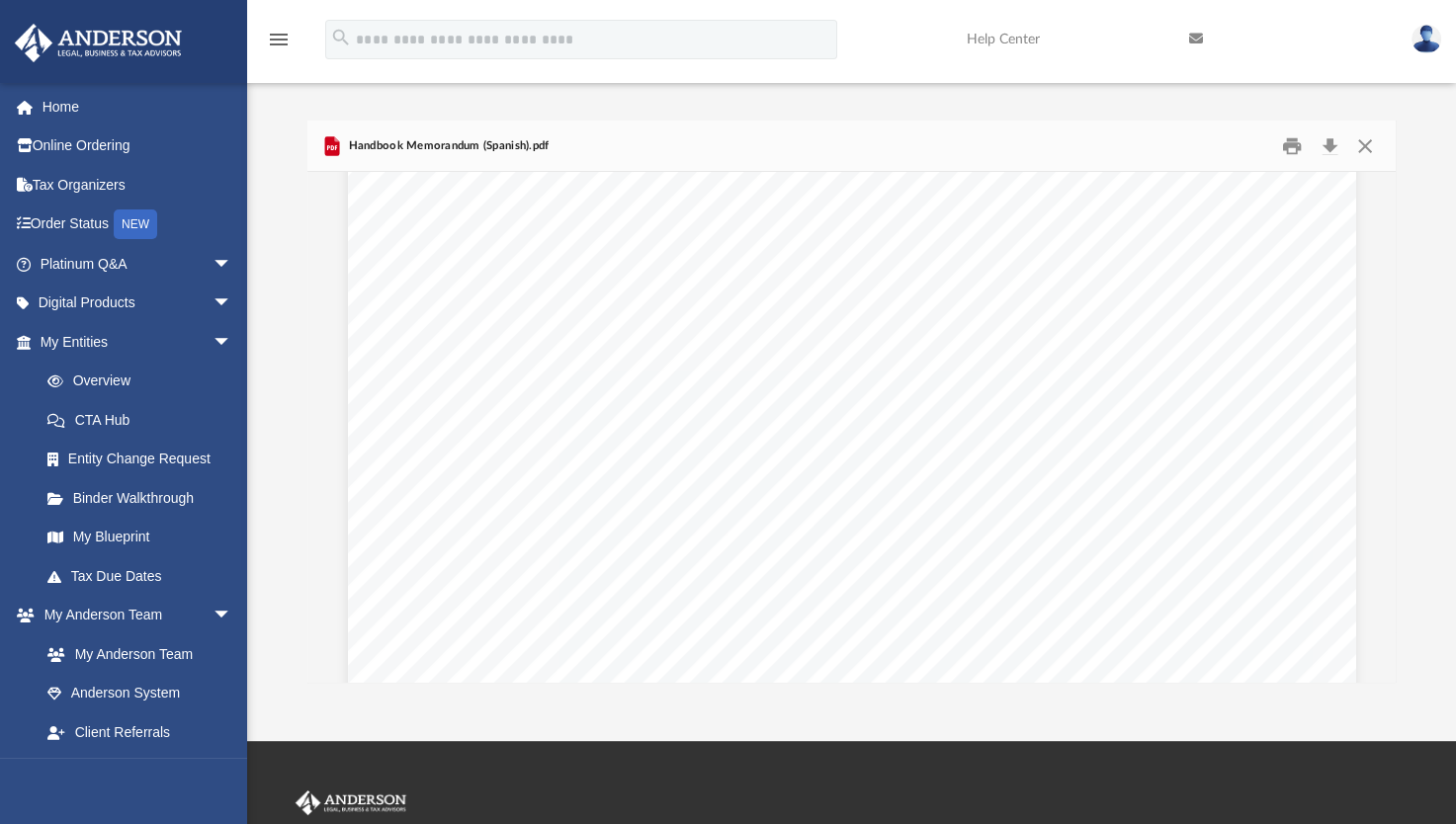 scroll, scrollTop: 356, scrollLeft: 0, axis: vertical 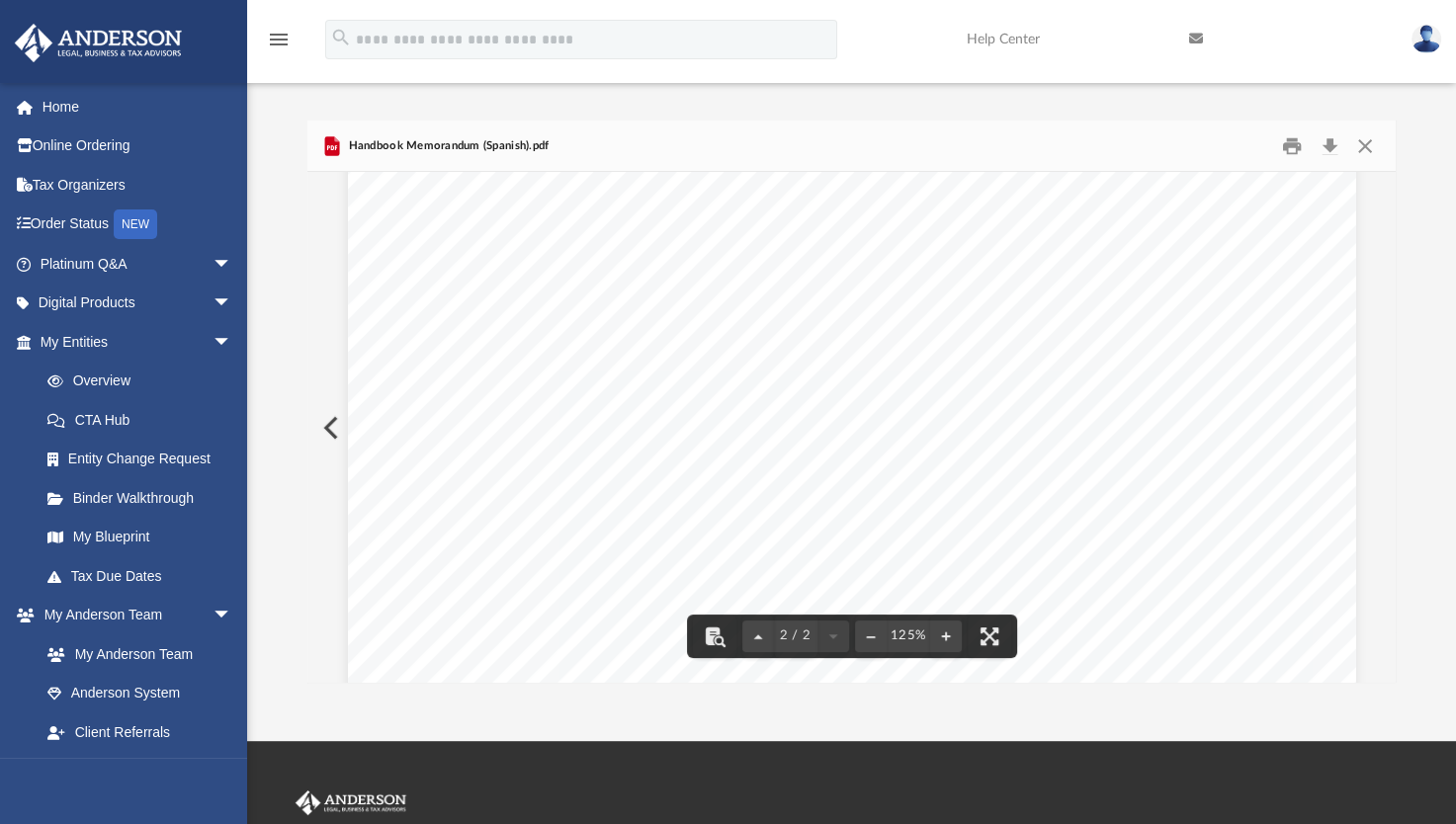 drag, startPoint x: 699, startPoint y: 231, endPoint x: 849, endPoint y: 236, distance: 150.08331 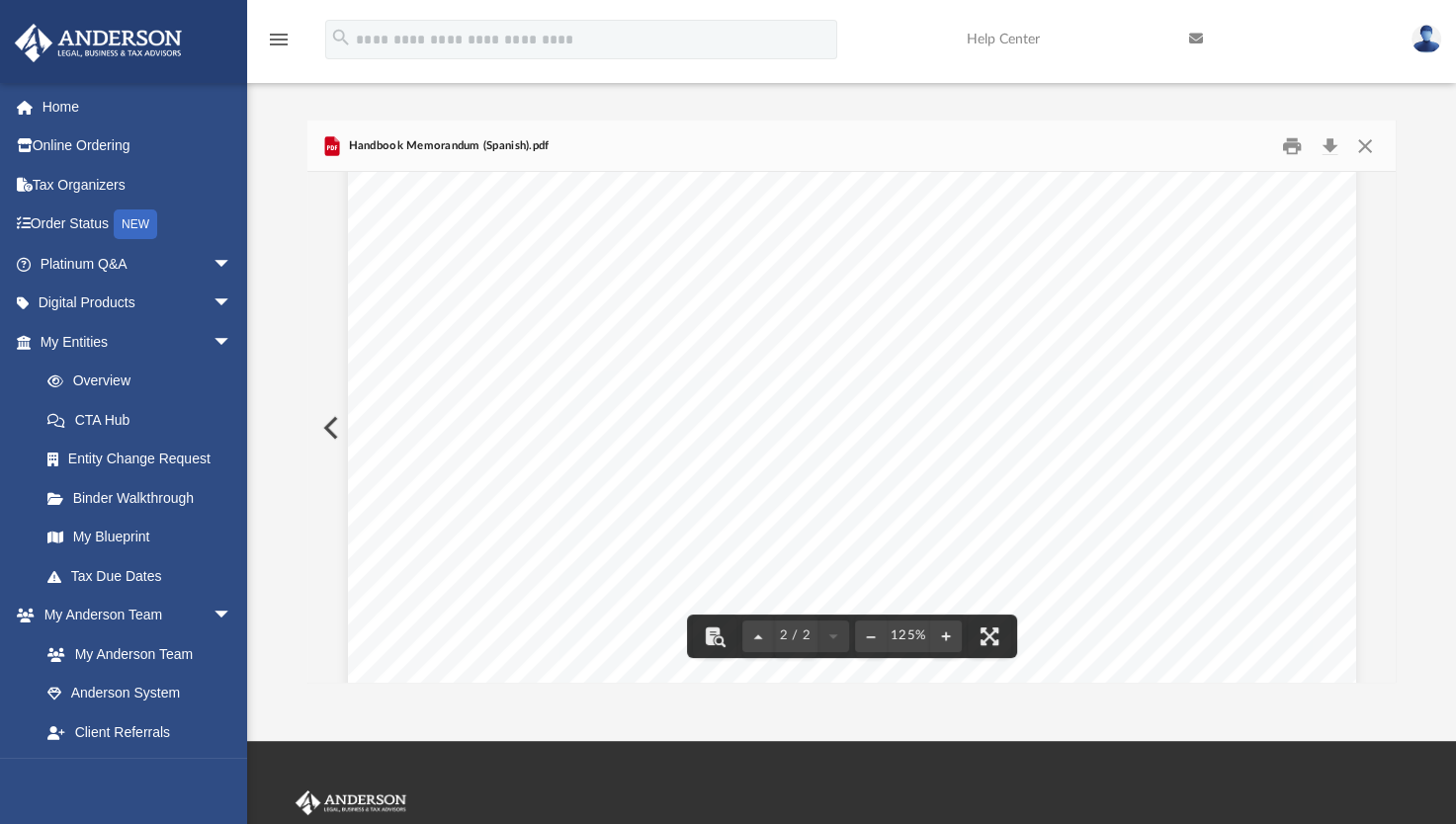 scroll, scrollTop: 0, scrollLeft: 0, axis: both 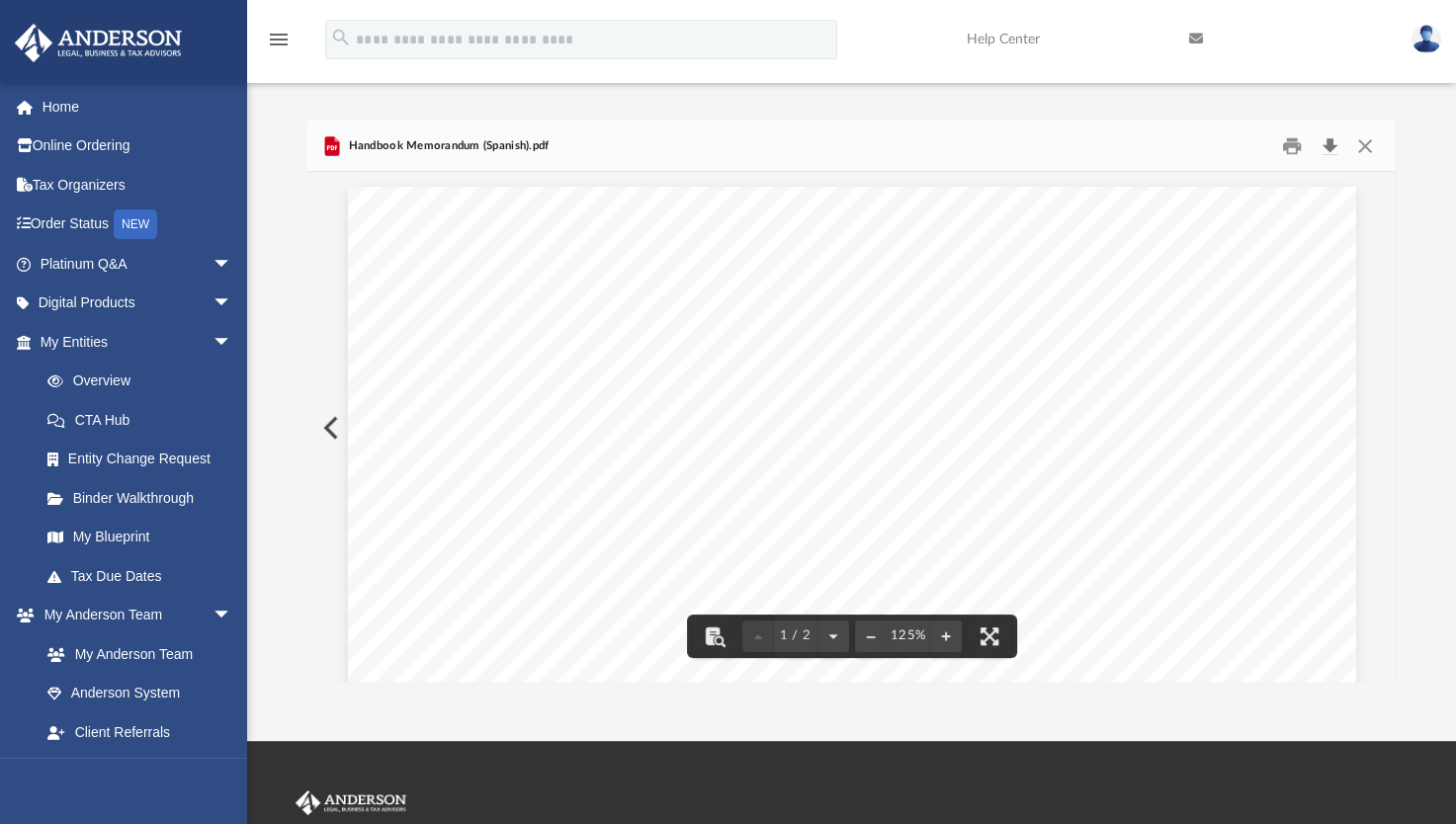 click at bounding box center (1329, 145) 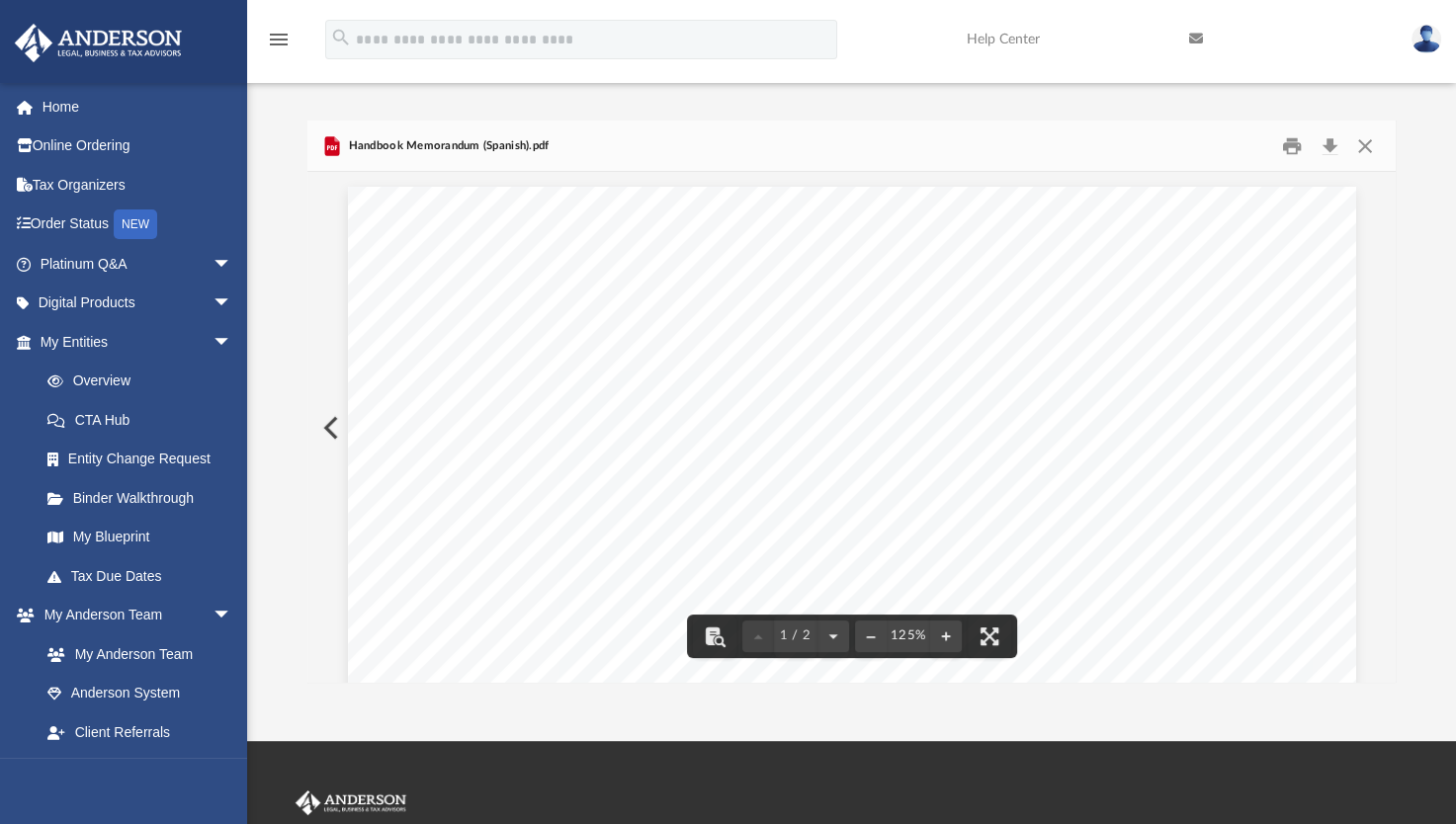 click on "Handbook Memorandum (Spanish).pdf" at bounding box center (851, 146) 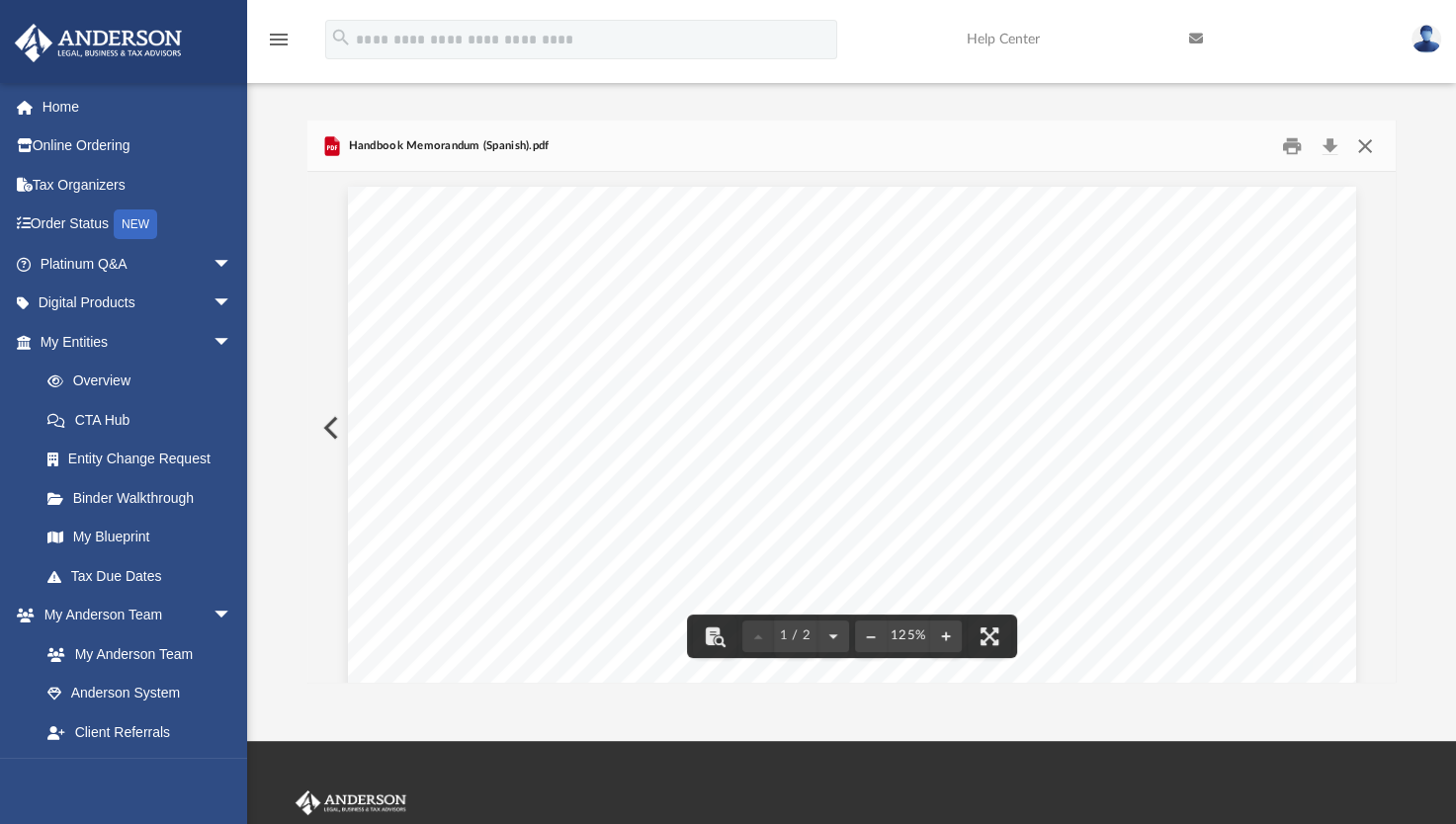 click at bounding box center [1364, 145] 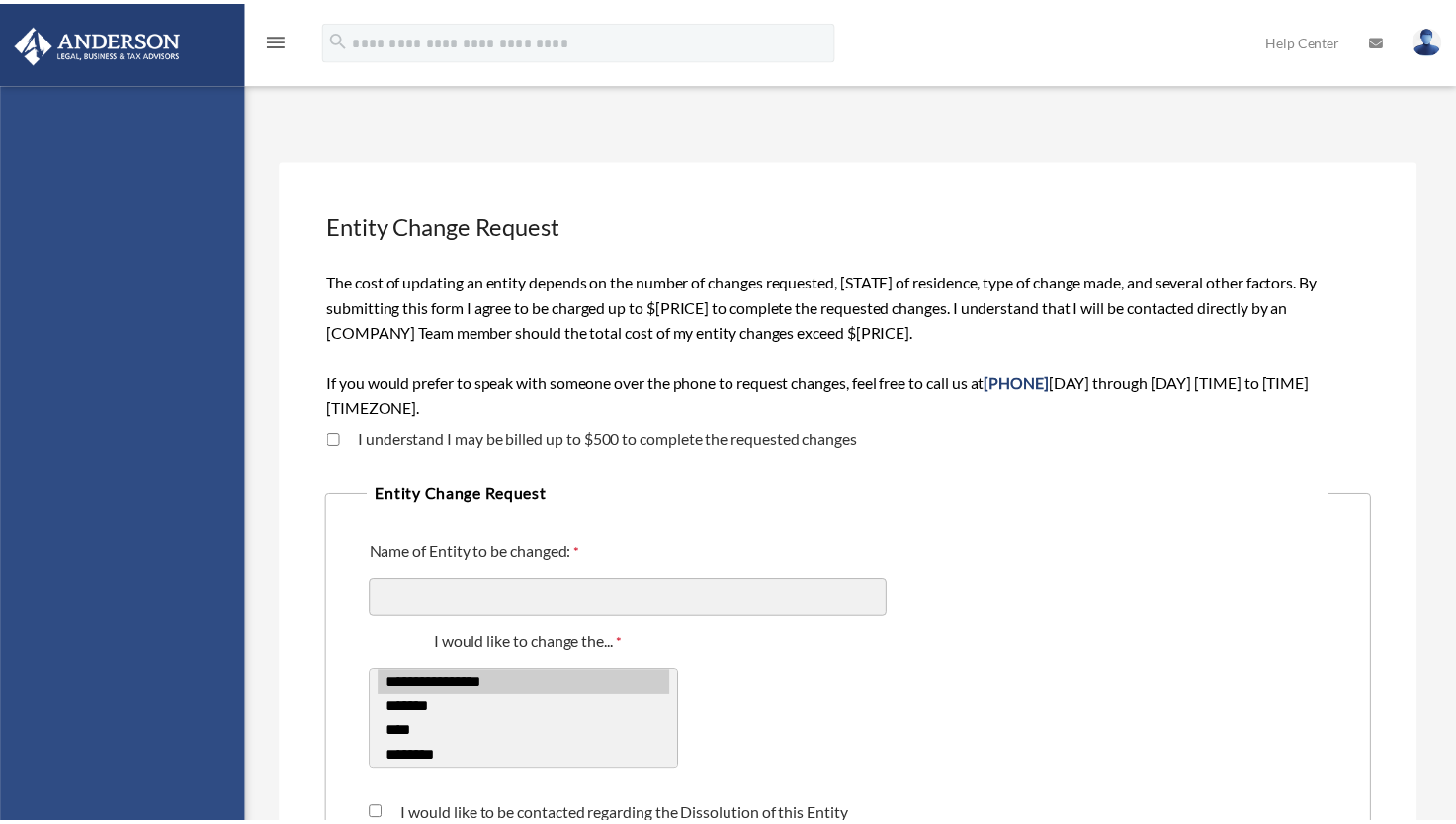 scroll, scrollTop: 119, scrollLeft: 0, axis: vertical 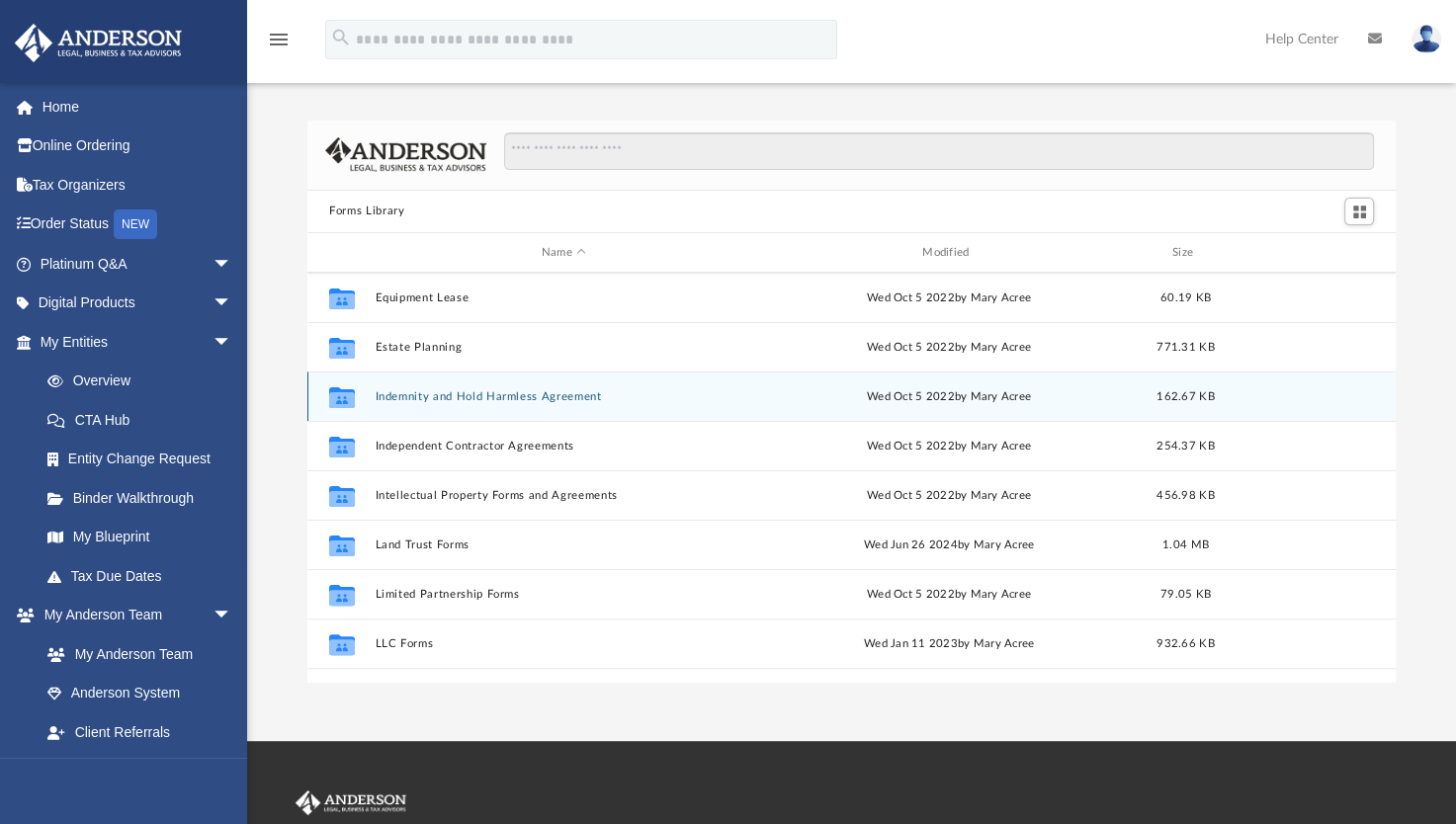 click on "Collaborated Folder Indemnity and Hold Harmless Agreement Wed Oct 5 2022  by [REDACTED NAME] [REDACTED LASTNAME] 162.67 KB" at bounding box center (851, 396) 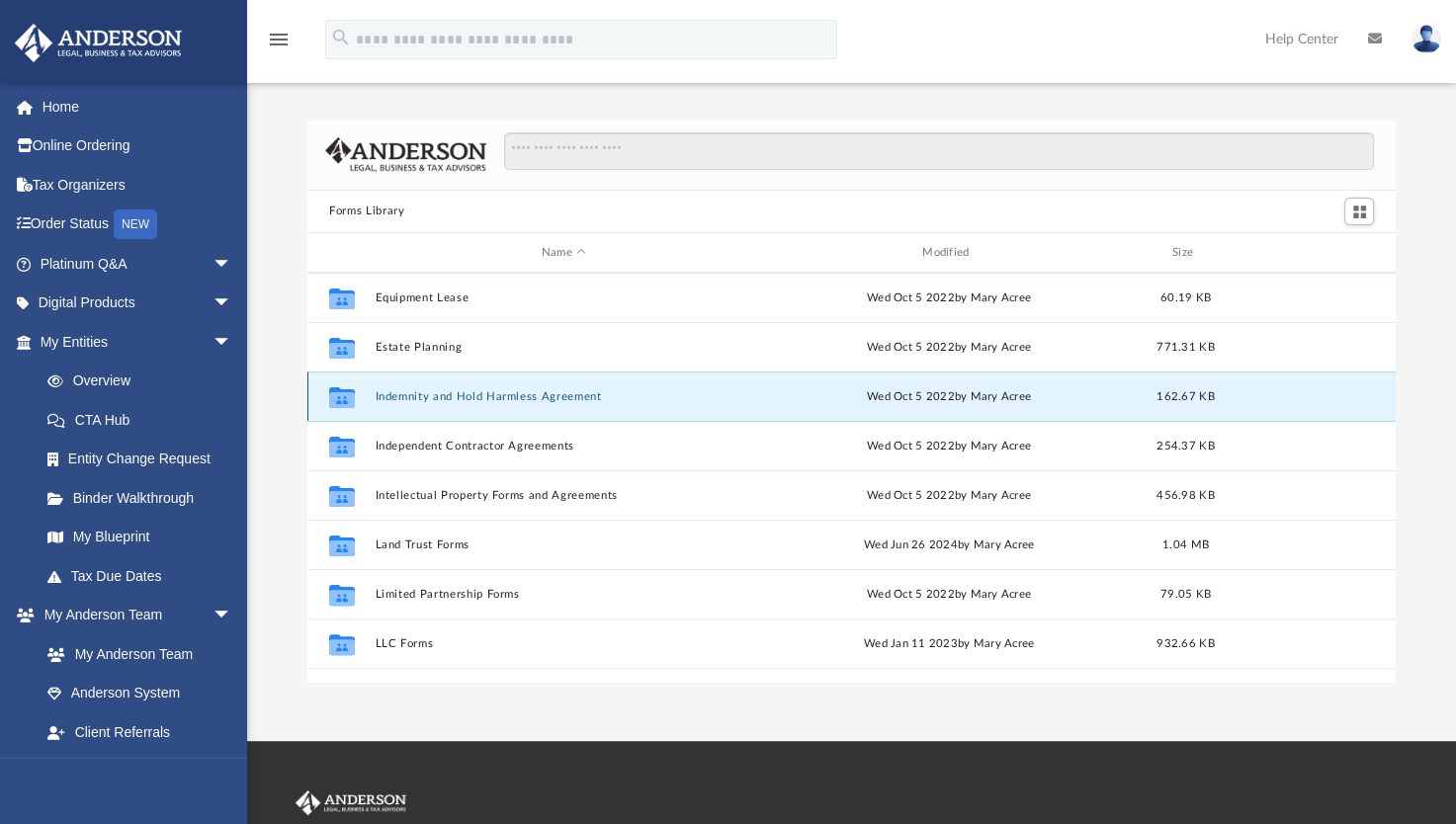 click on "Indemnity and Hold Harmless Agreement" at bounding box center (563, 396) 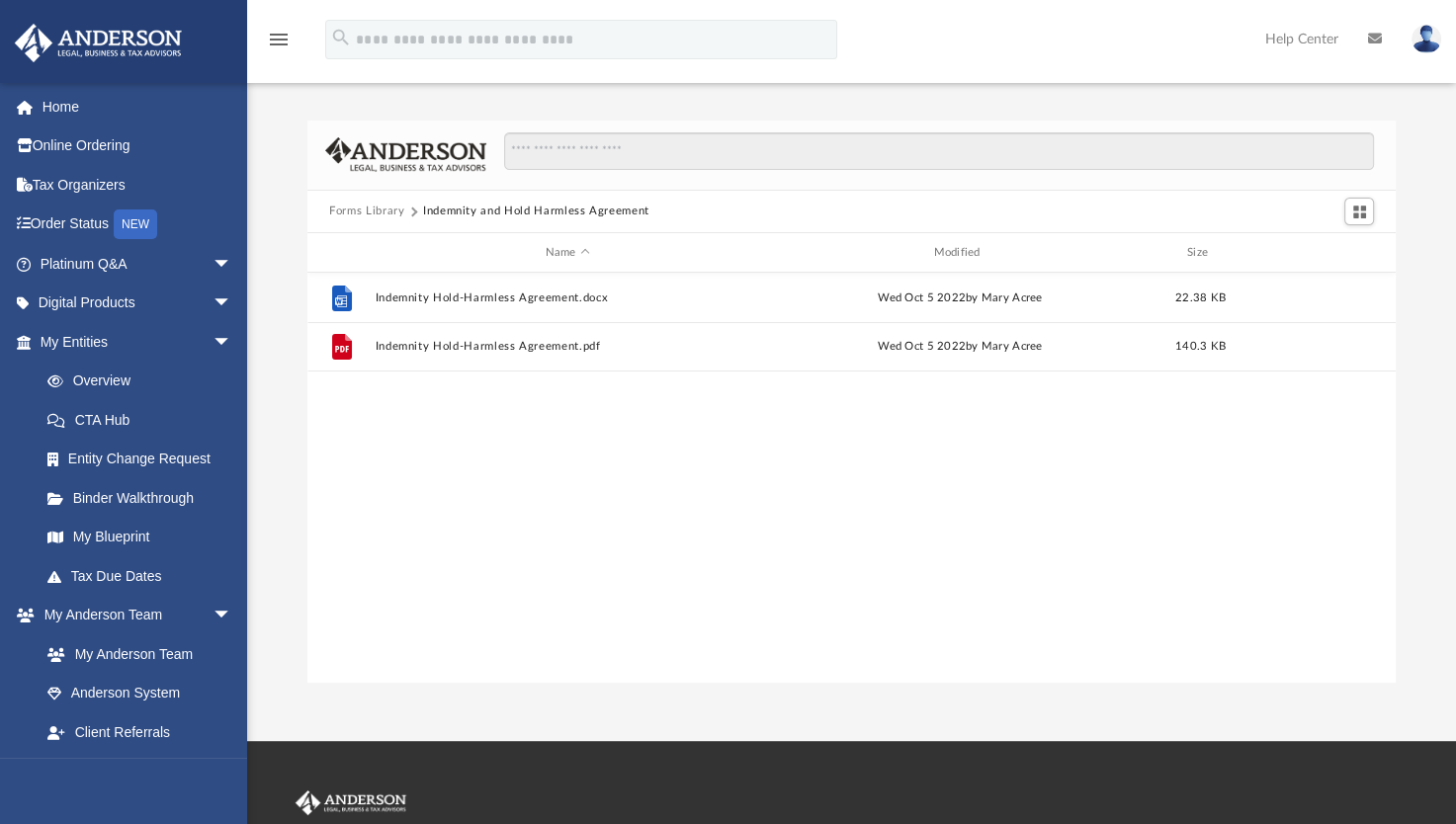 scroll, scrollTop: 0, scrollLeft: 0, axis: both 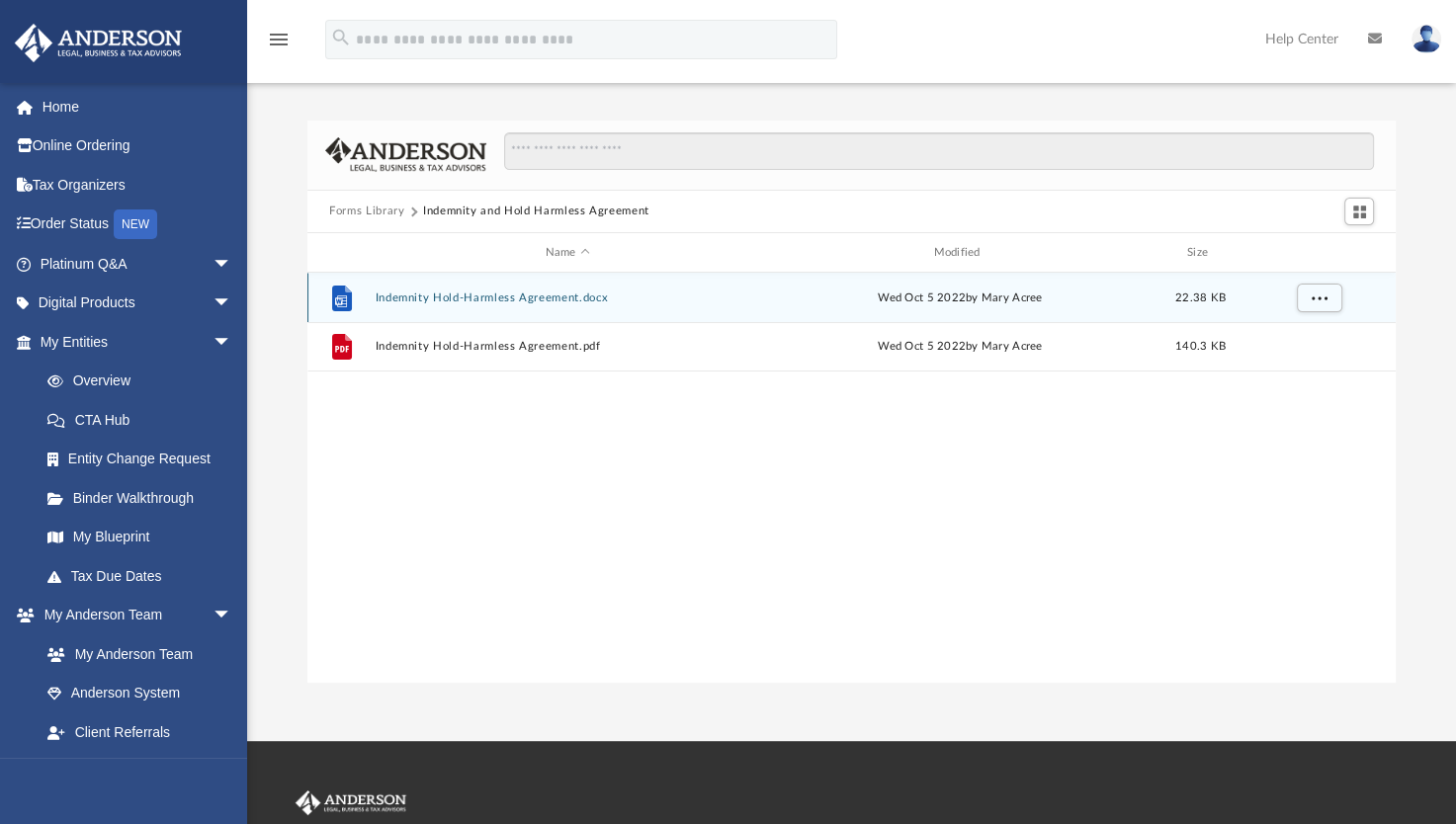 click on "Indemnity Hold-Harmless Agreement.docx" at bounding box center [567, 297] 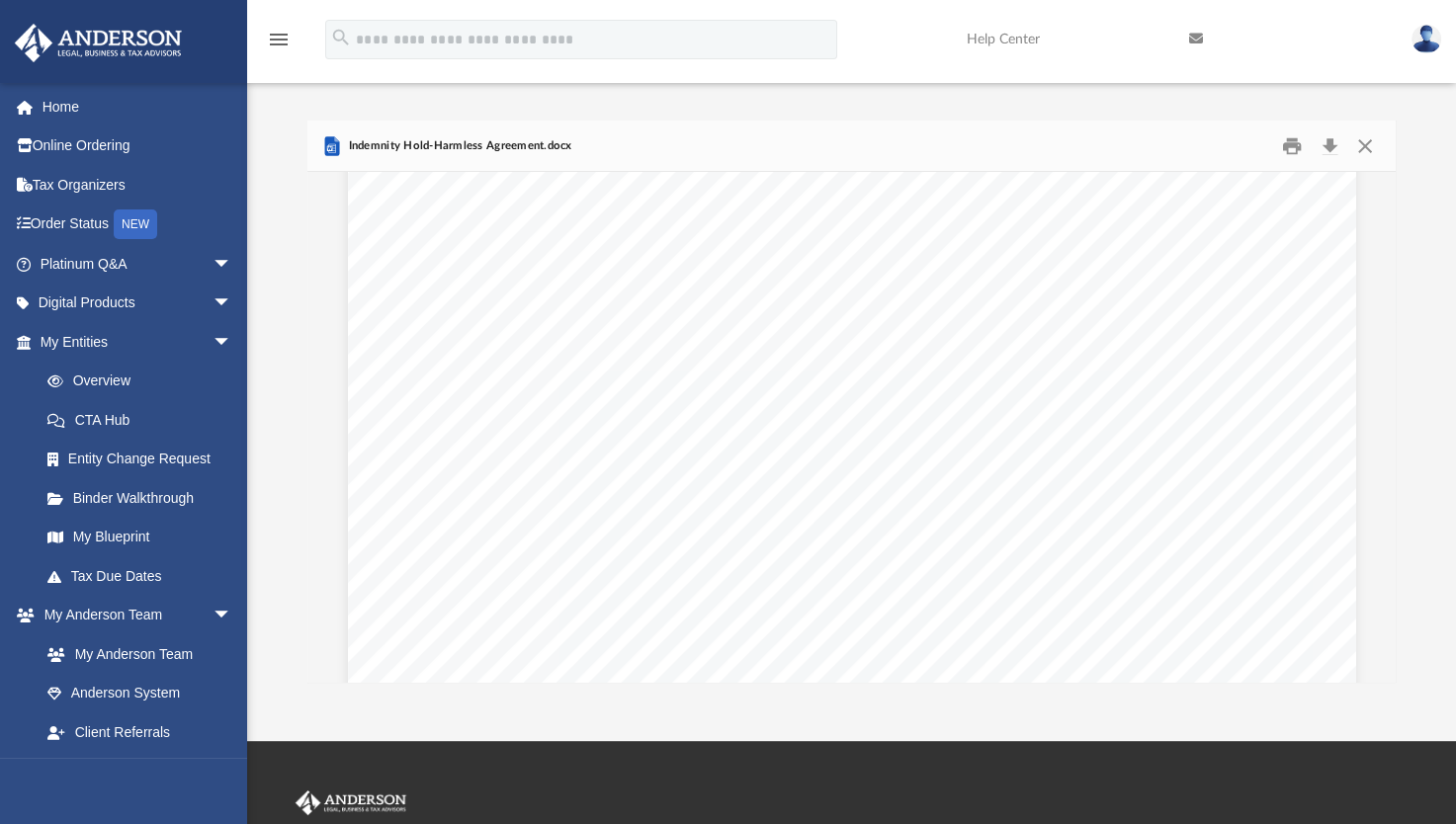 scroll, scrollTop: 0, scrollLeft: 0, axis: both 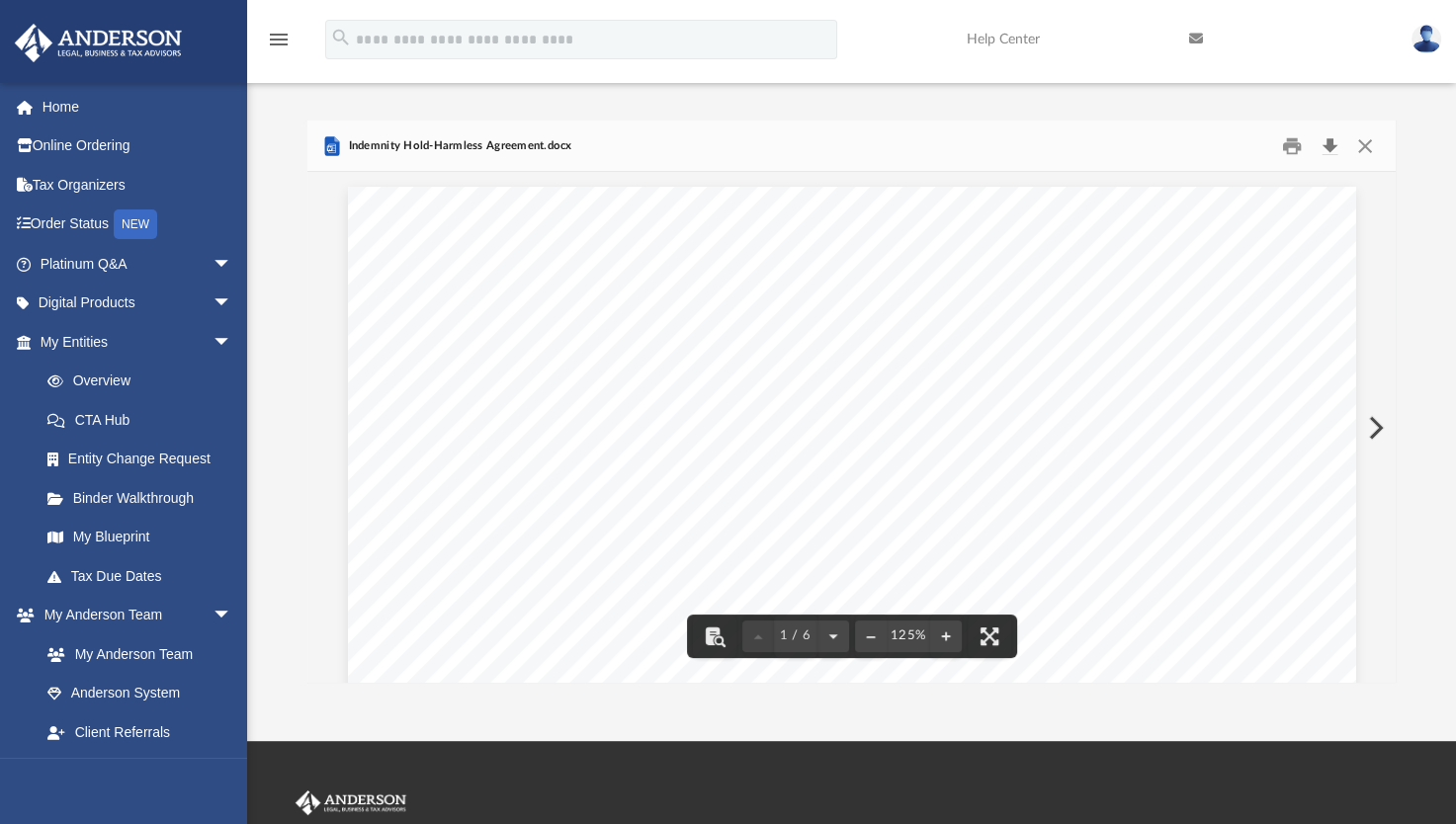 click at bounding box center (1329, 145) 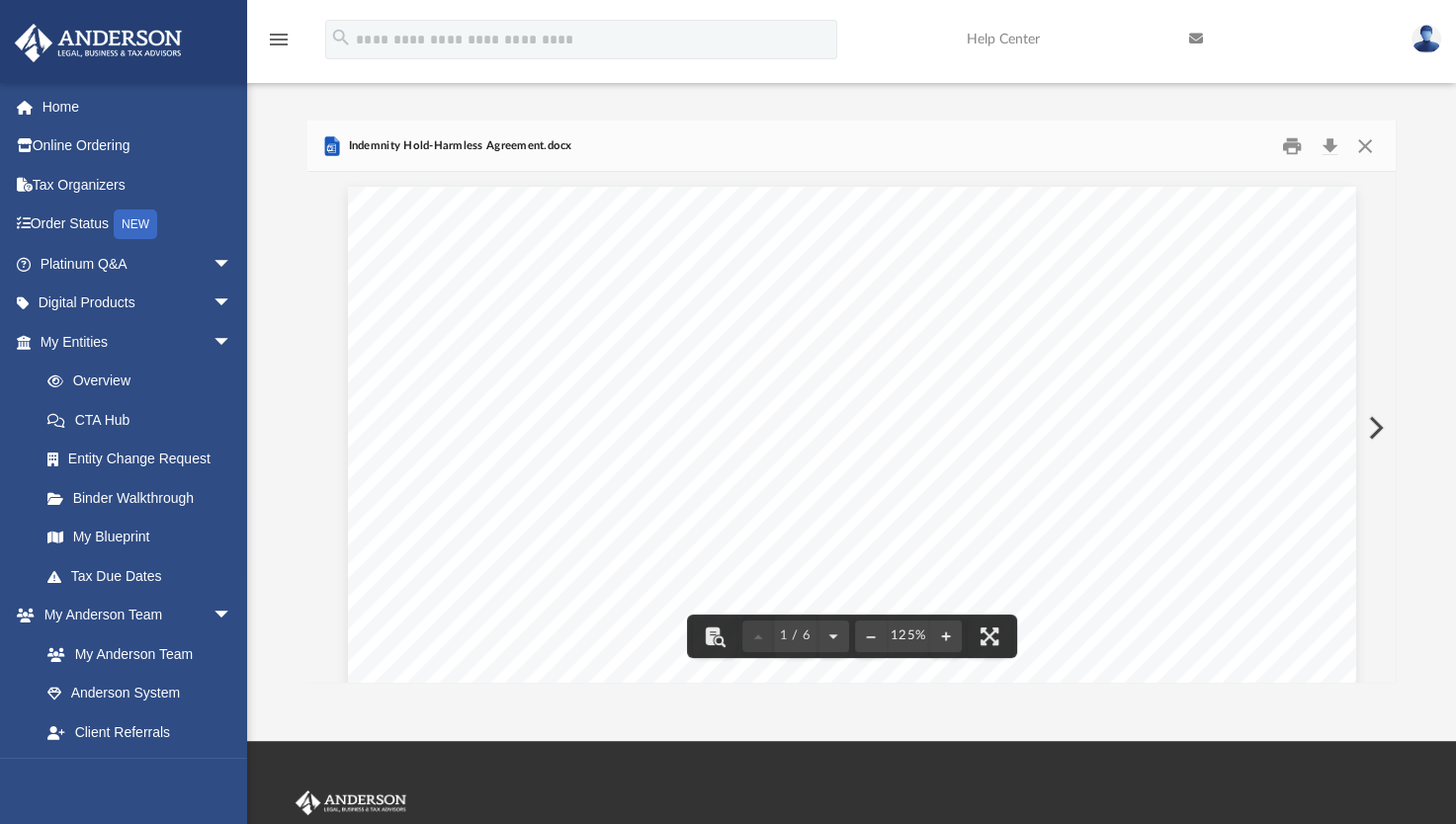 click on "Indemnity Hold-Harmless Agreement.docx" at bounding box center [851, 146] 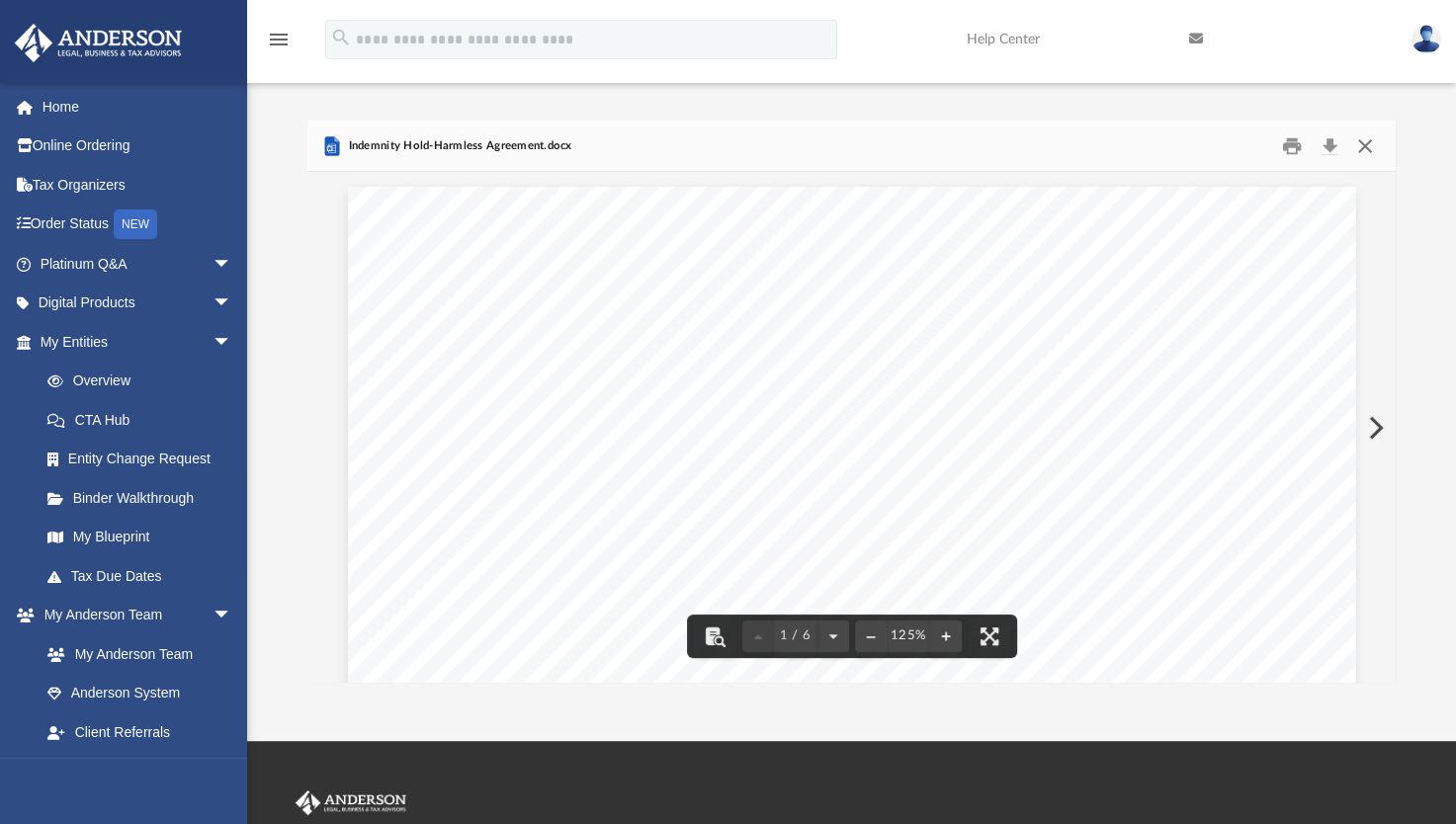 click at bounding box center (1364, 145) 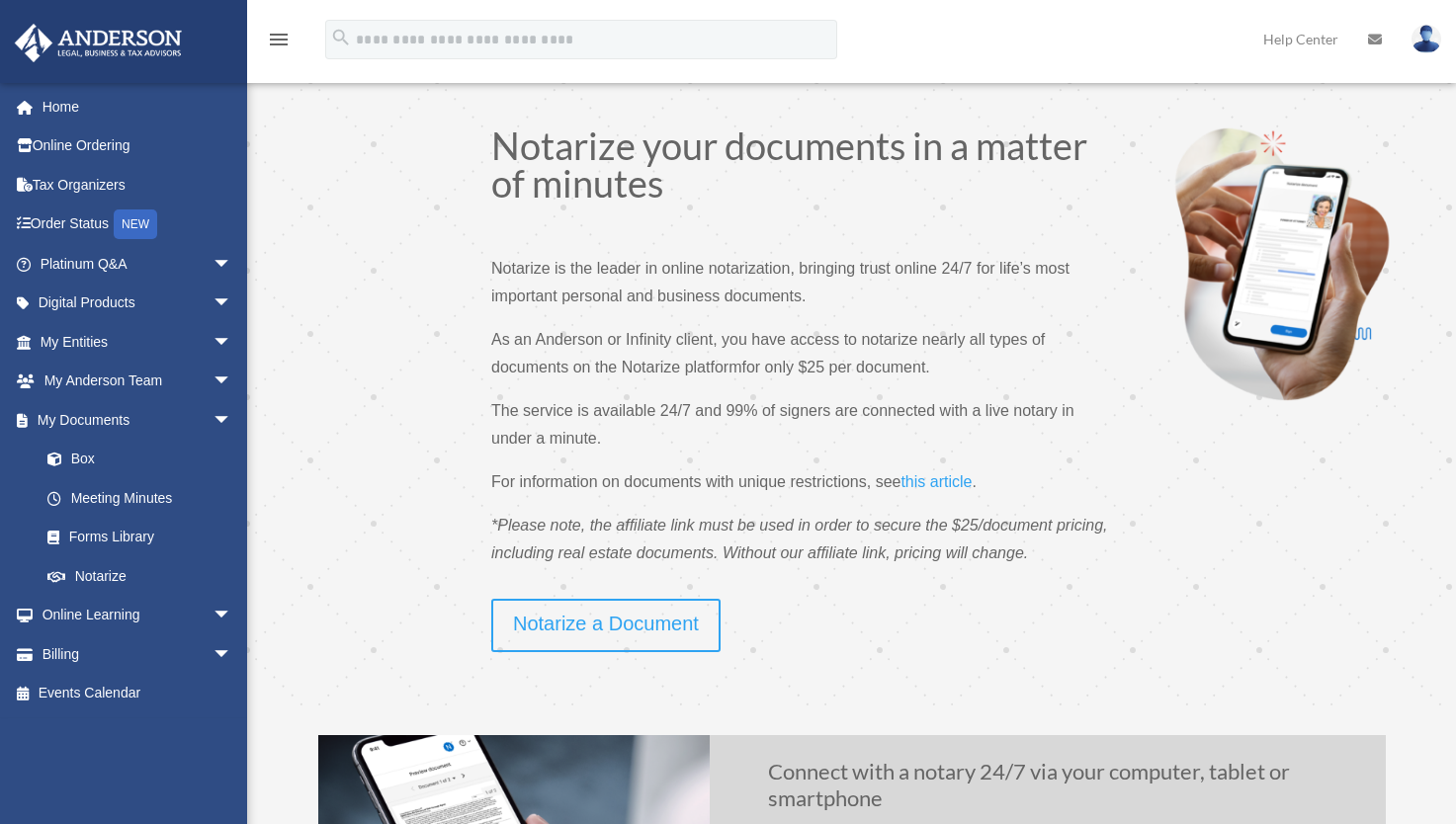 scroll, scrollTop: 0, scrollLeft: 0, axis: both 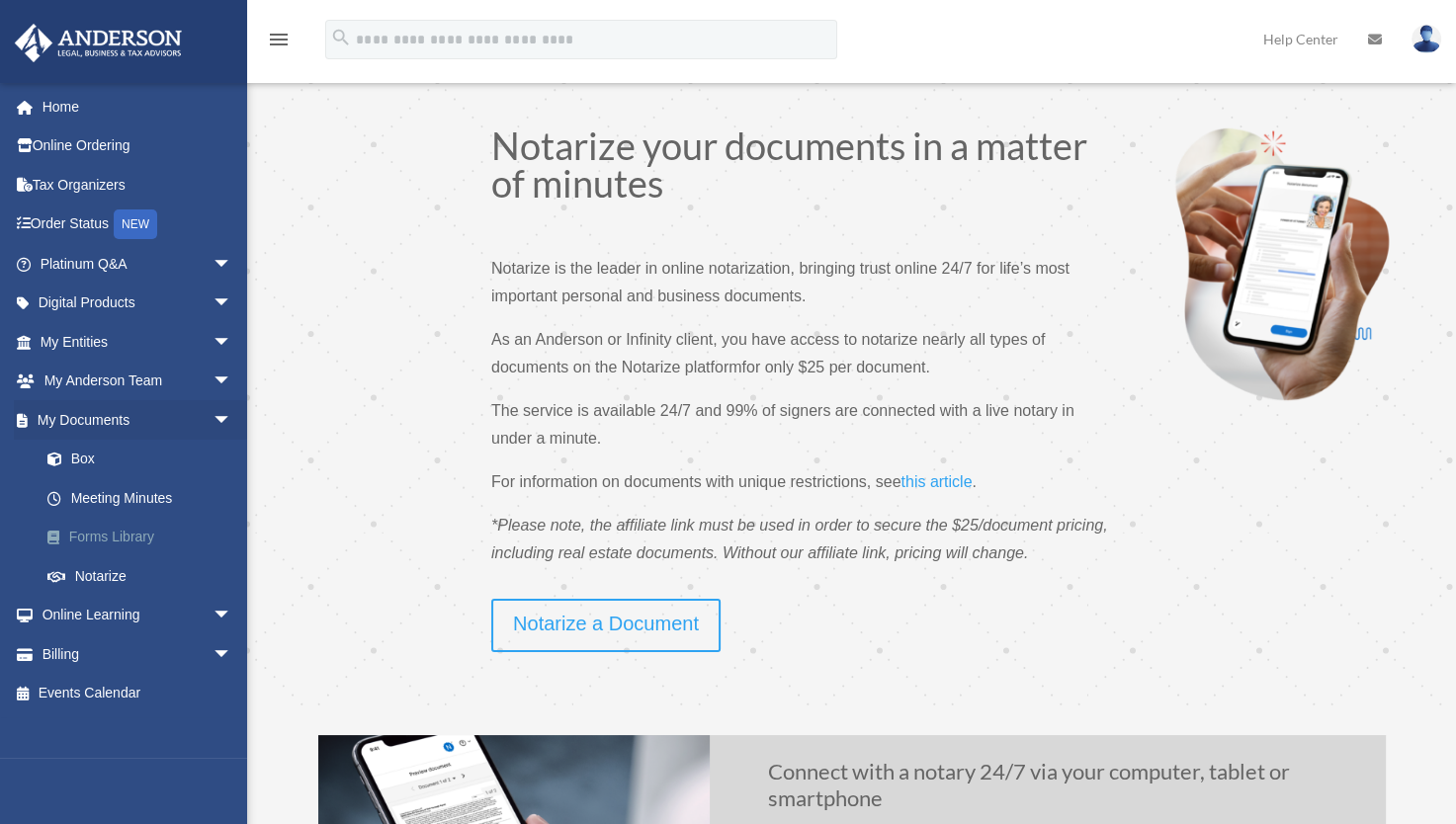 click on "Forms Library" at bounding box center [144, 537] 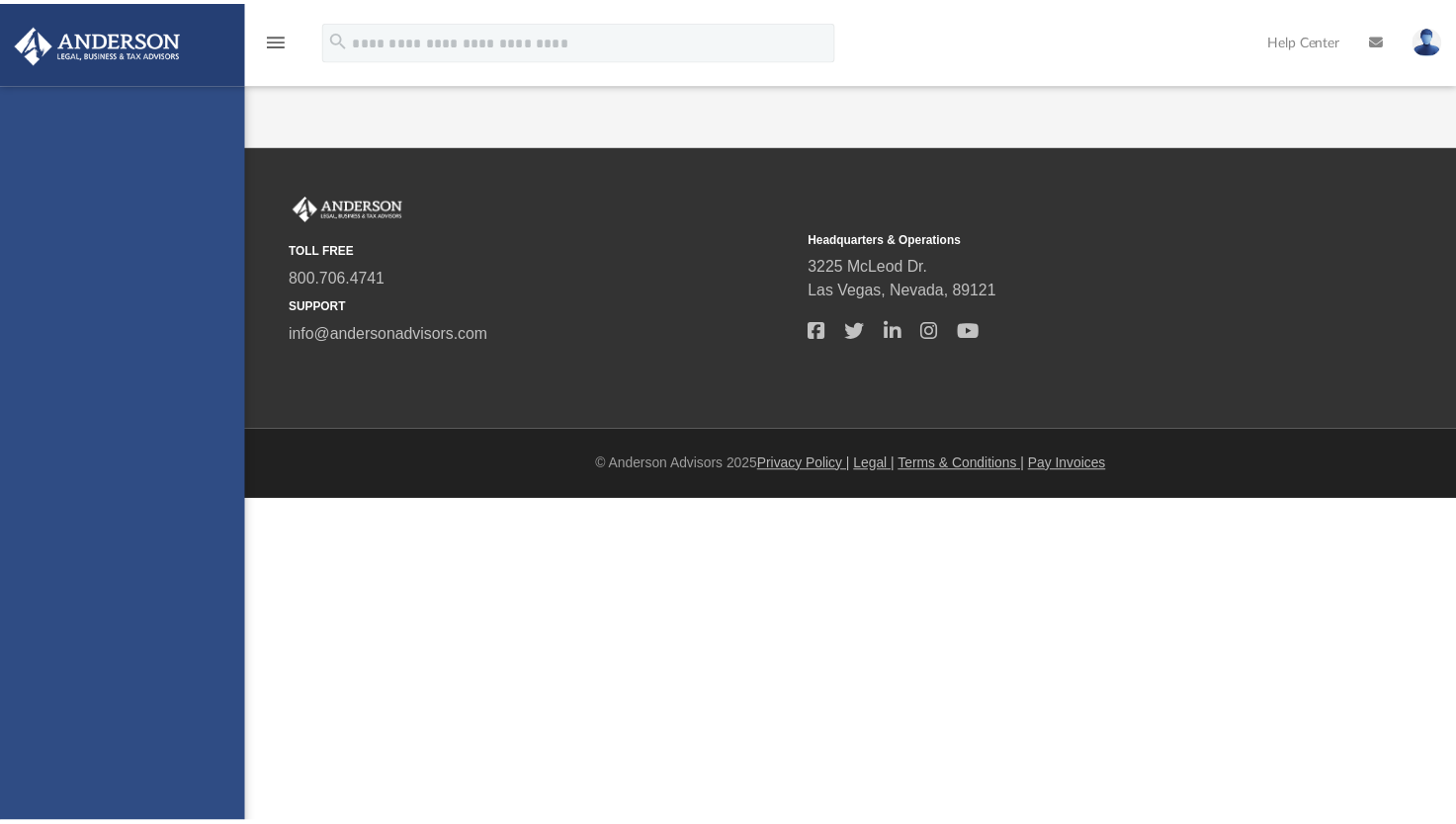 scroll, scrollTop: 0, scrollLeft: 0, axis: both 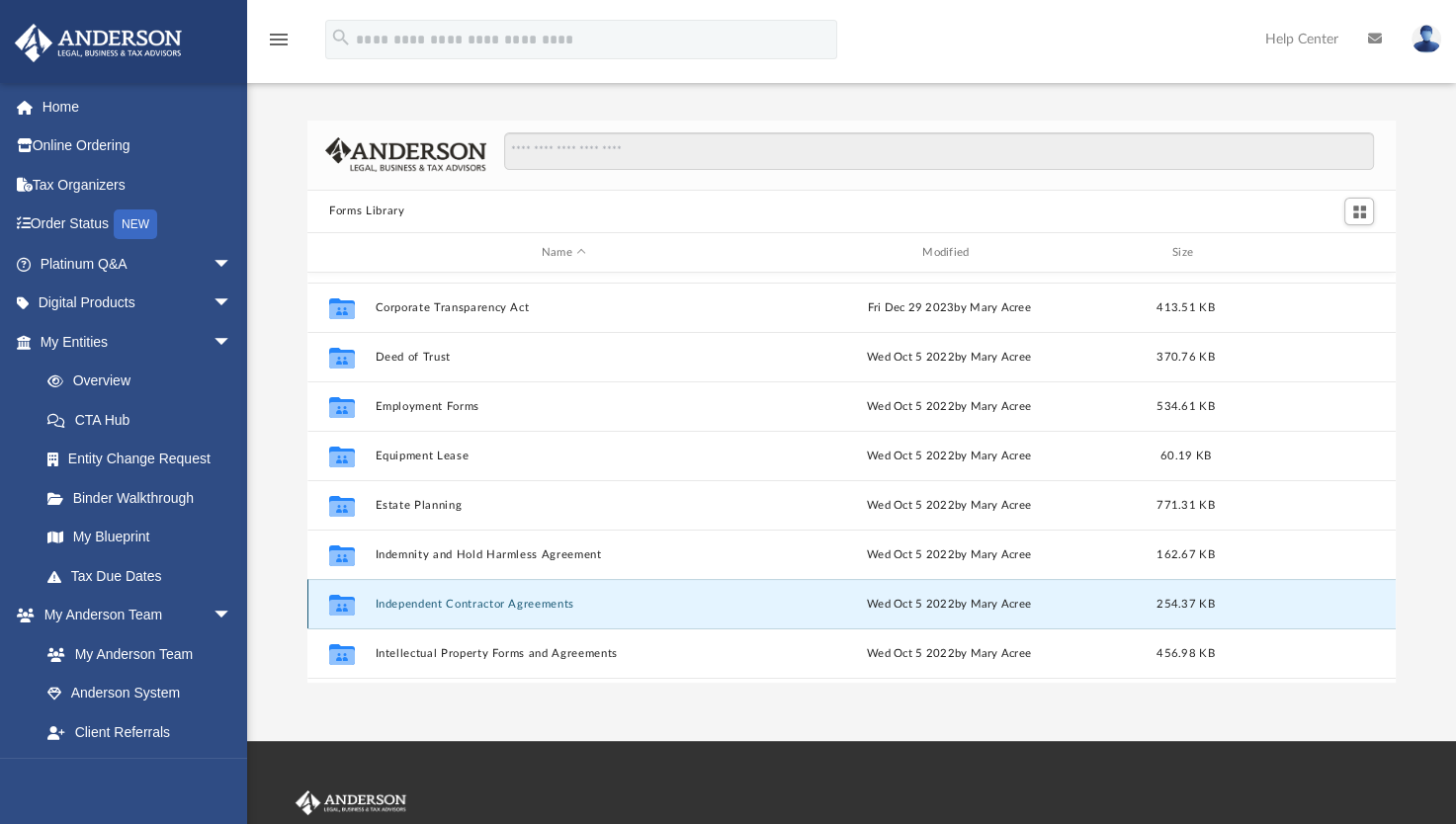 click on "Independent Contractor Agreements" at bounding box center [563, 604] 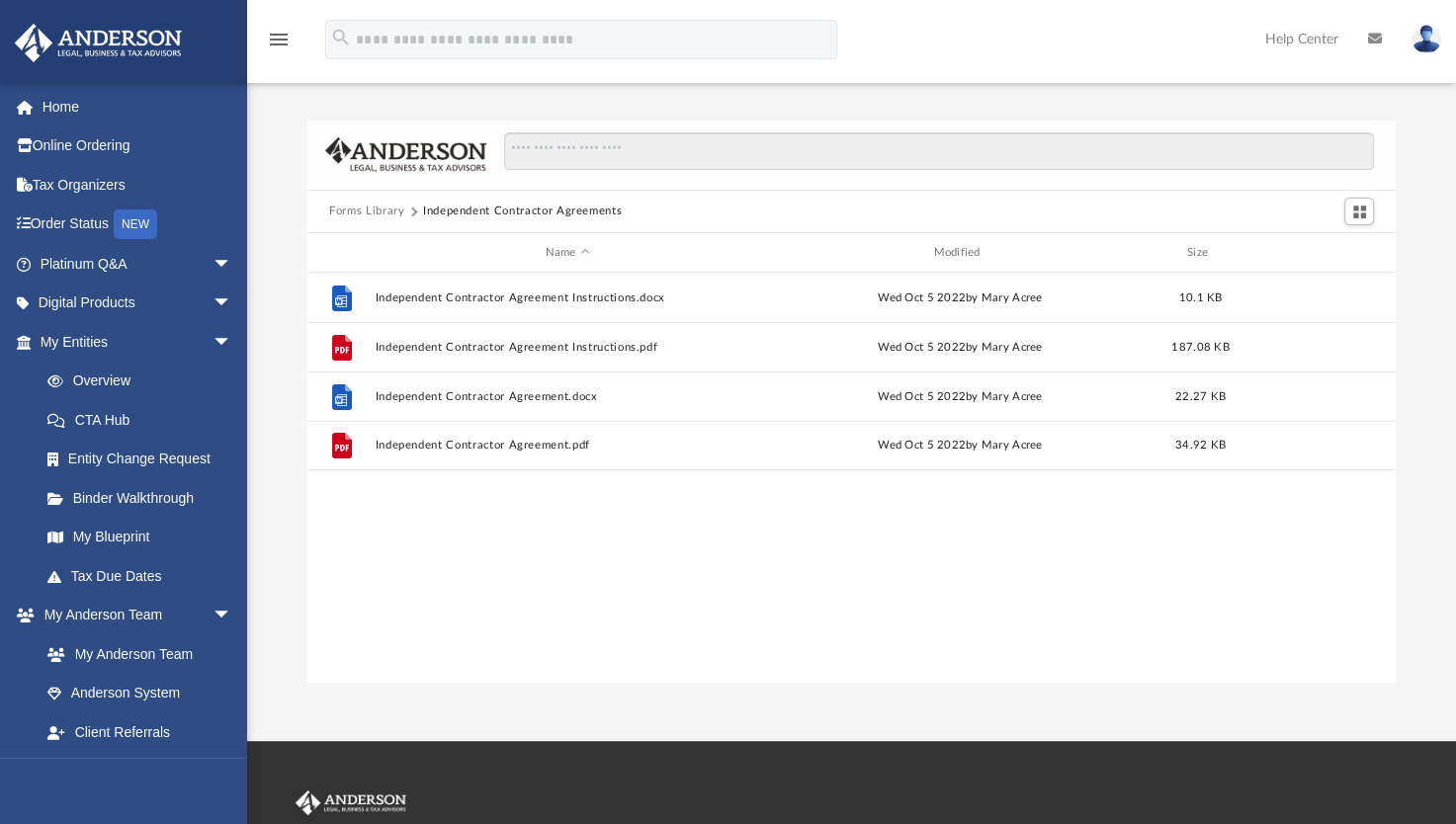 scroll, scrollTop: 0, scrollLeft: 0, axis: both 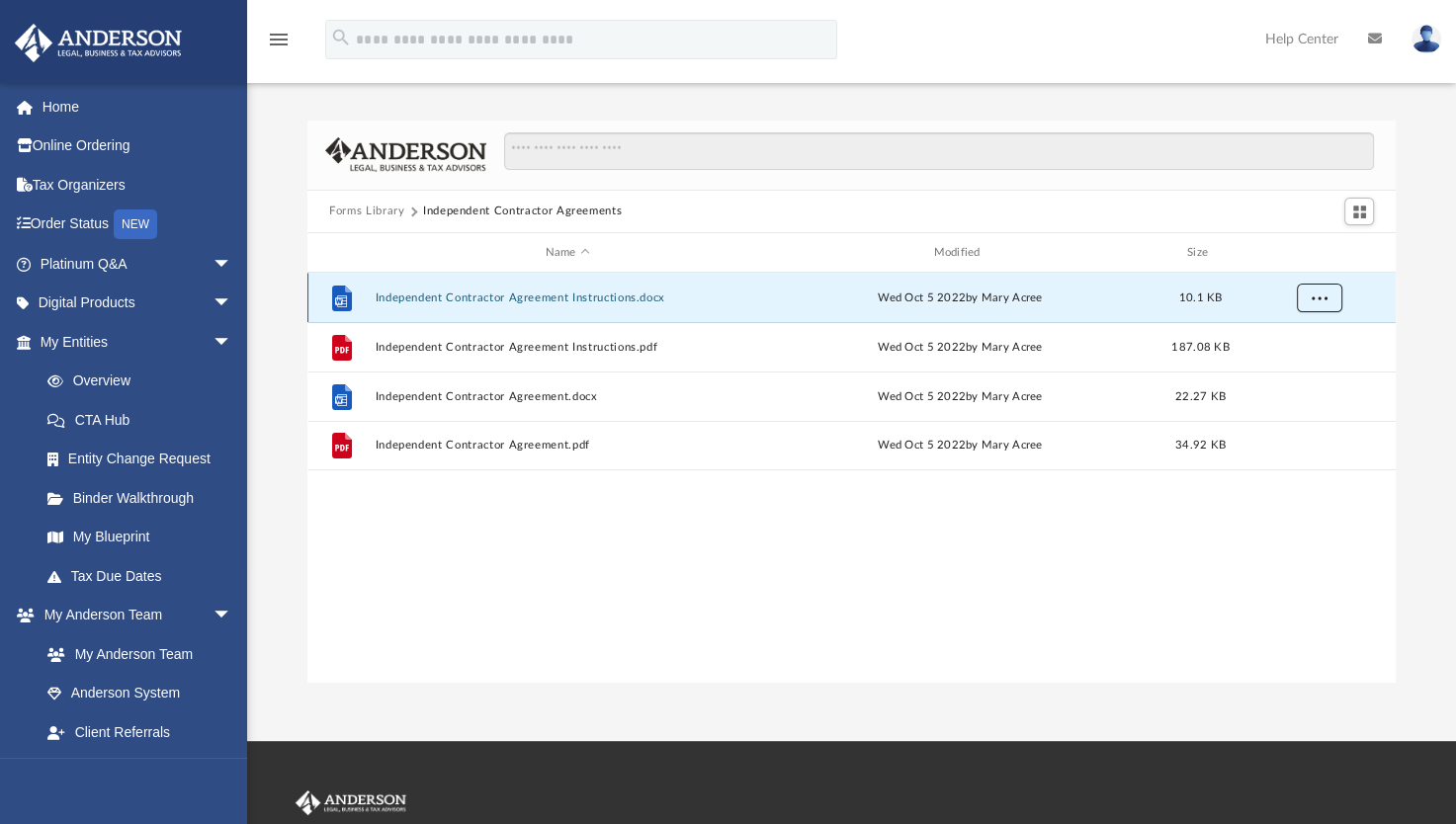 click at bounding box center (1320, 297) 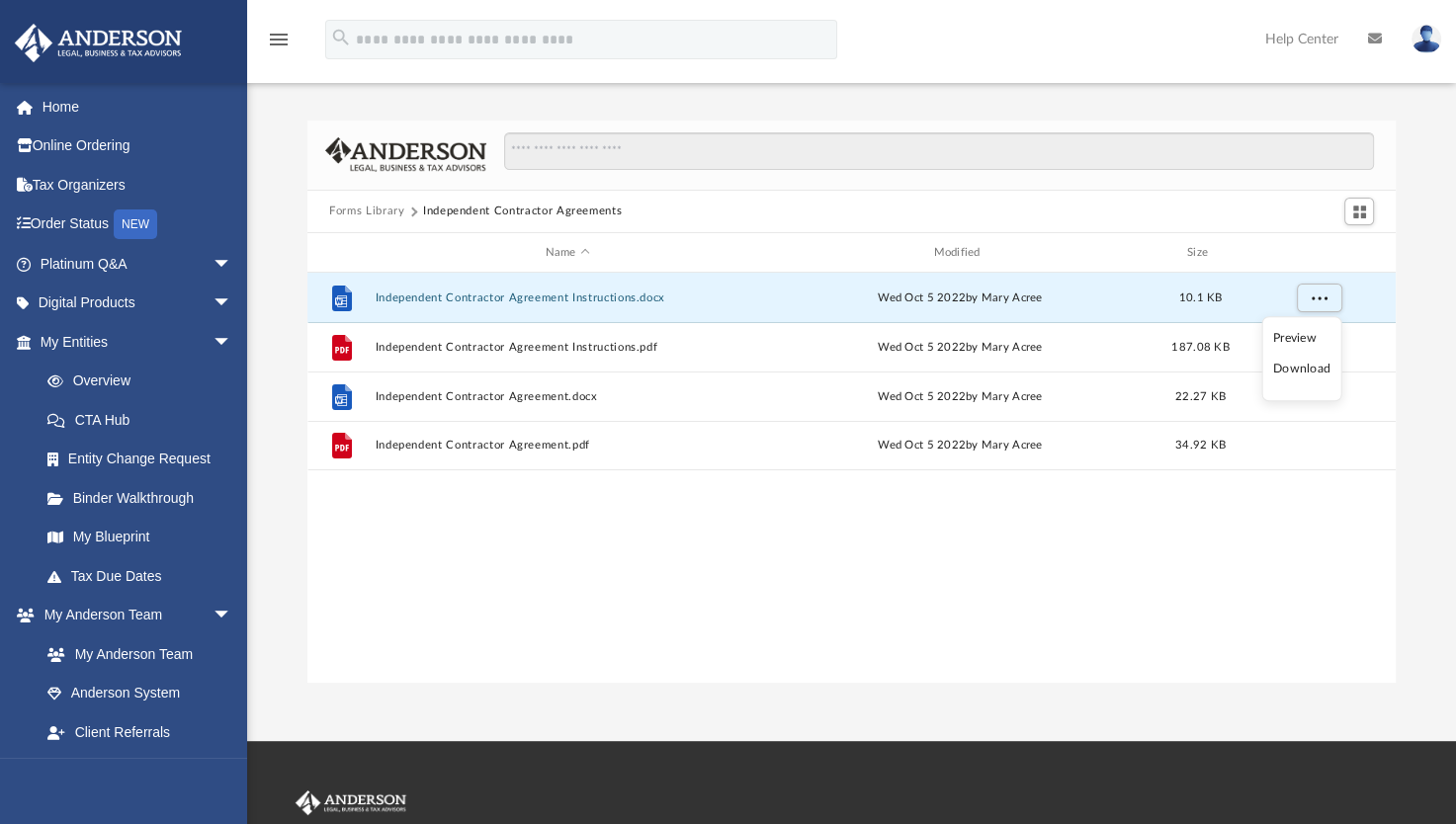 click on "Download" at bounding box center [1302, 369] 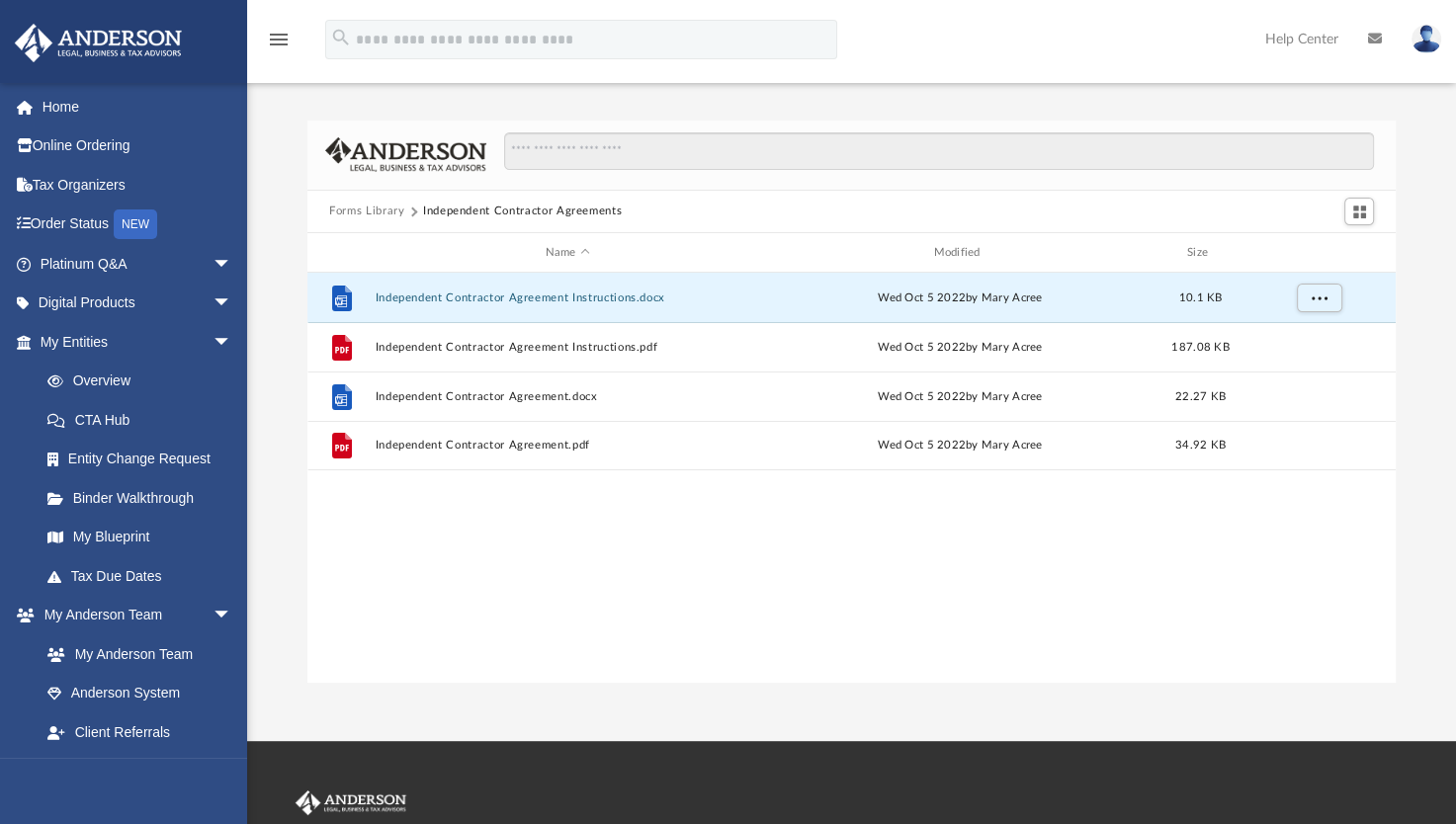 click on "File Independent Contractor Agreement Instructions.docx Wed Oct 5 2022  by [NAME] [LAST] 10.1 KB File Independent Contractor Agreement Instructions.pdf Wed Oct 5 2022  by [NAME] [LAST] 187.08 KB File Independent Contractor Agreement.docx Wed Oct 5 2022  by [NAME] [LAST] 22.27 KB File Independent Contractor Agreement.pdf Wed Oct 5 2022  by [NAME] [LAST] 34.92 KB" at bounding box center (851, 477) 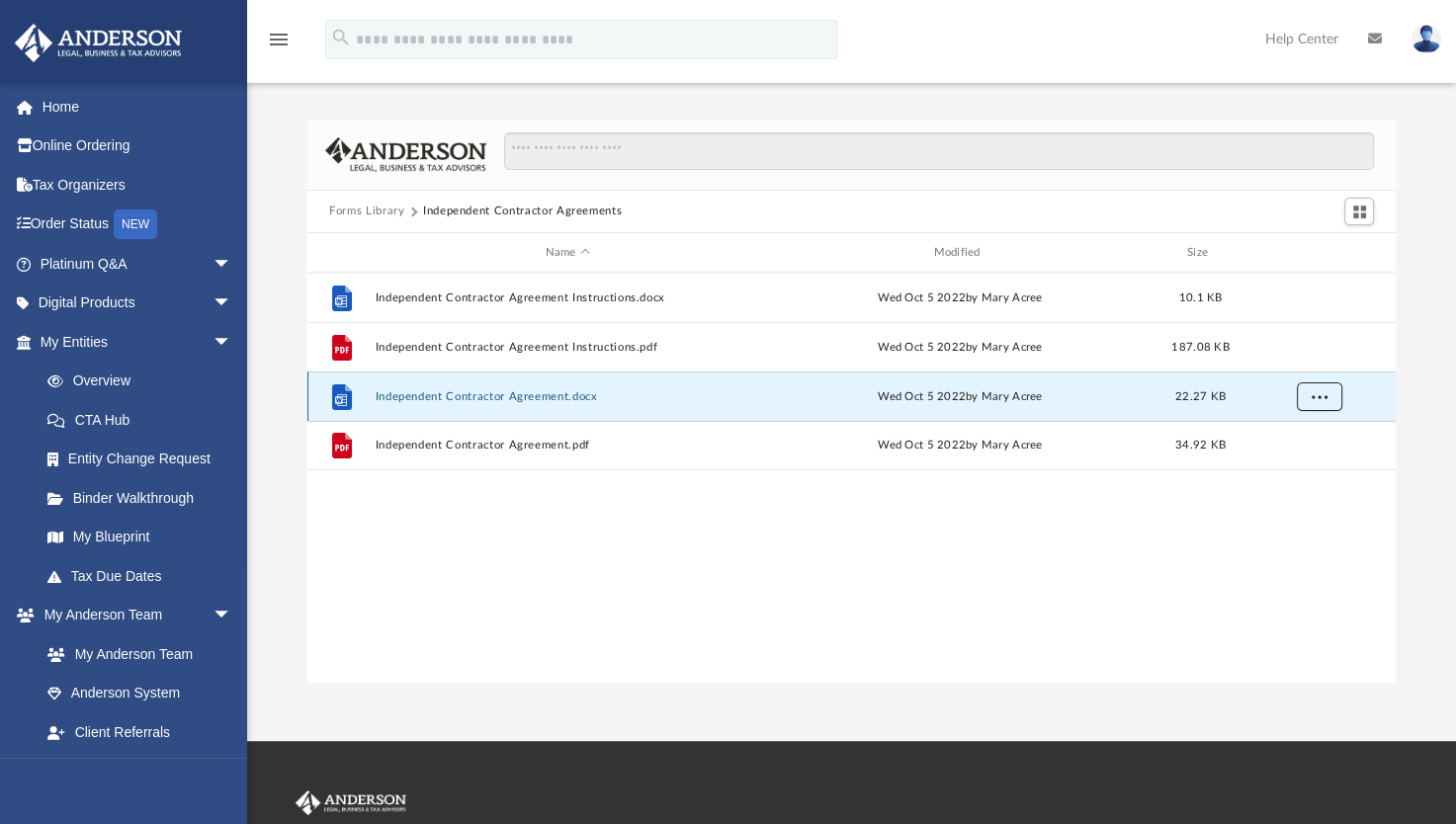 click at bounding box center (1320, 396) 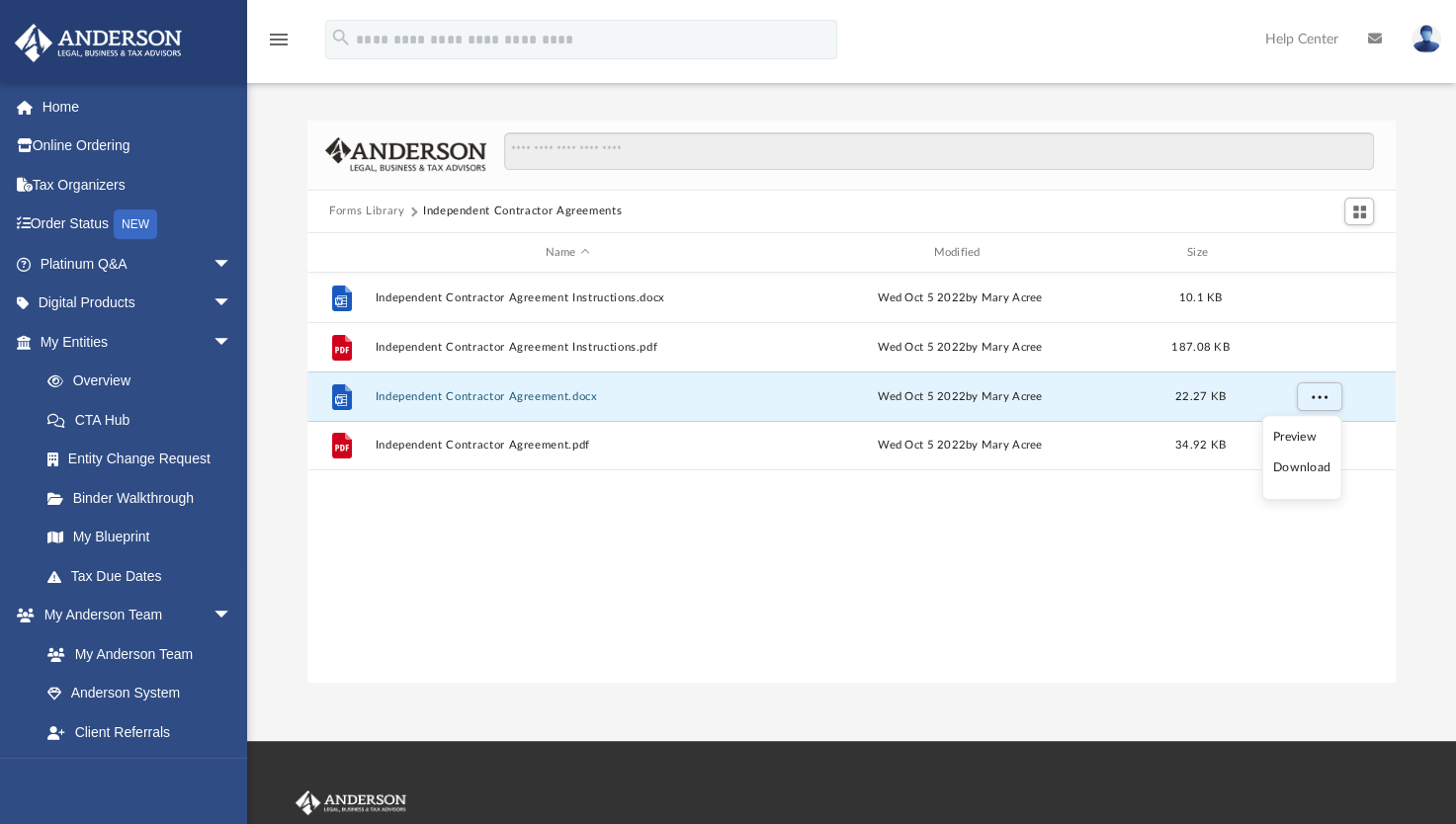click on "Download" at bounding box center (1302, 467) 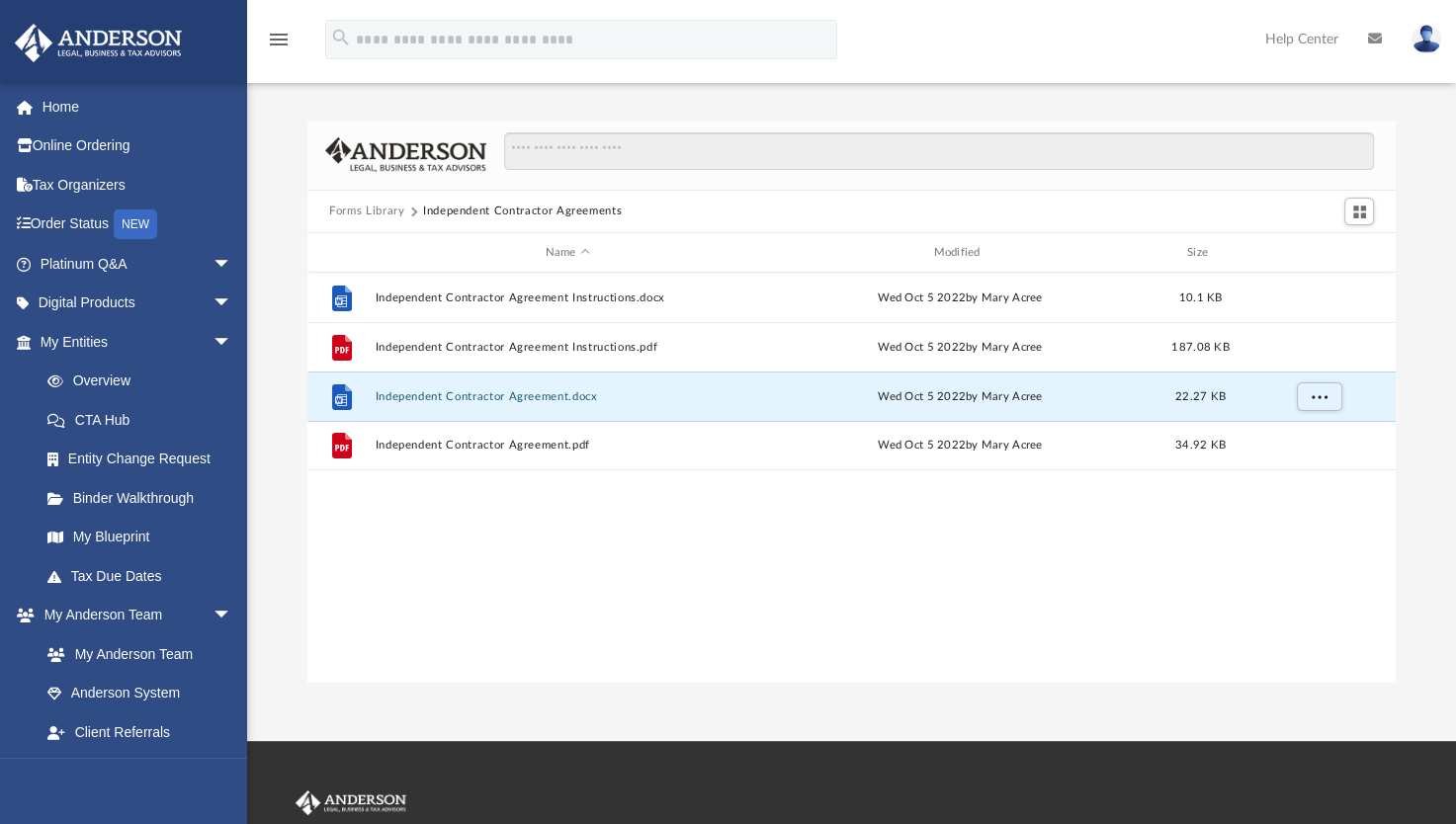 click on "File Independent Contractor Agreement Instructions.docx Wed Oct 5 2022  by Mary Acree 10.1 KB File Independent Contractor Agreement Instructions.pdf Wed Oct 5 2022  by Mary Acree 187.08 KB File Independent Contractor Agreement.docx Wed Oct 5 2022  by Mary Acree 22.27 KB File Independent Contractor Agreement.pdf Wed Oct 5 2022  by Mary Acree 34.92 KB" at bounding box center (851, 477) 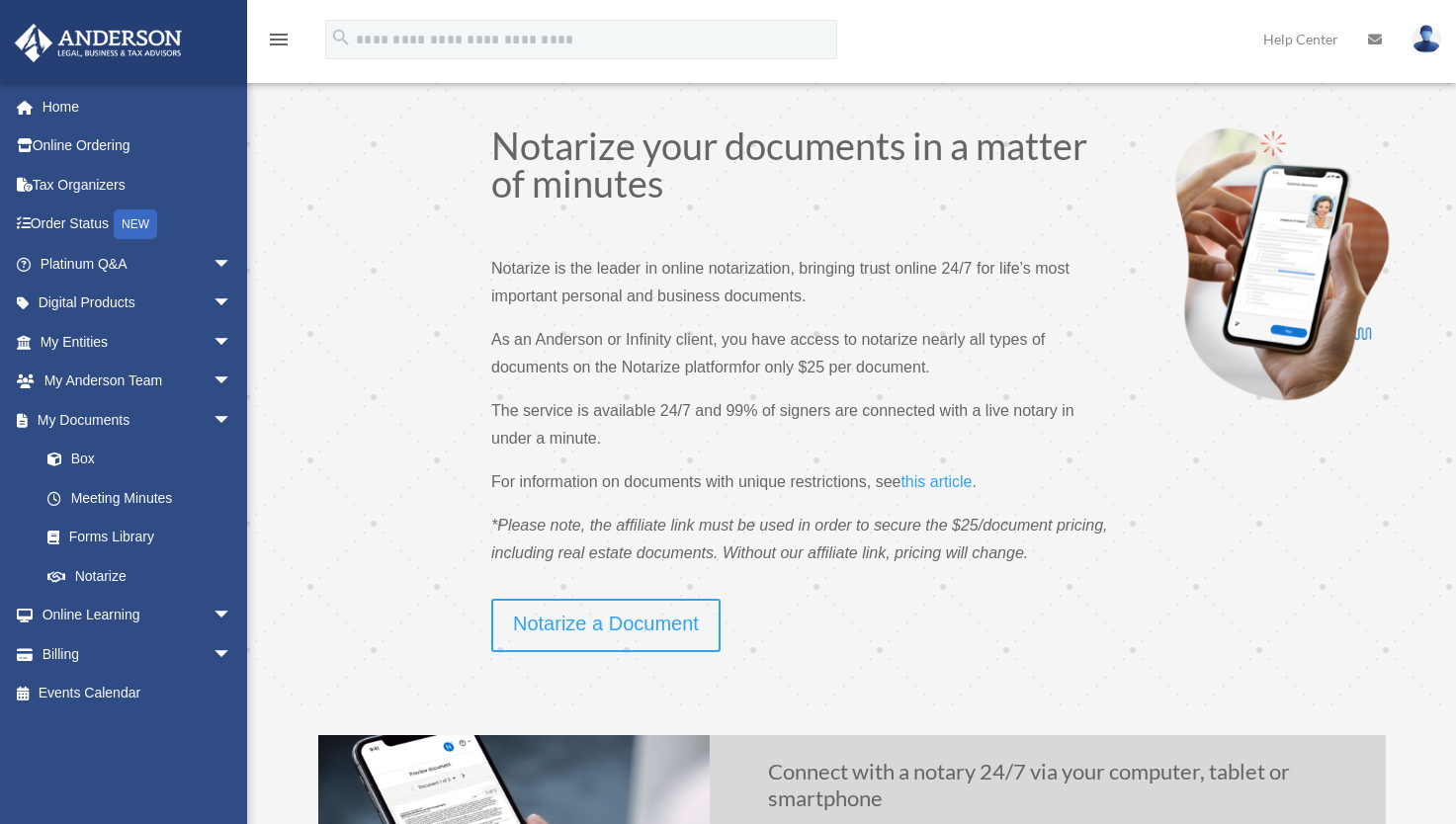 scroll, scrollTop: 0, scrollLeft: 0, axis: both 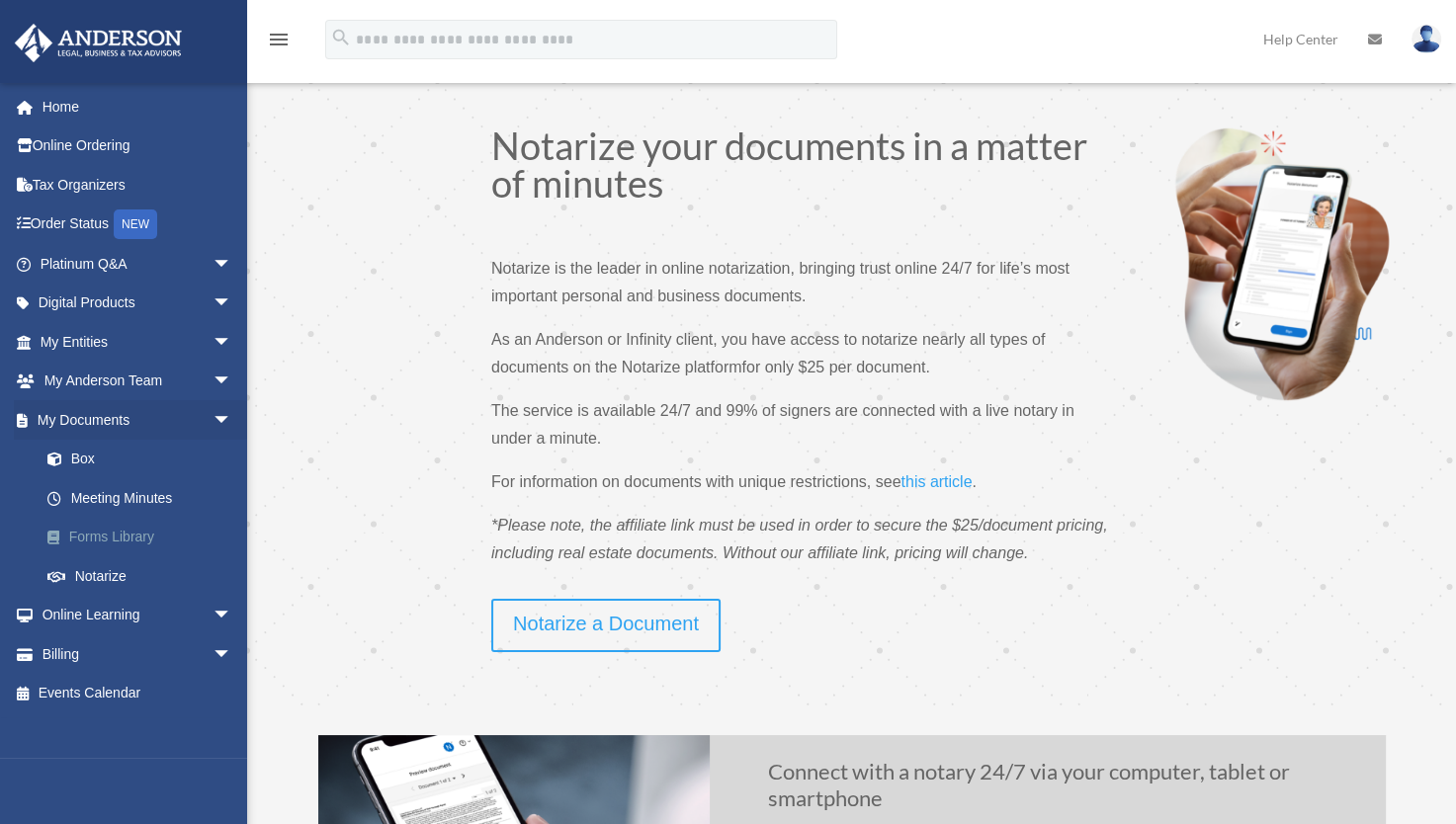 click on "Forms Library" at bounding box center (144, 537) 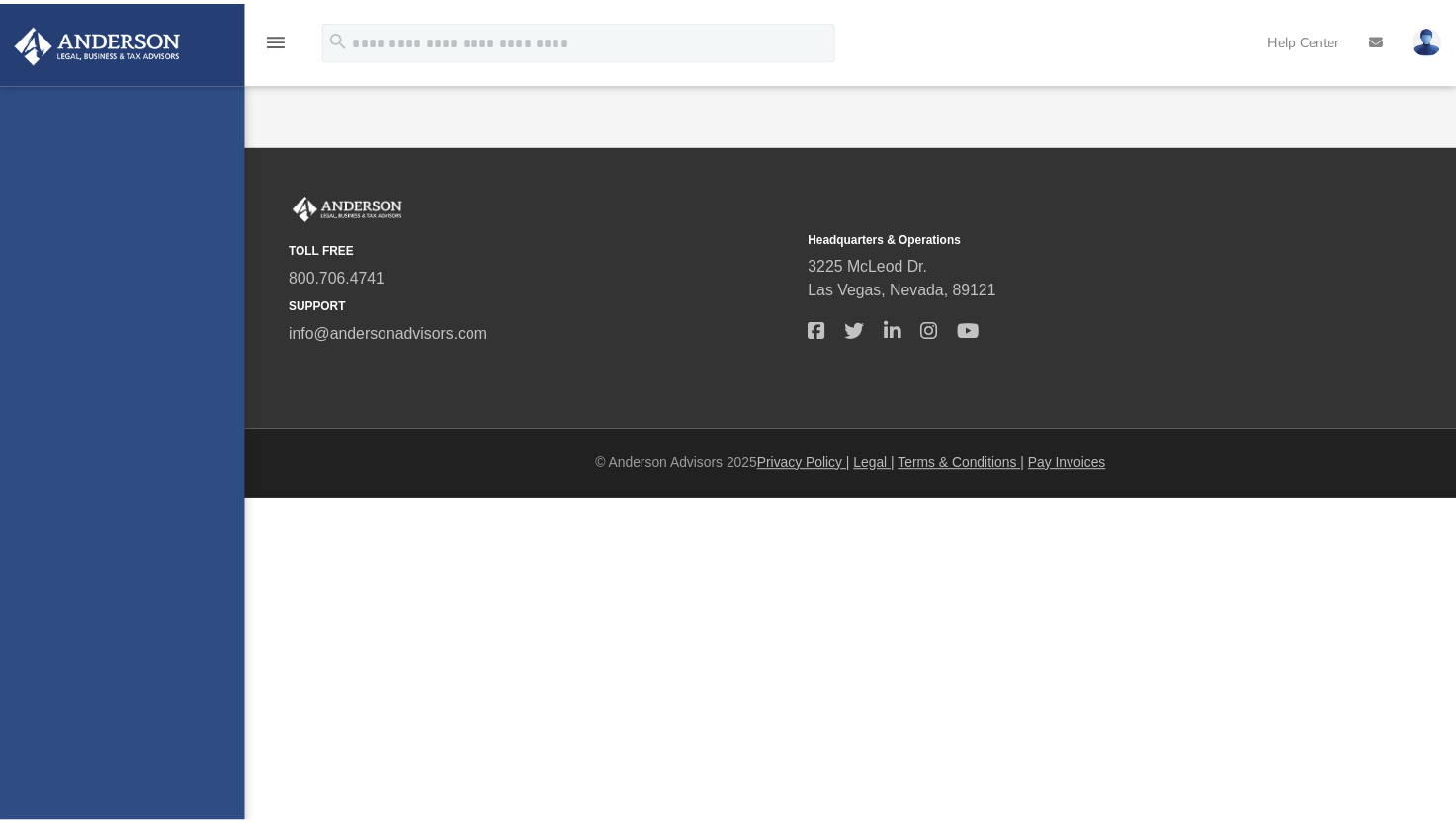 scroll, scrollTop: 0, scrollLeft: 0, axis: both 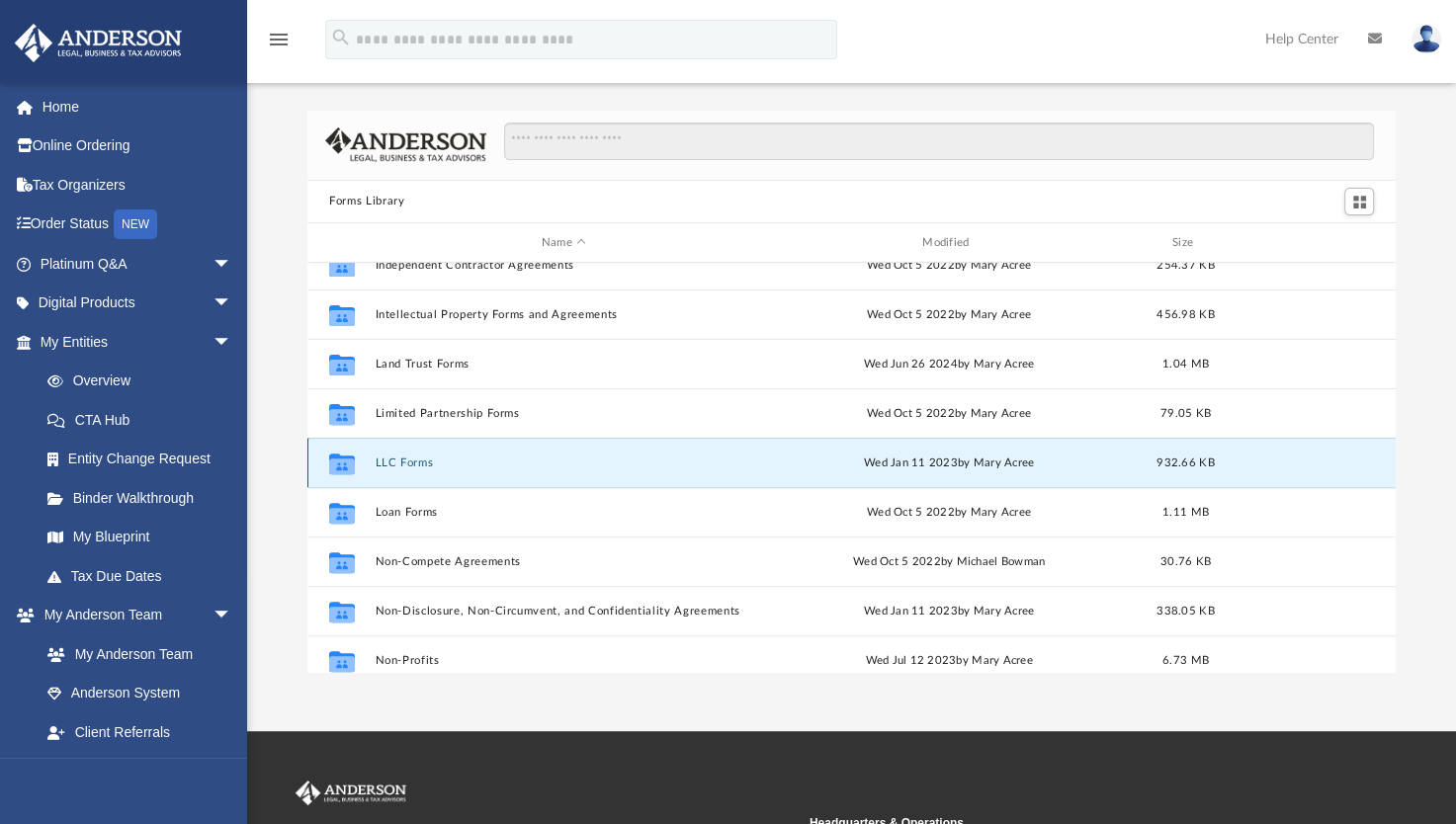 click on "LLC Forms" at bounding box center (563, 462) 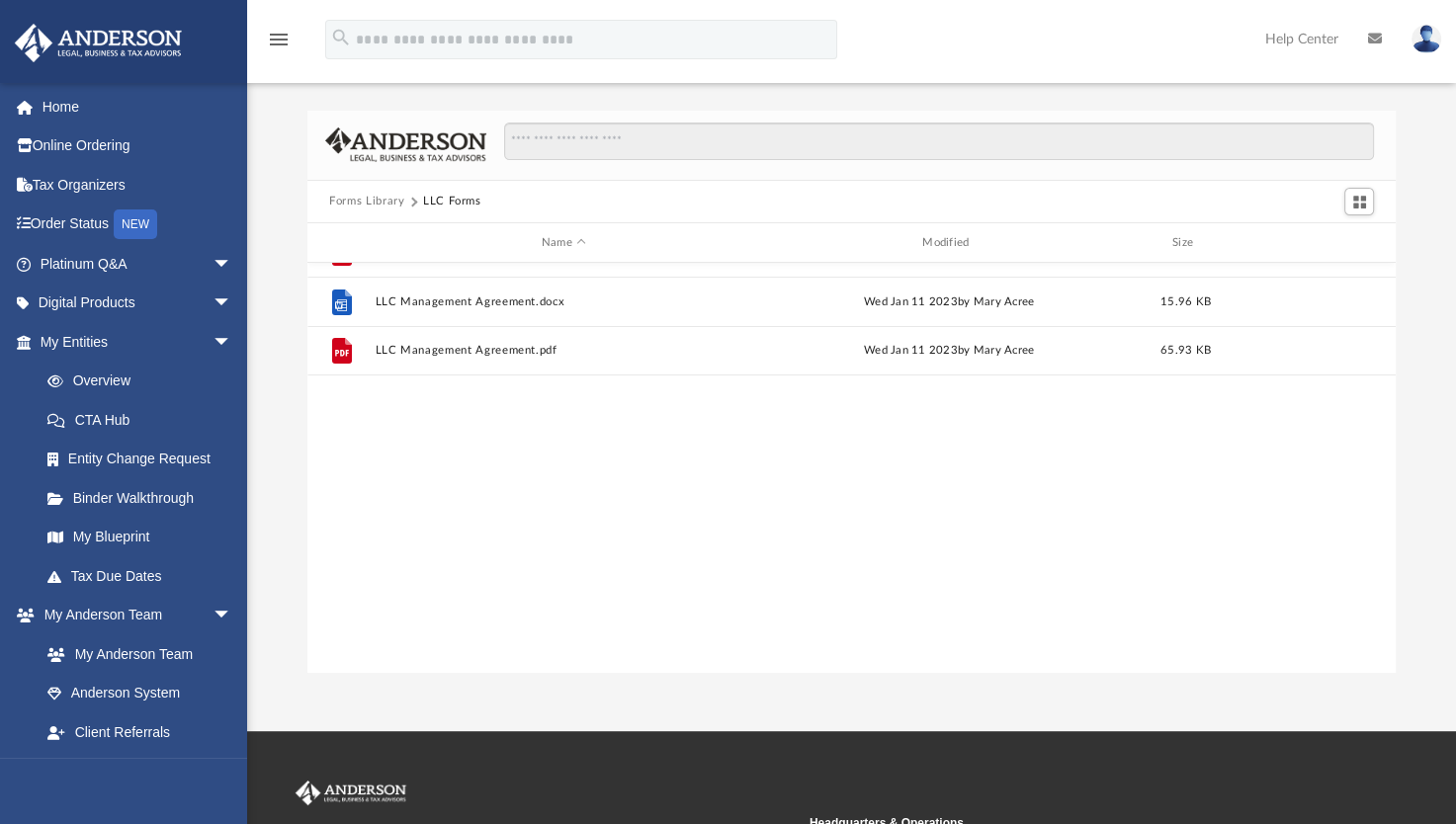 scroll, scrollTop: 0, scrollLeft: 0, axis: both 